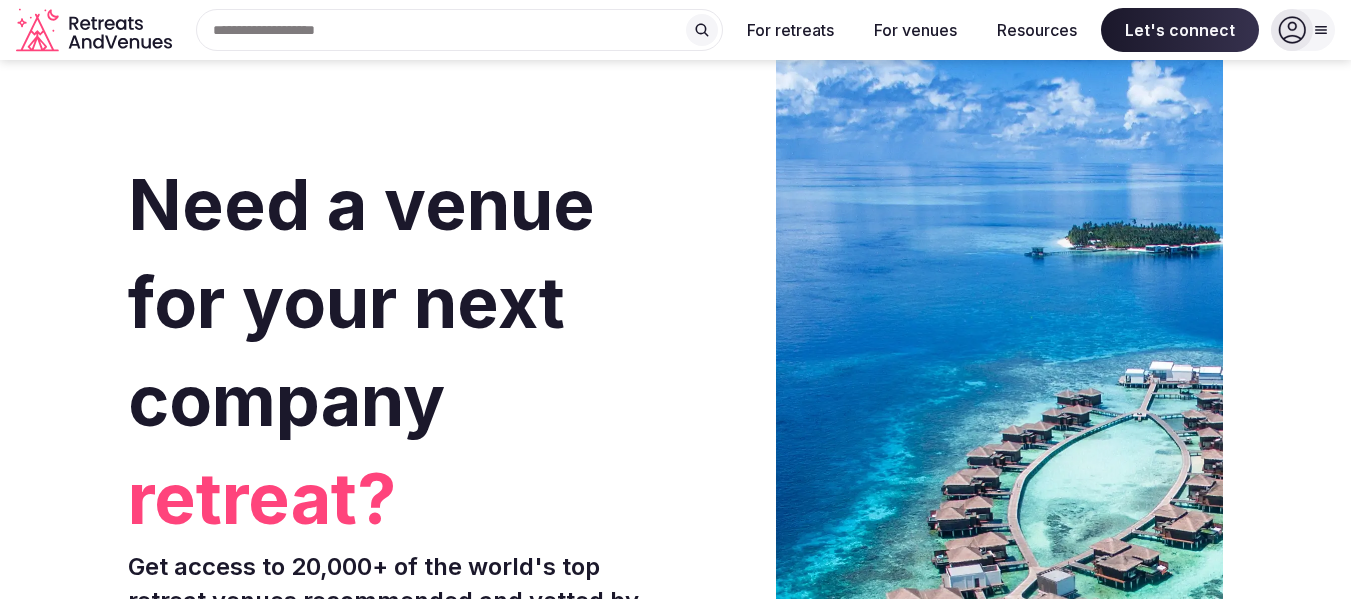 scroll, scrollTop: 0, scrollLeft: 0, axis: both 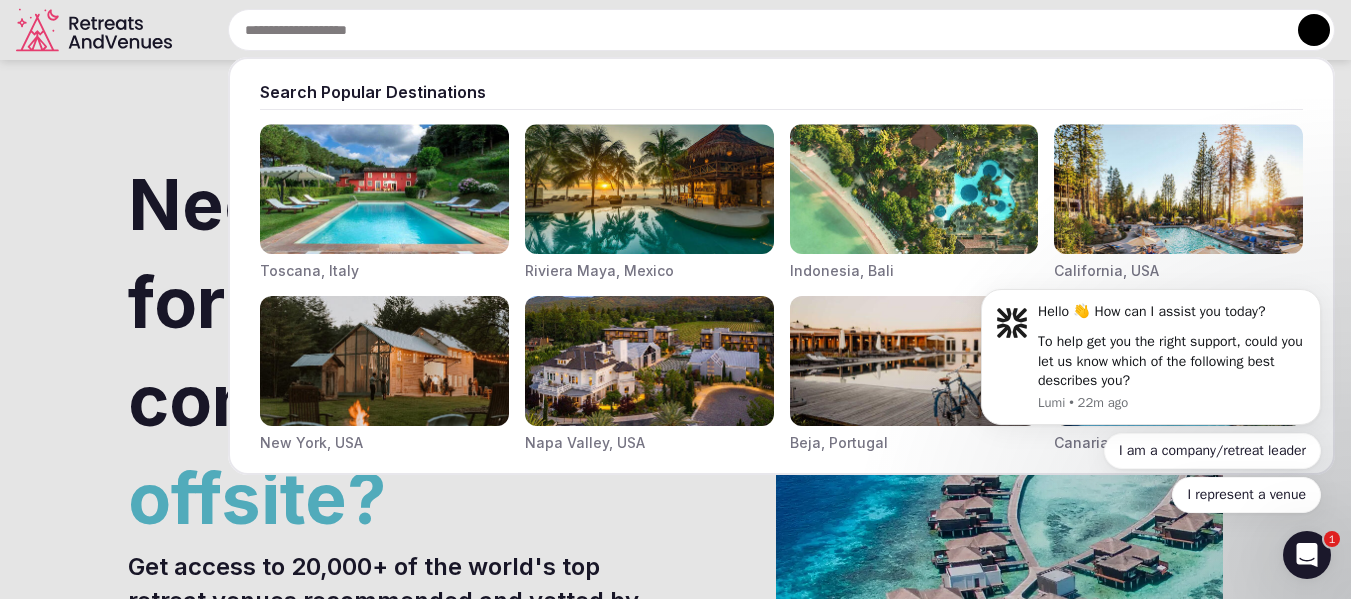 click at bounding box center [781, 30] 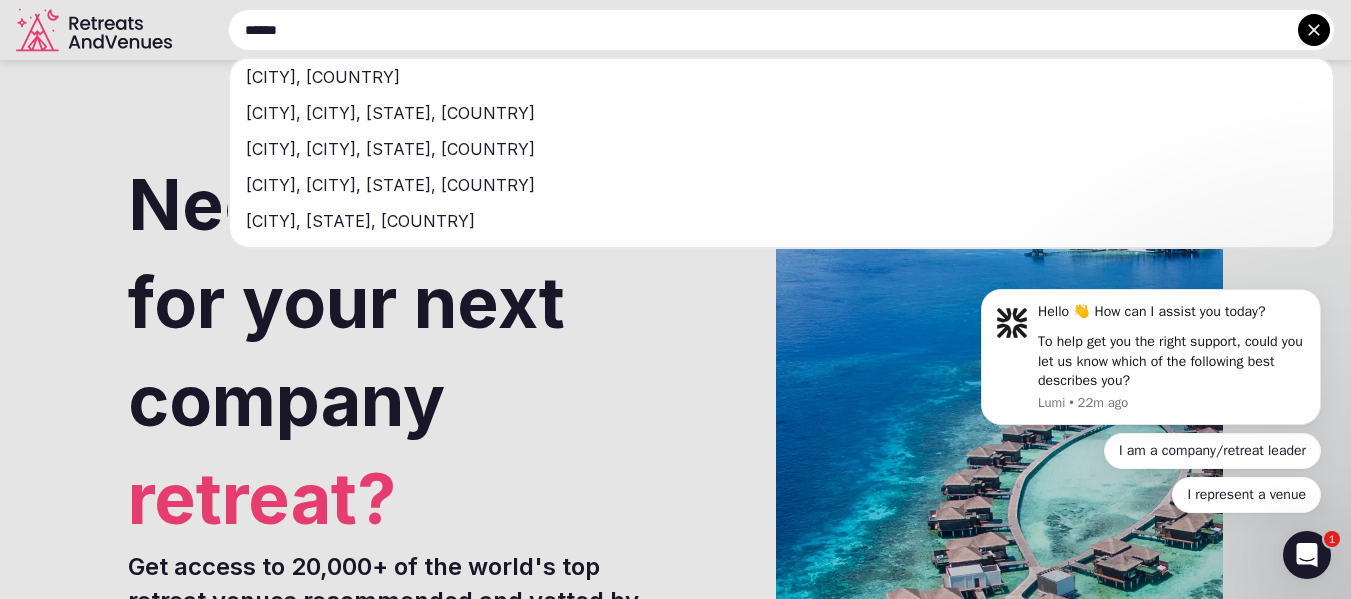 type on "******" 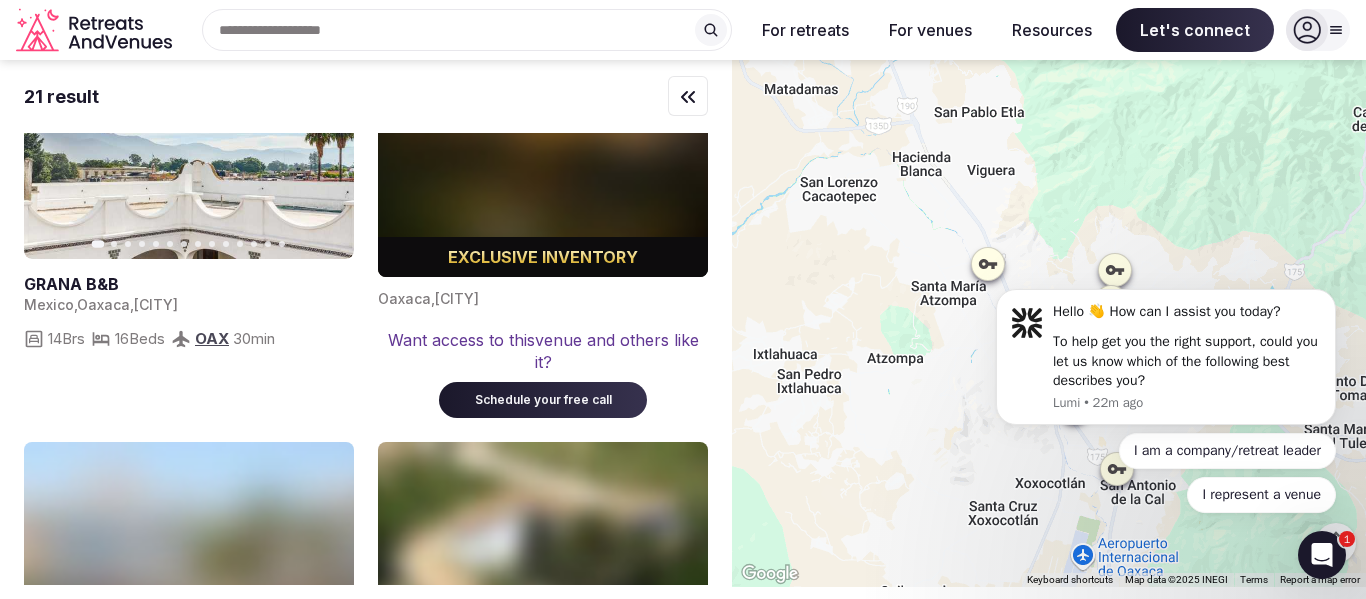 scroll, scrollTop: 0, scrollLeft: 0, axis: both 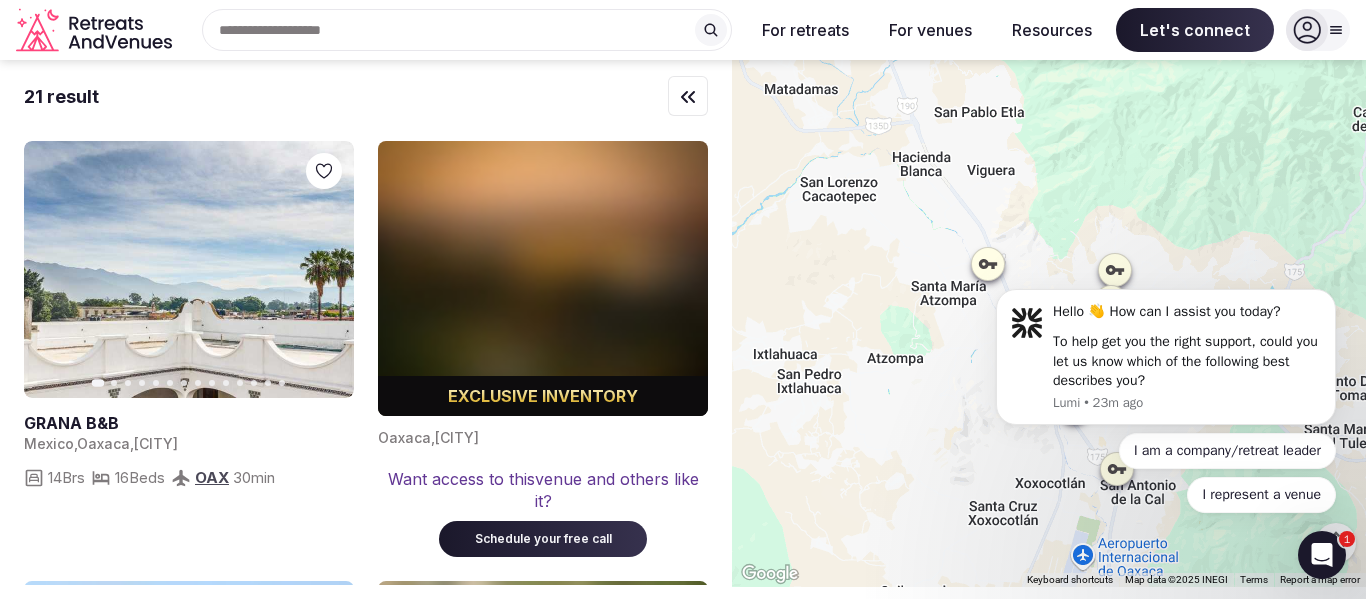 click at bounding box center [189, 269] 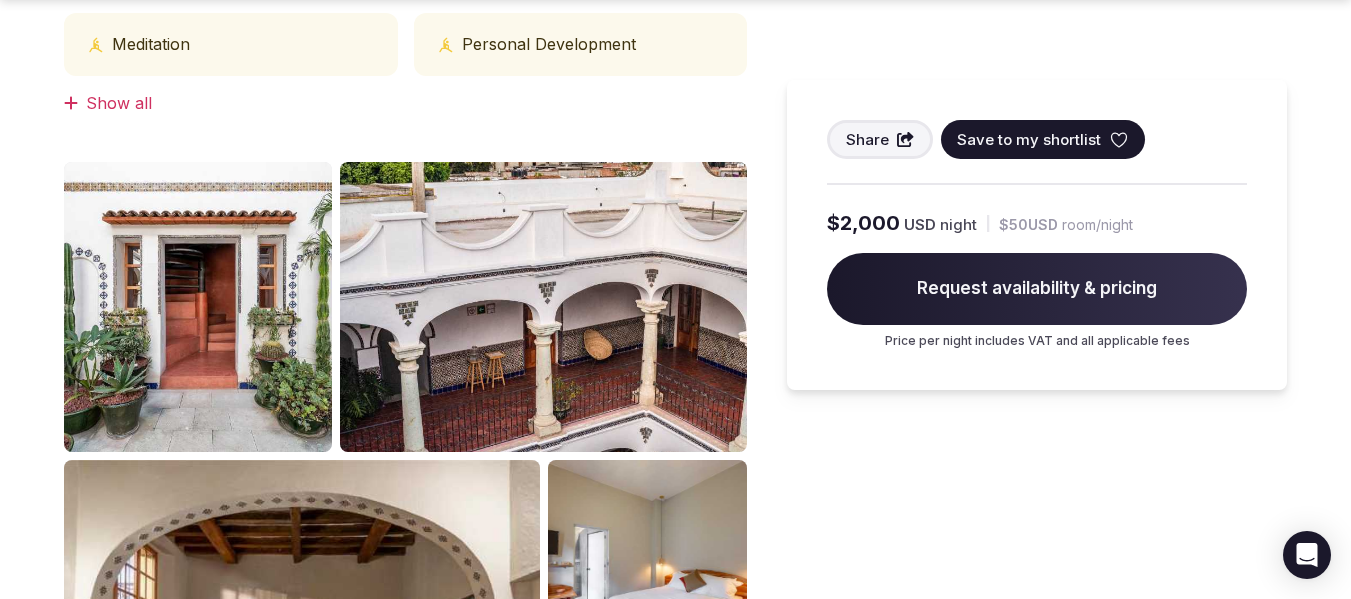 scroll, scrollTop: 1137, scrollLeft: 0, axis: vertical 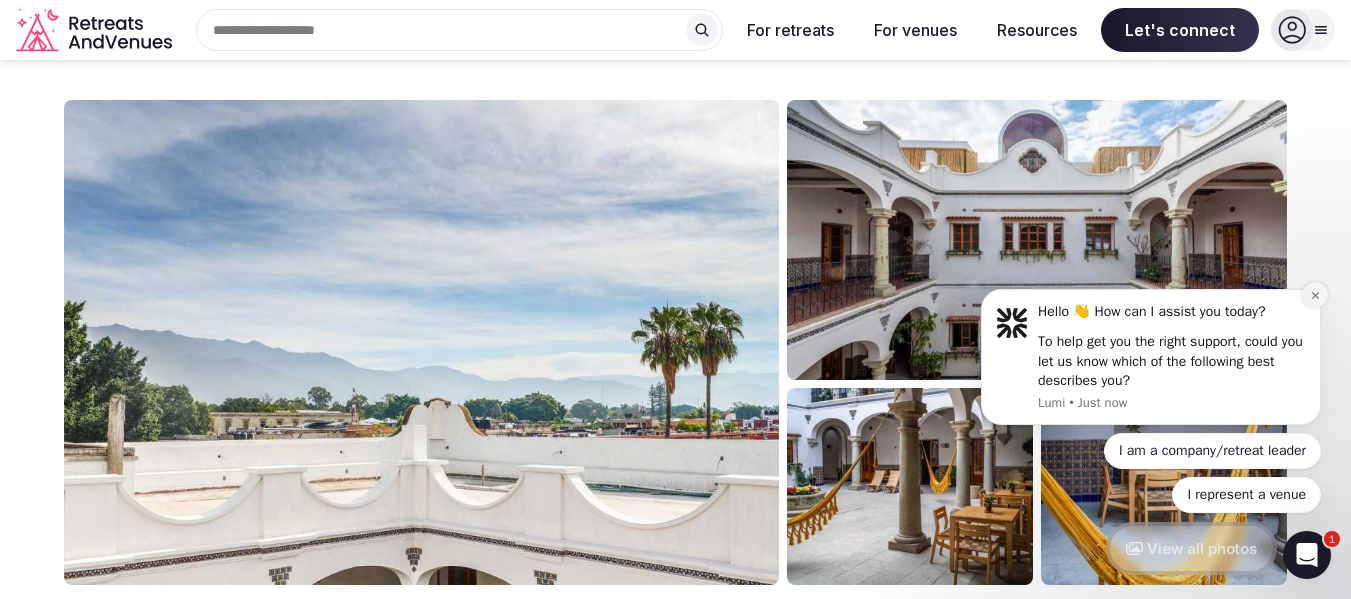 click 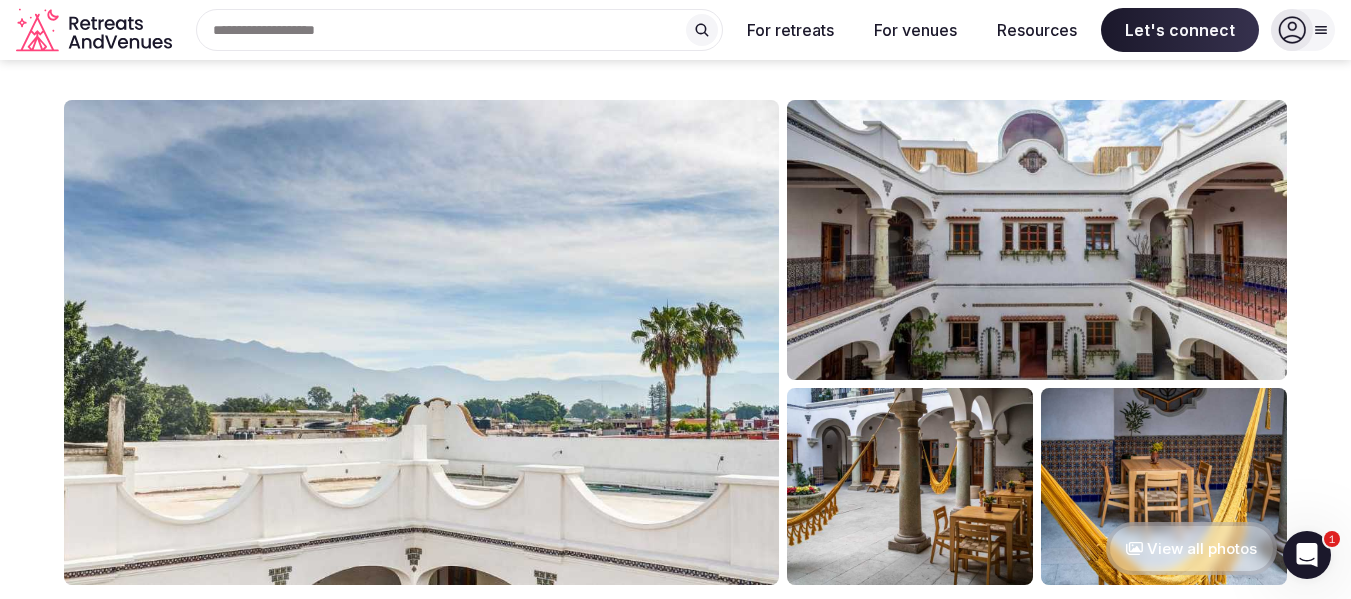 click at bounding box center (1037, 240) 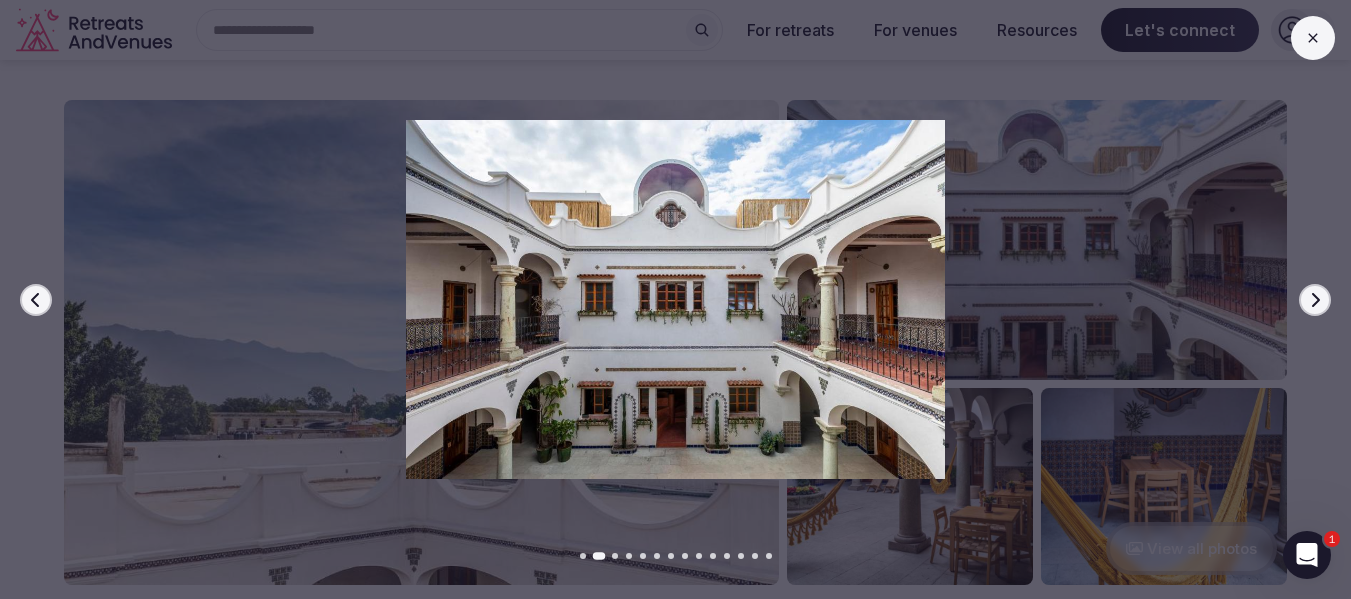 click 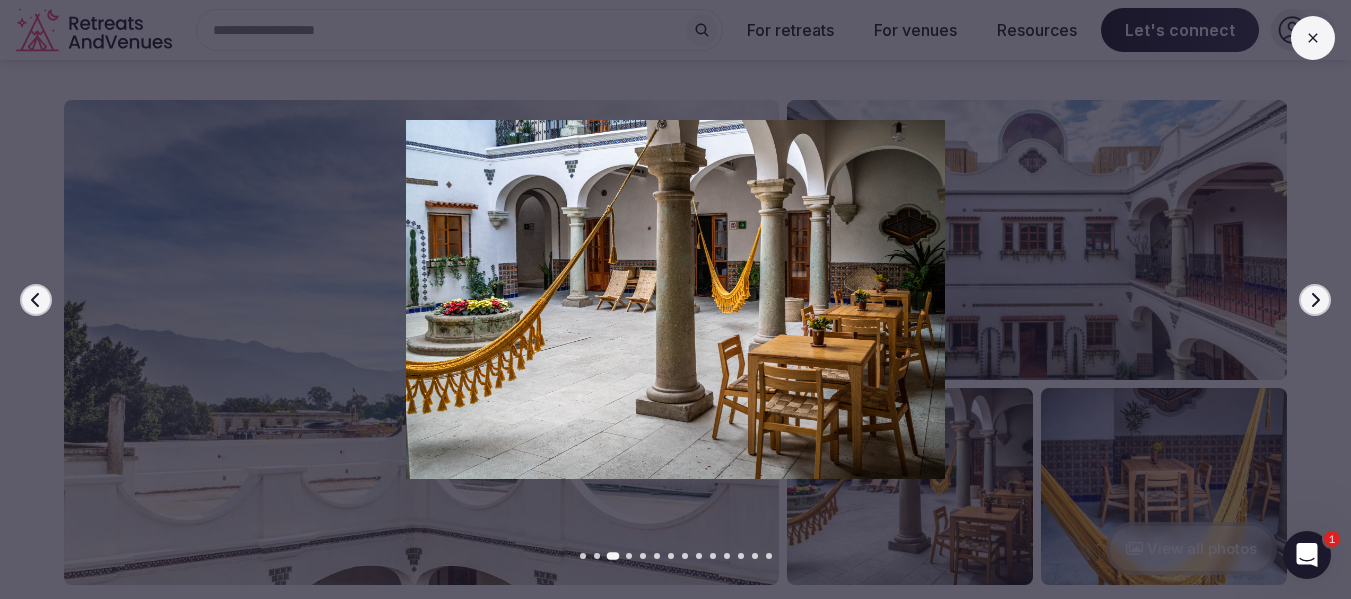 click 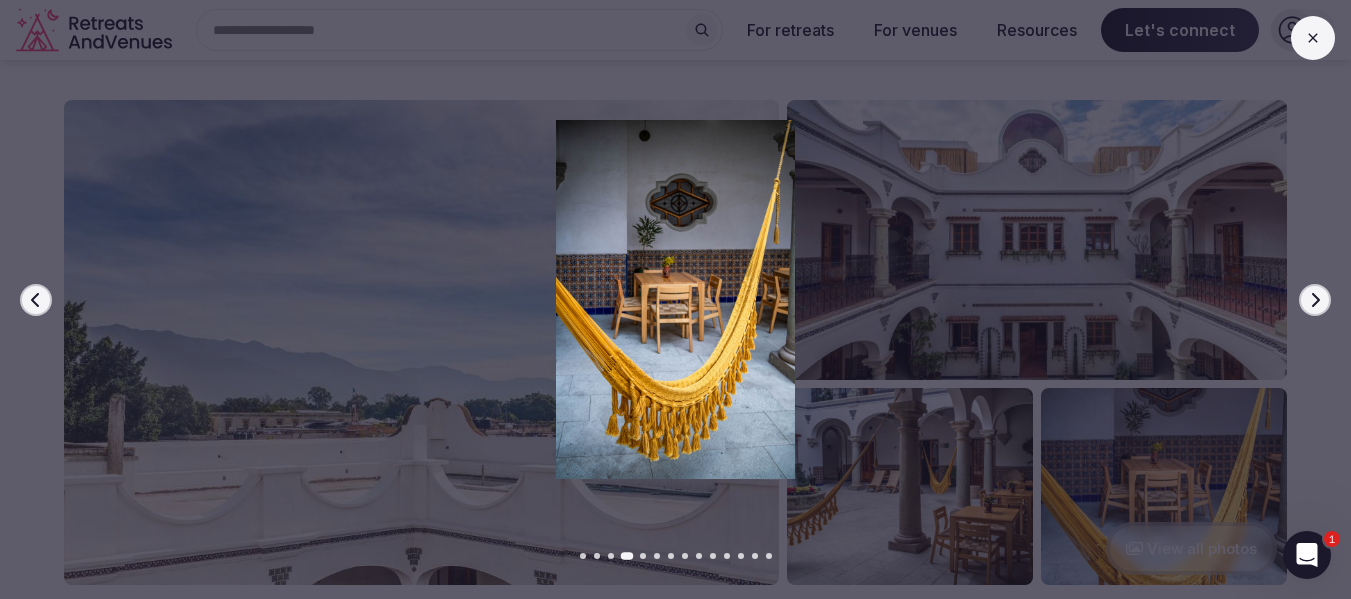 click 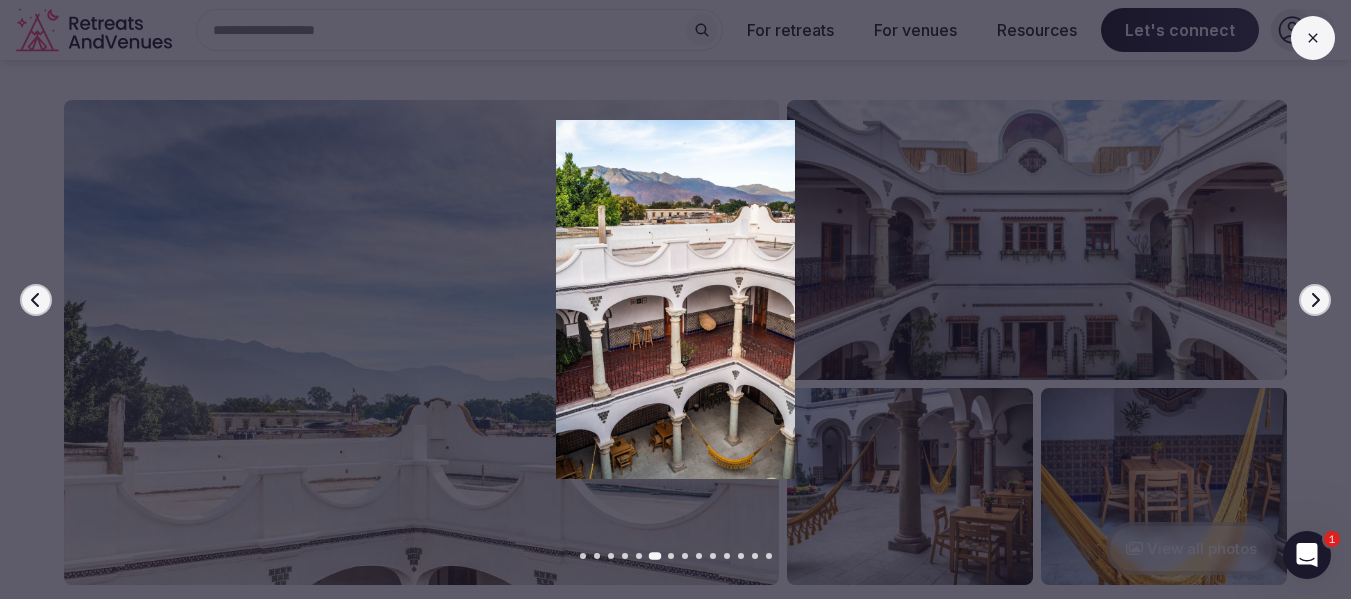 click 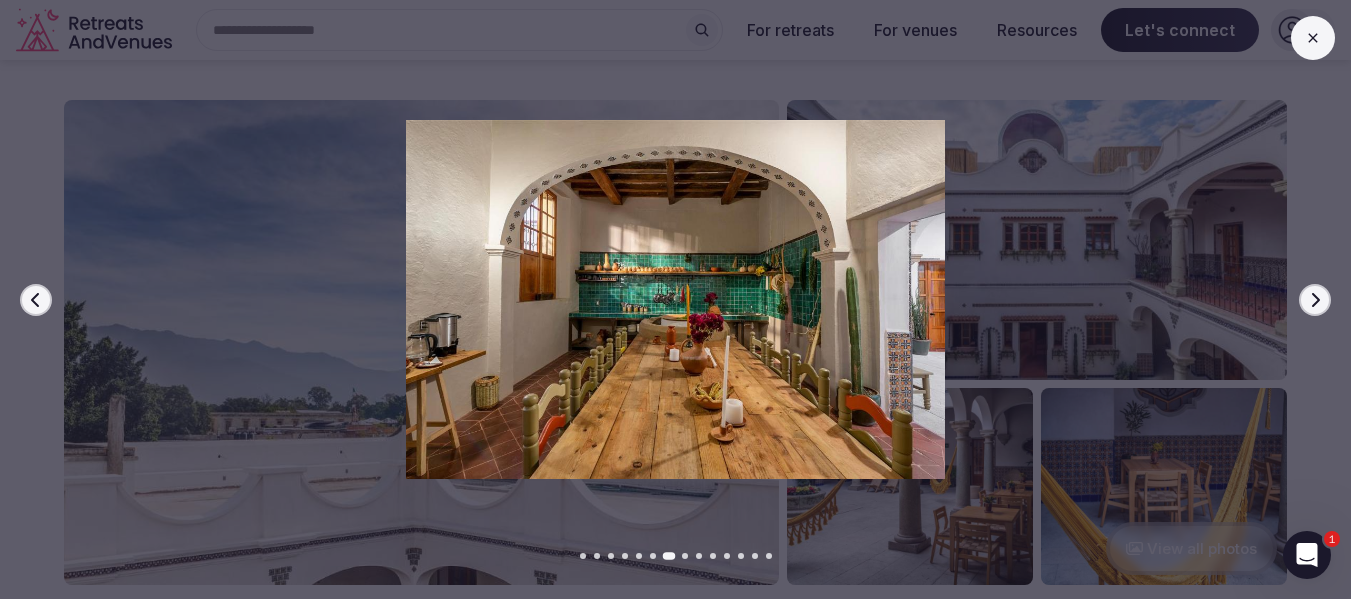 click 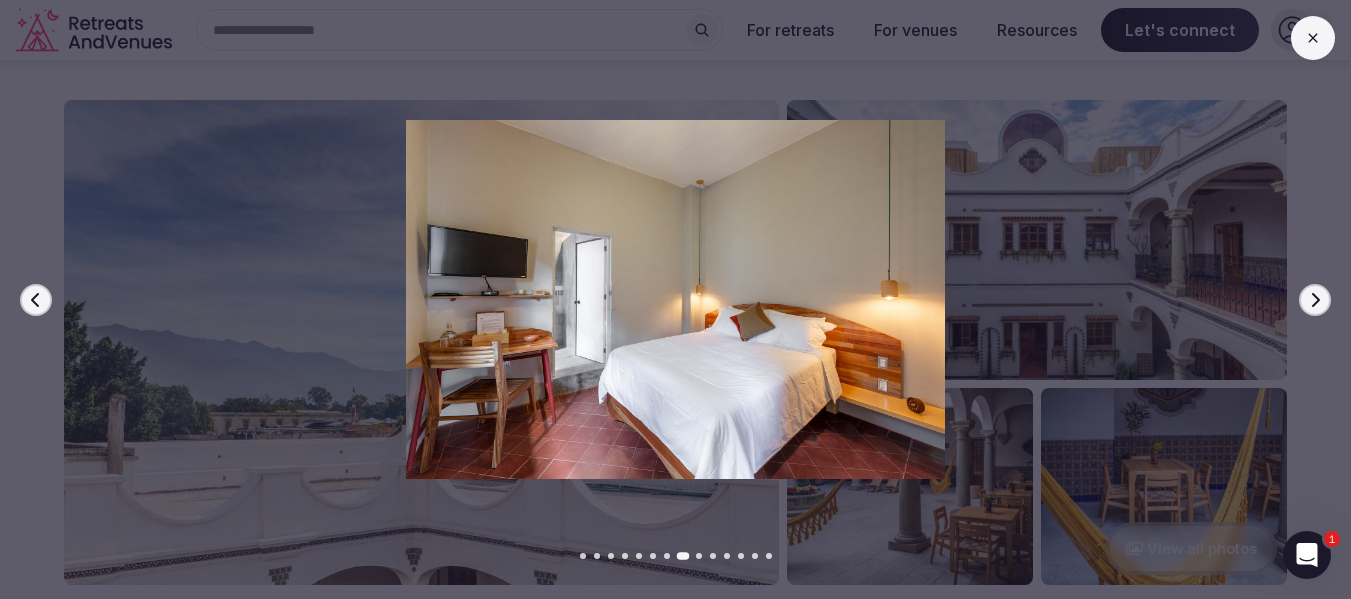 click 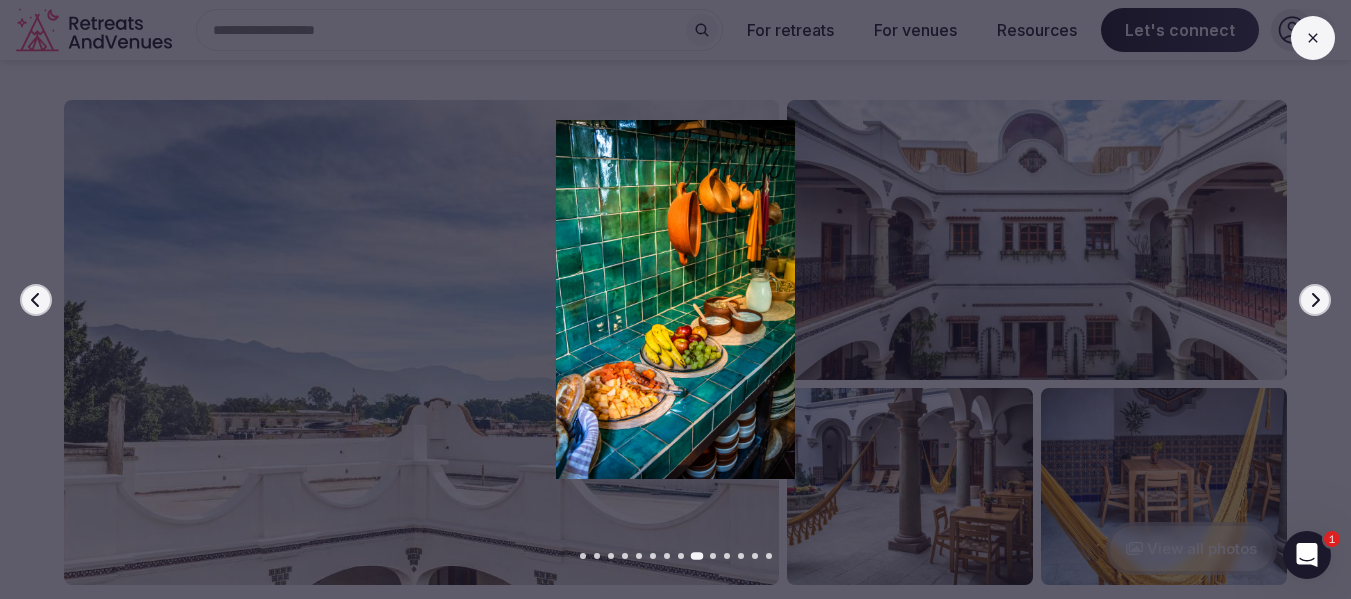 click 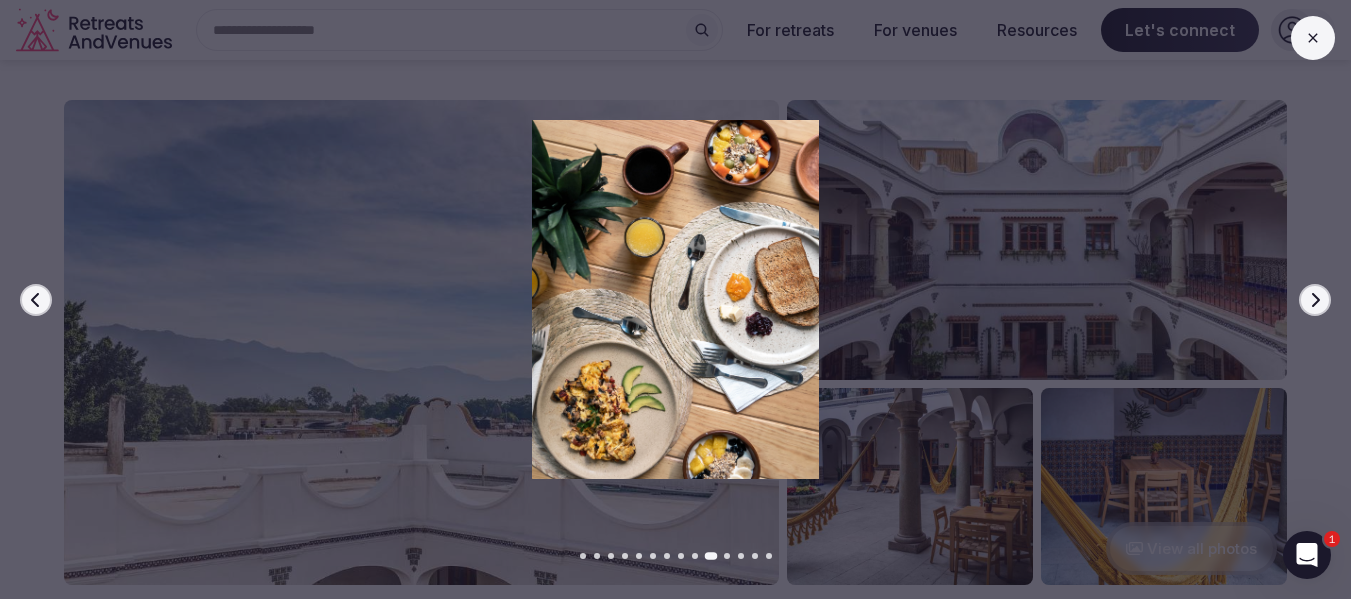 click 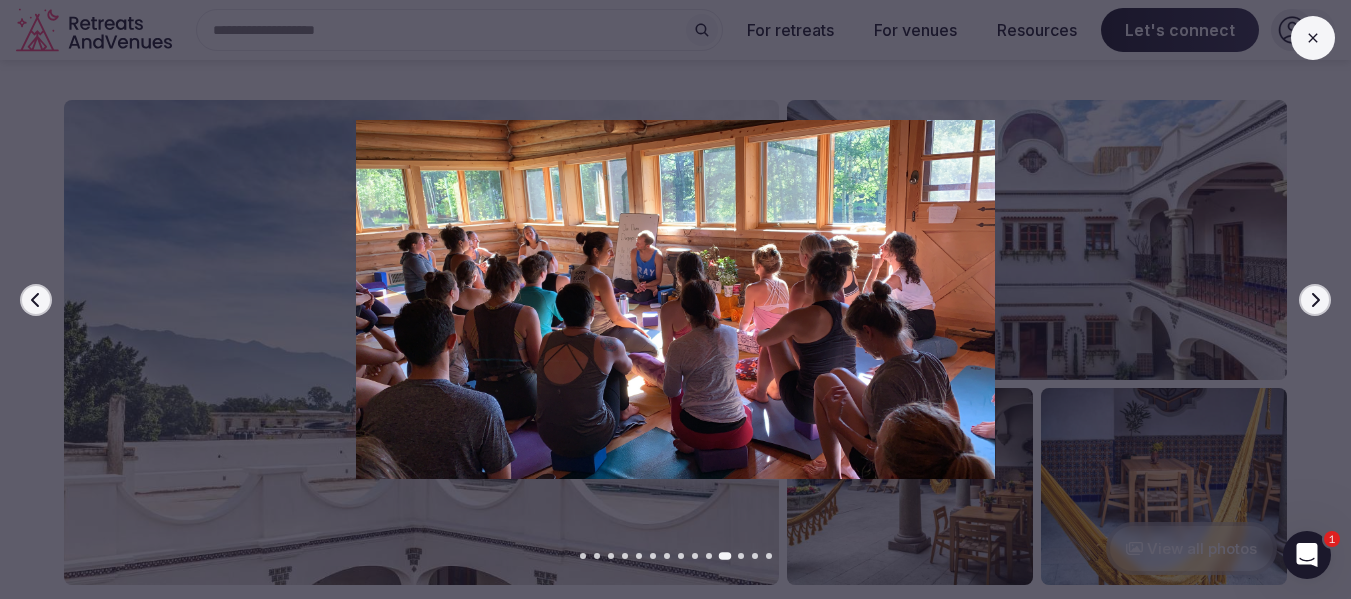 click 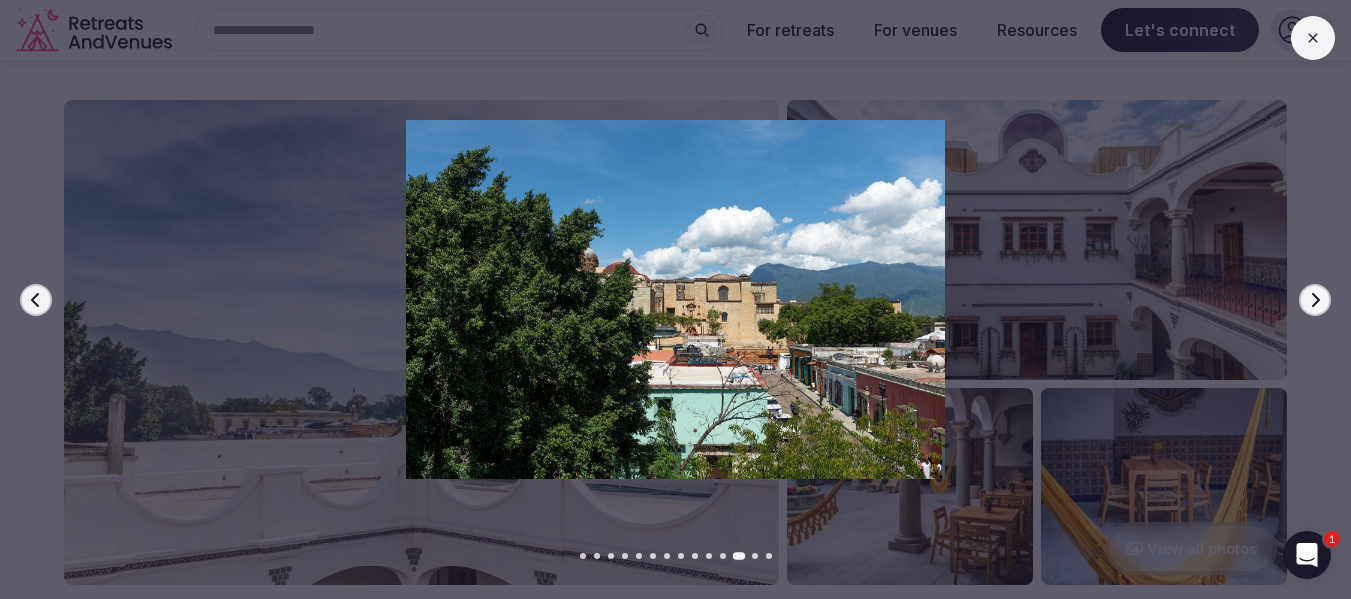 click 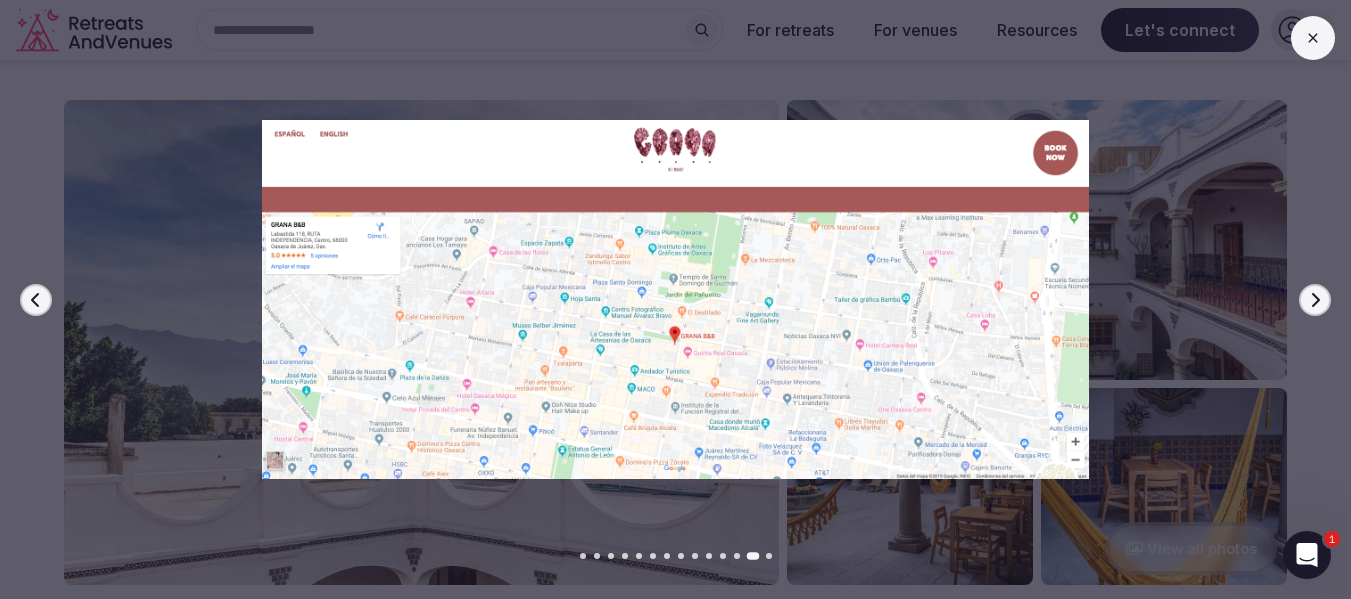 click 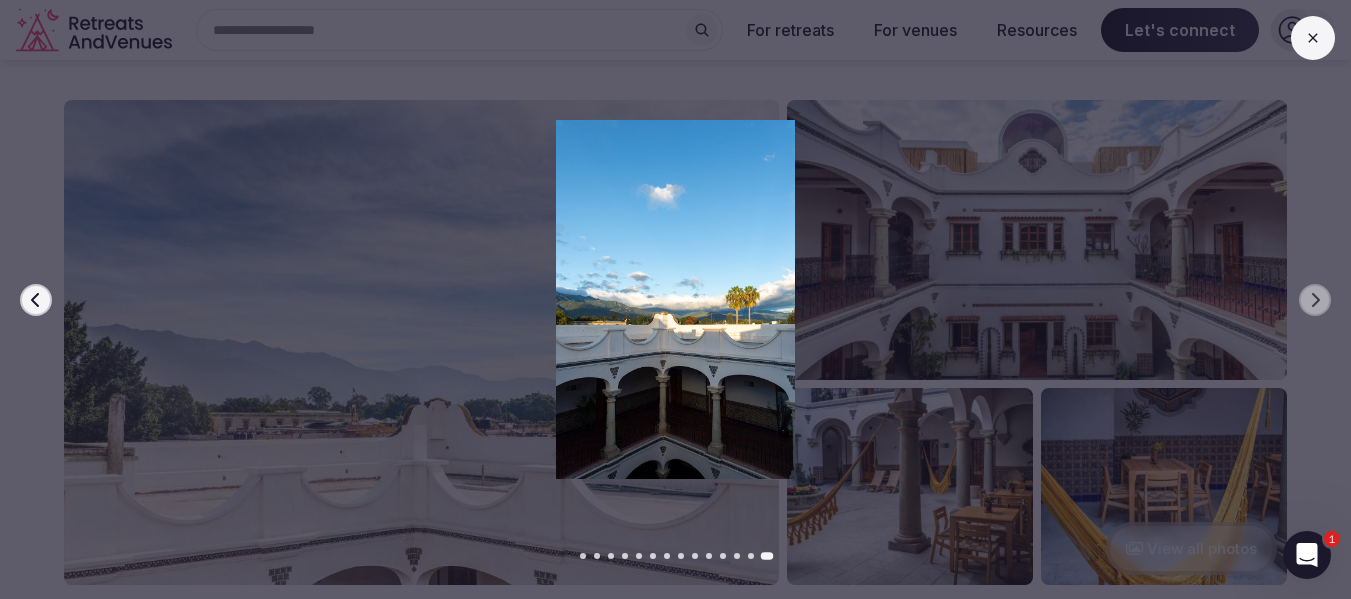 click 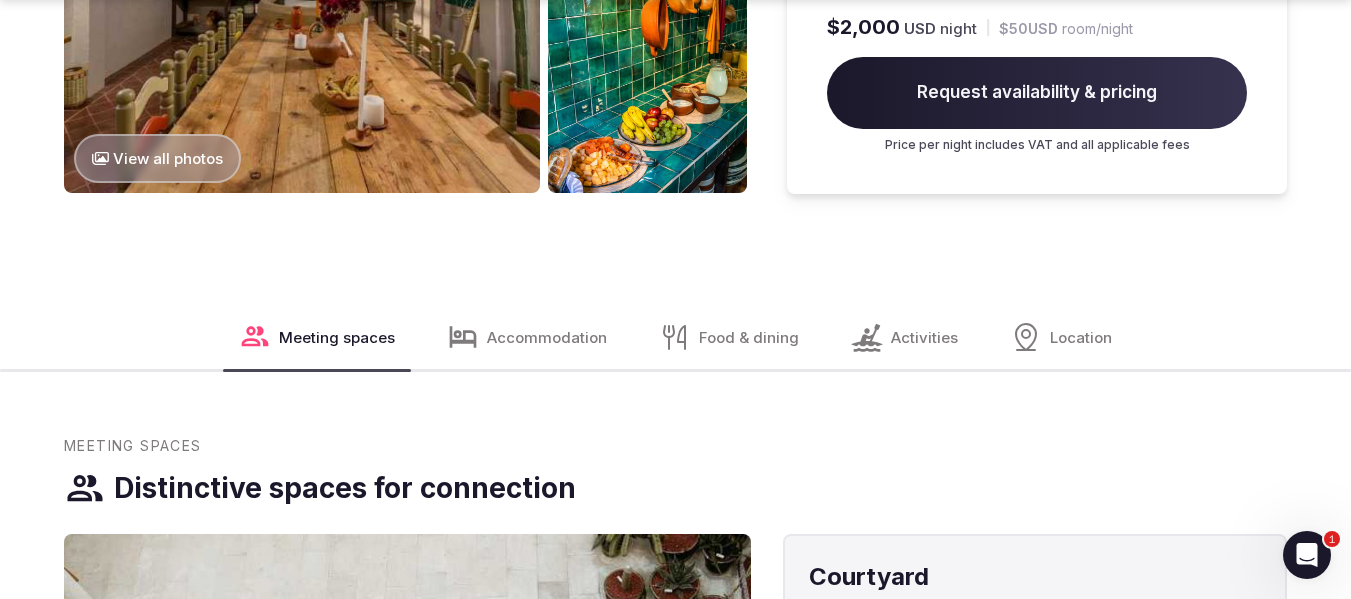 scroll, scrollTop: 1844, scrollLeft: 0, axis: vertical 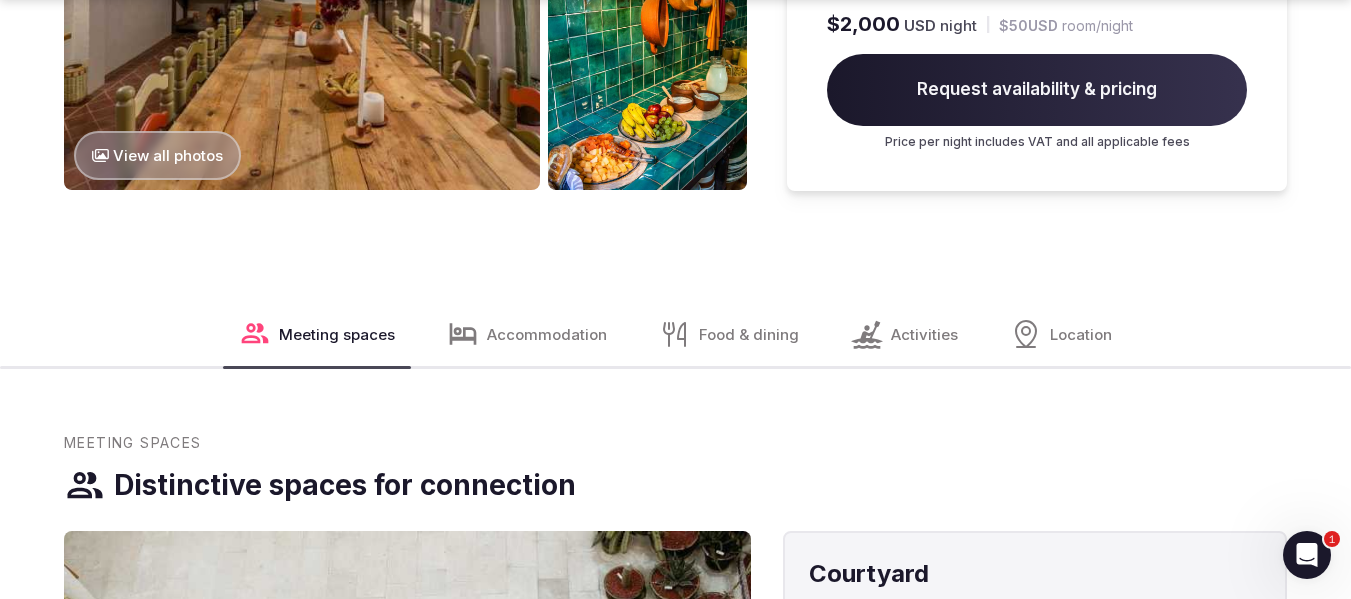 click on "Courtyard" at bounding box center [1035, 574] 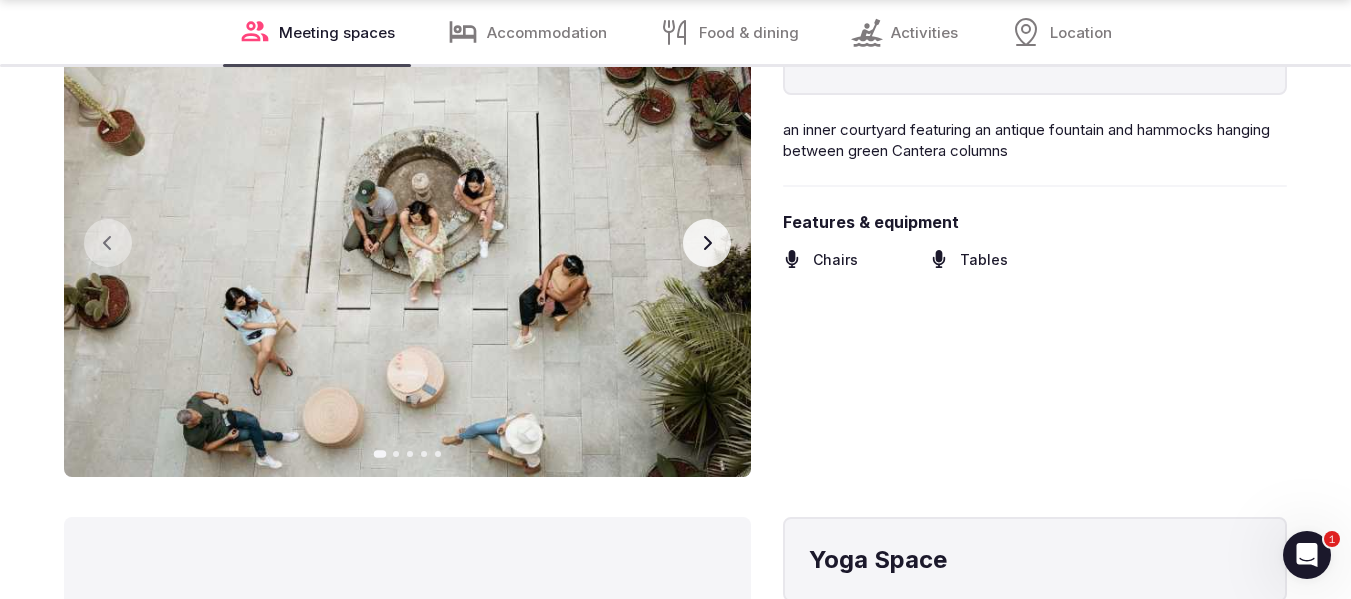 scroll, scrollTop: 2371, scrollLeft: 0, axis: vertical 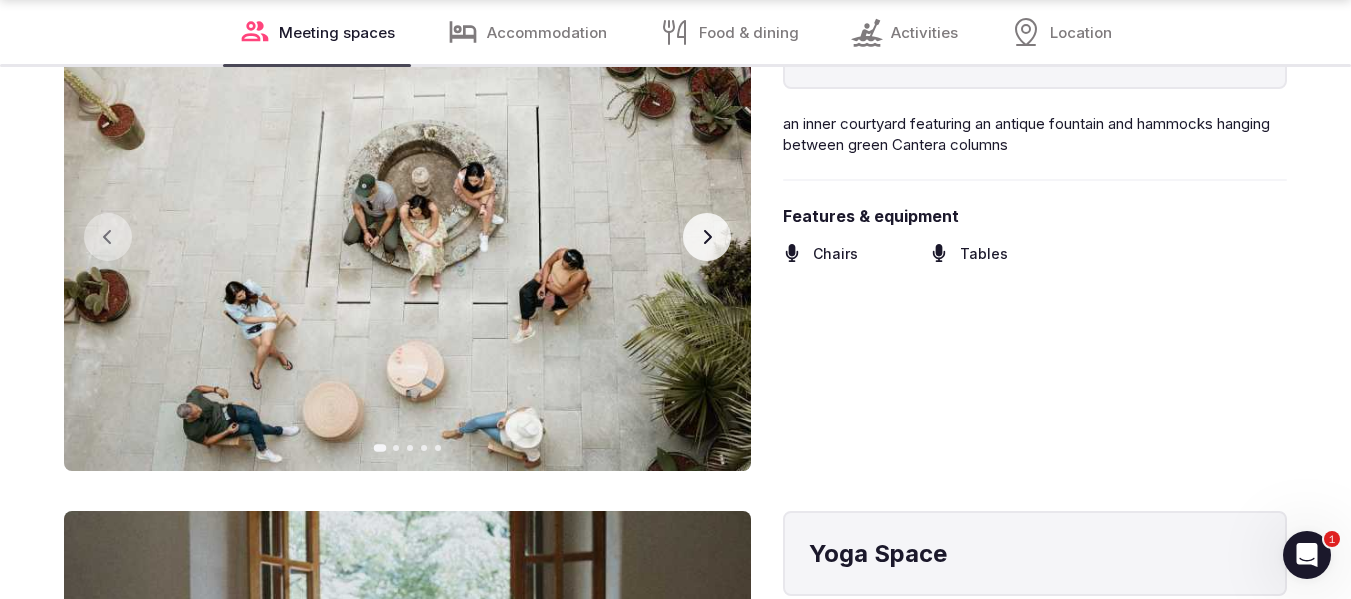 click on "Next slide" at bounding box center (707, 237) 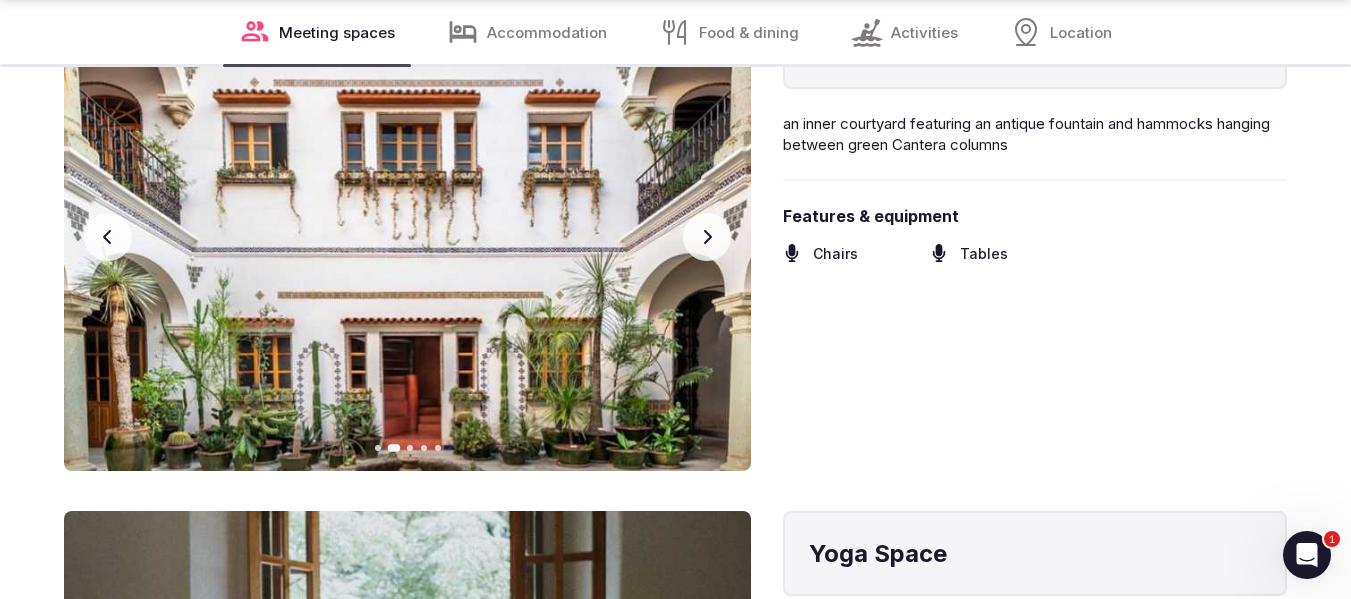 click on "Next slide" at bounding box center [707, 237] 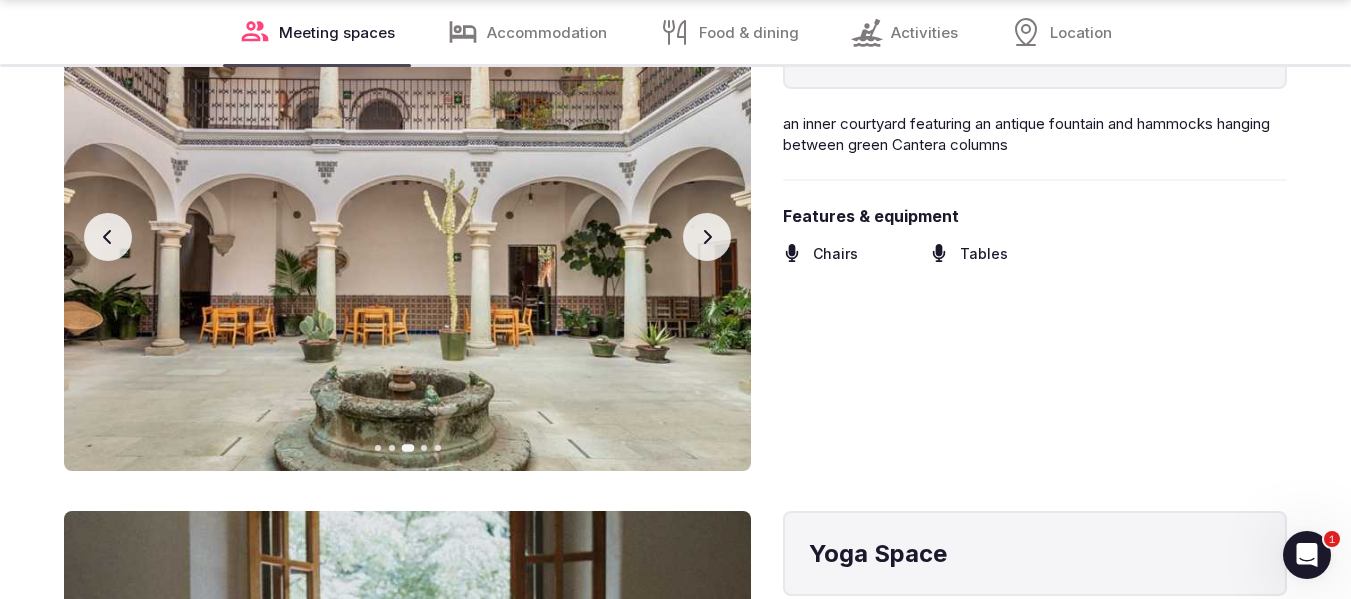 click 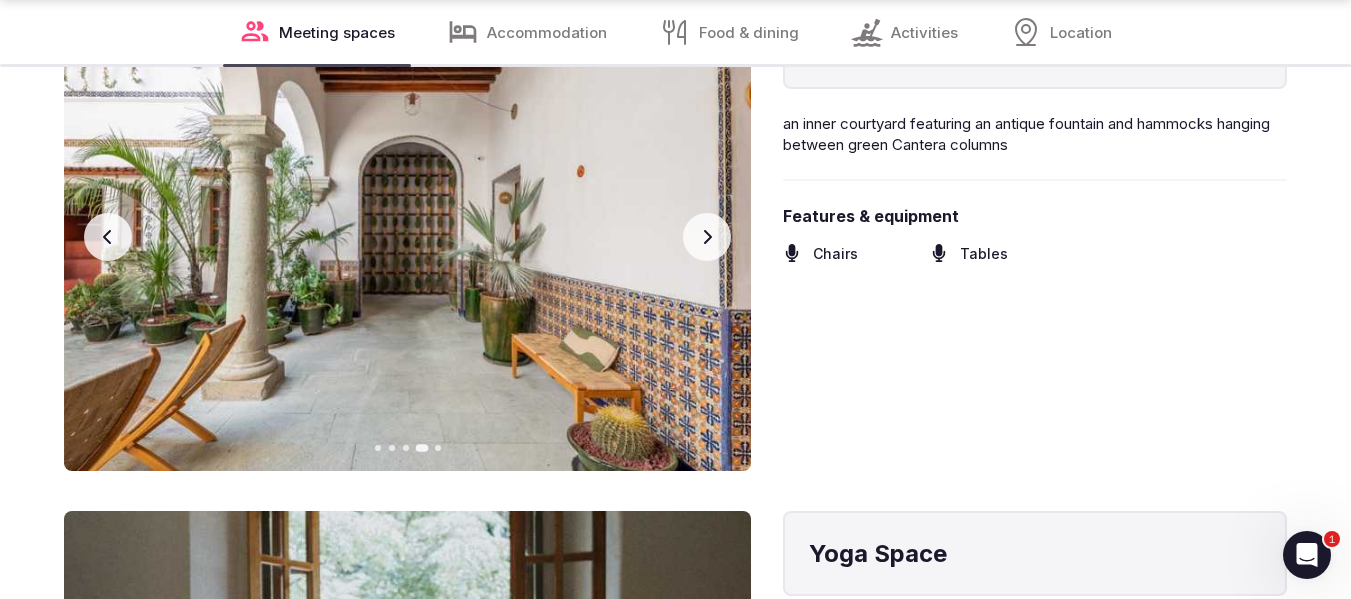 click 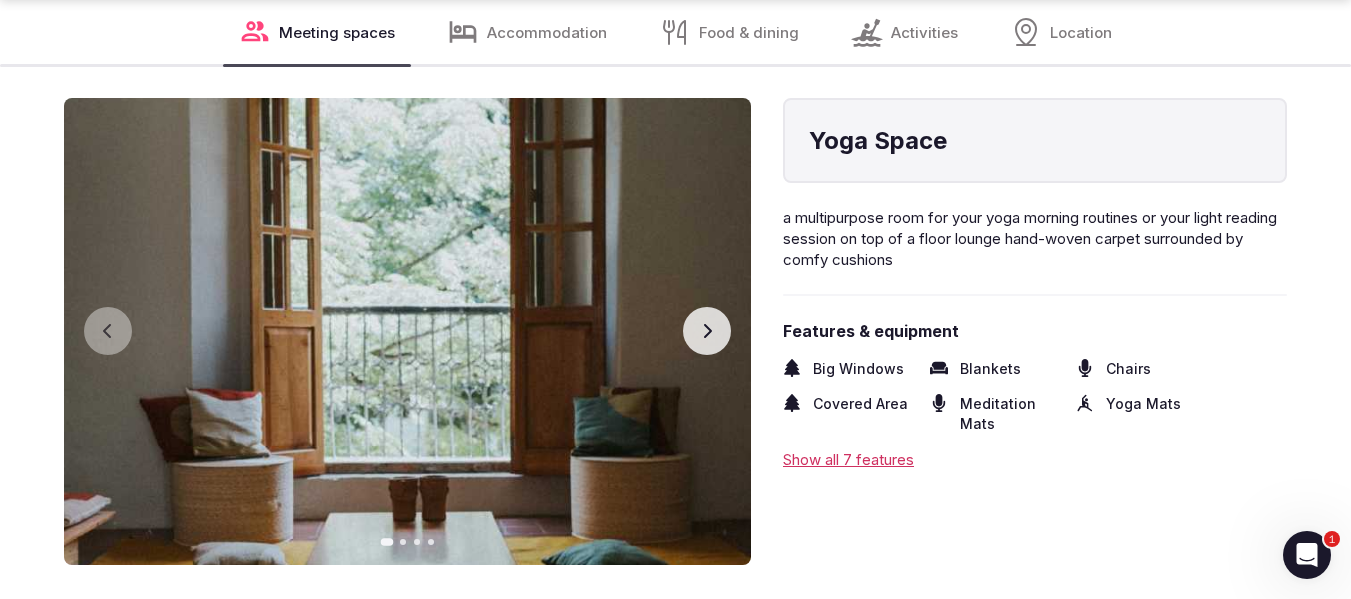 scroll, scrollTop: 2785, scrollLeft: 0, axis: vertical 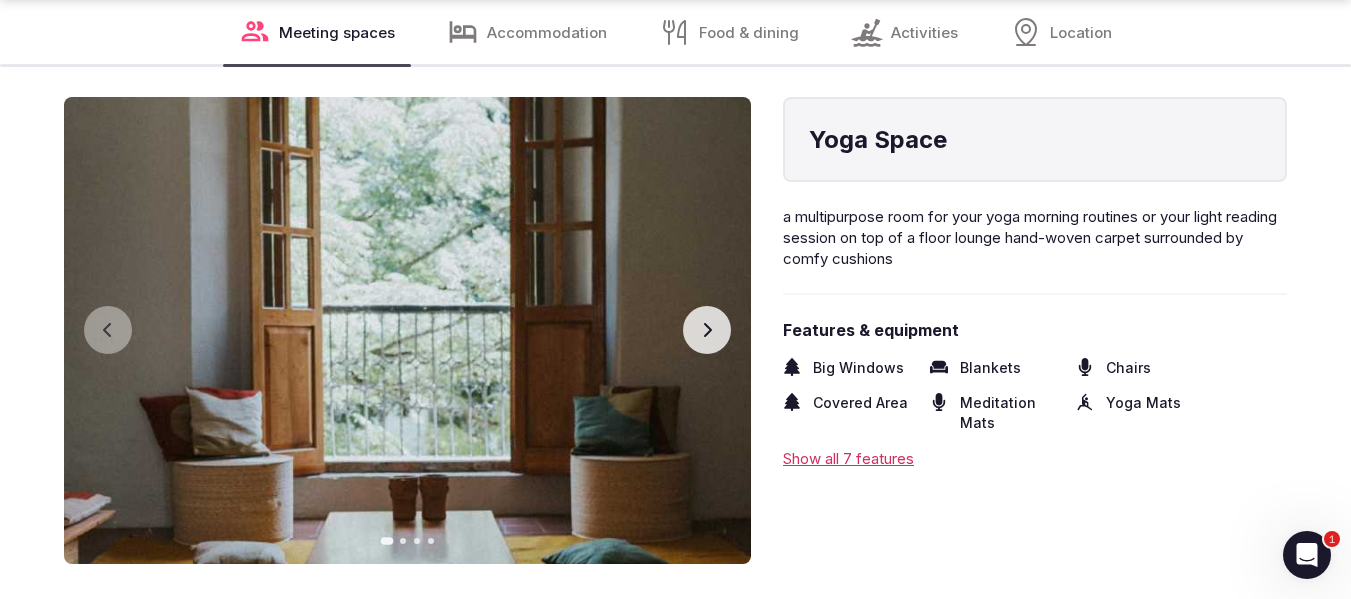 click 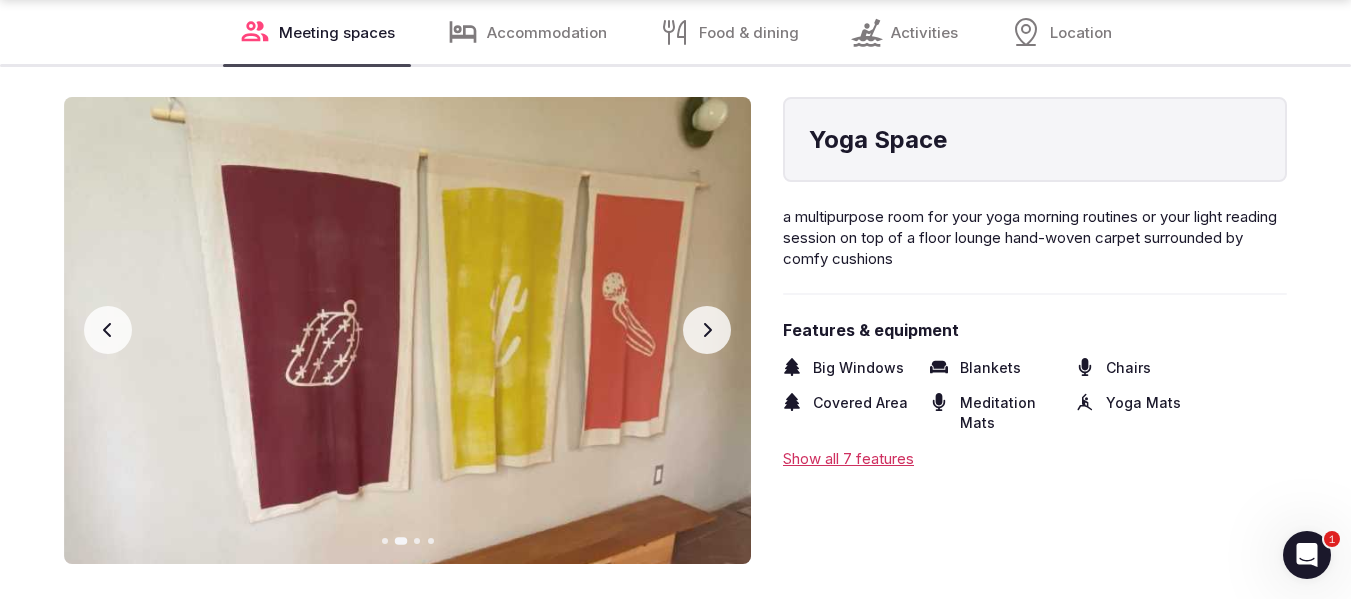 click 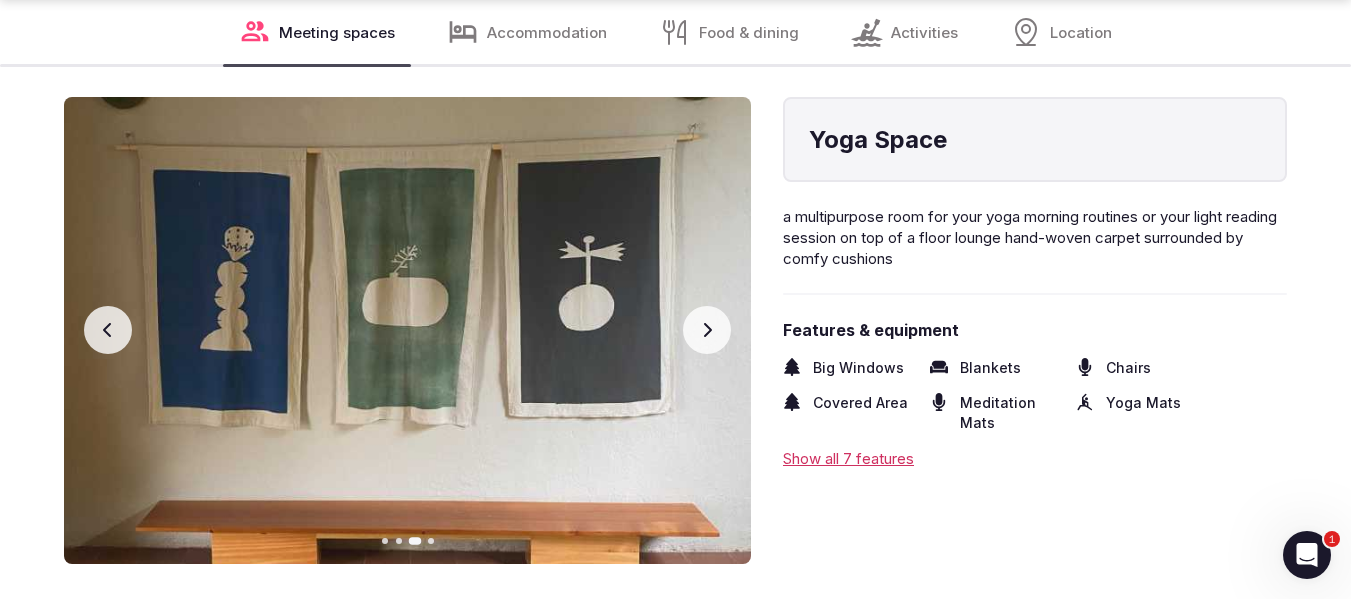 click 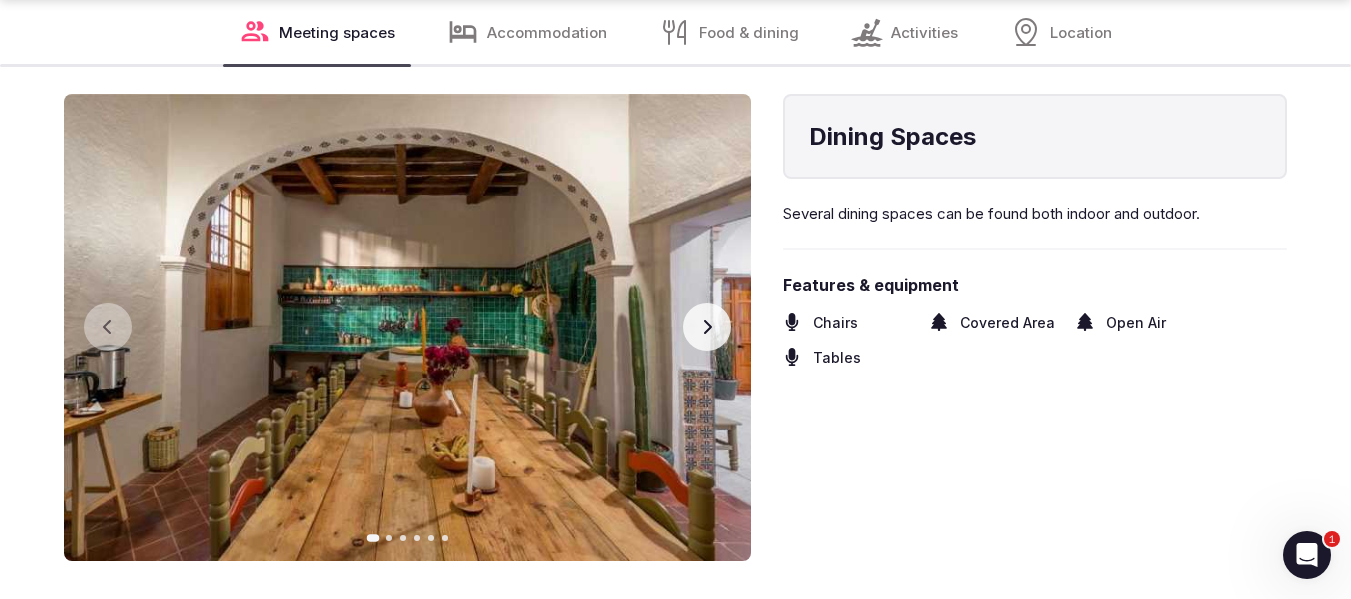 scroll, scrollTop: 3296, scrollLeft: 0, axis: vertical 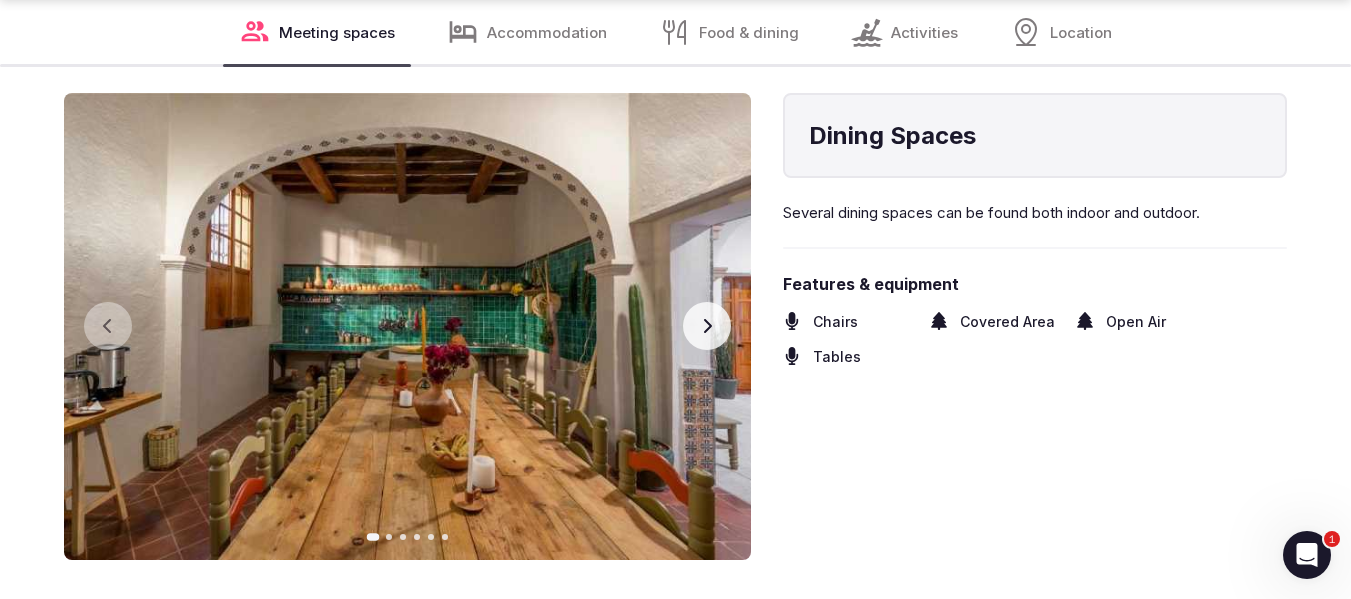 click 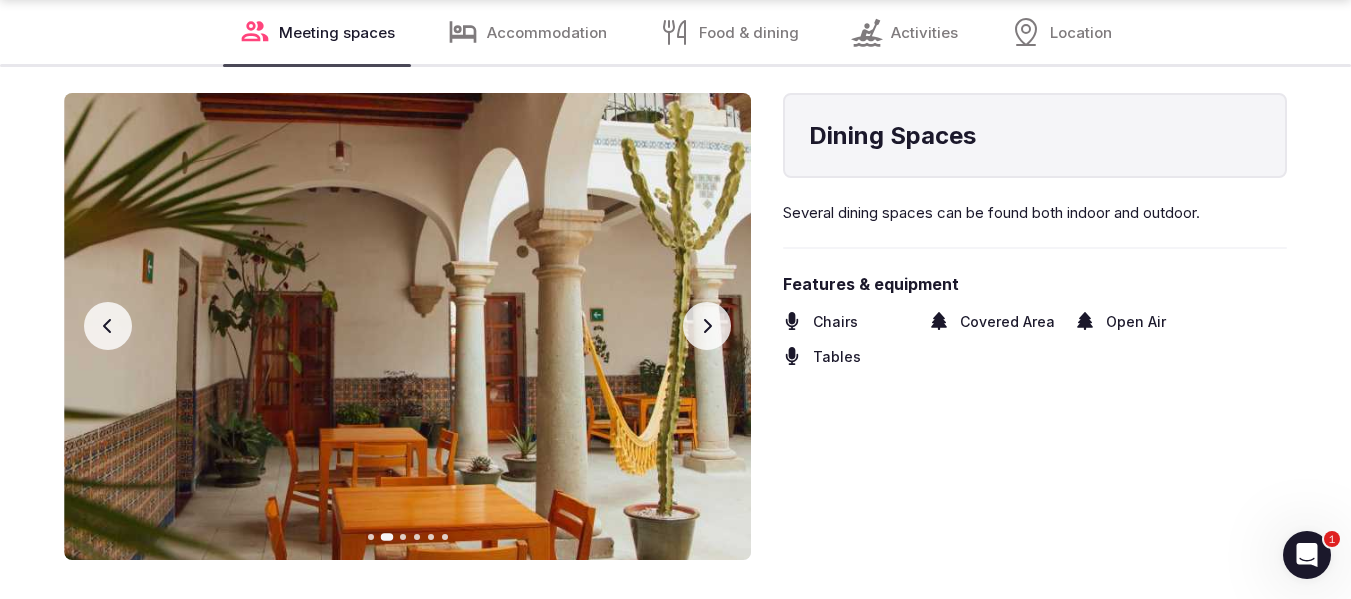 click 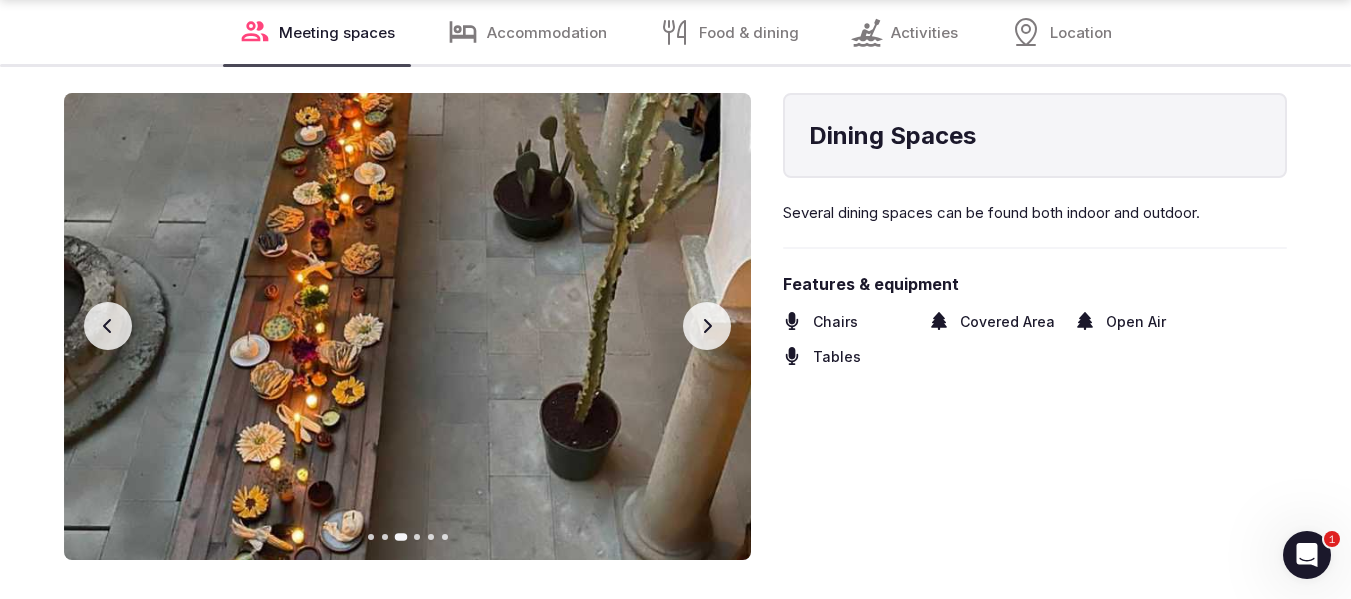 click 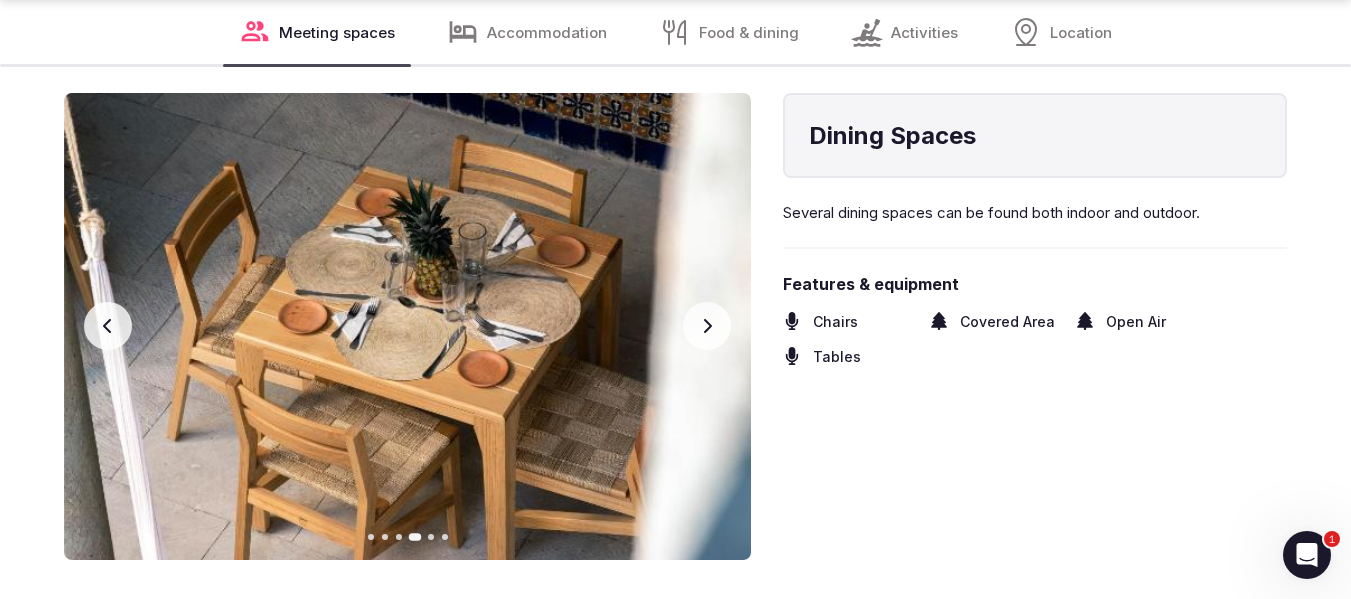 click 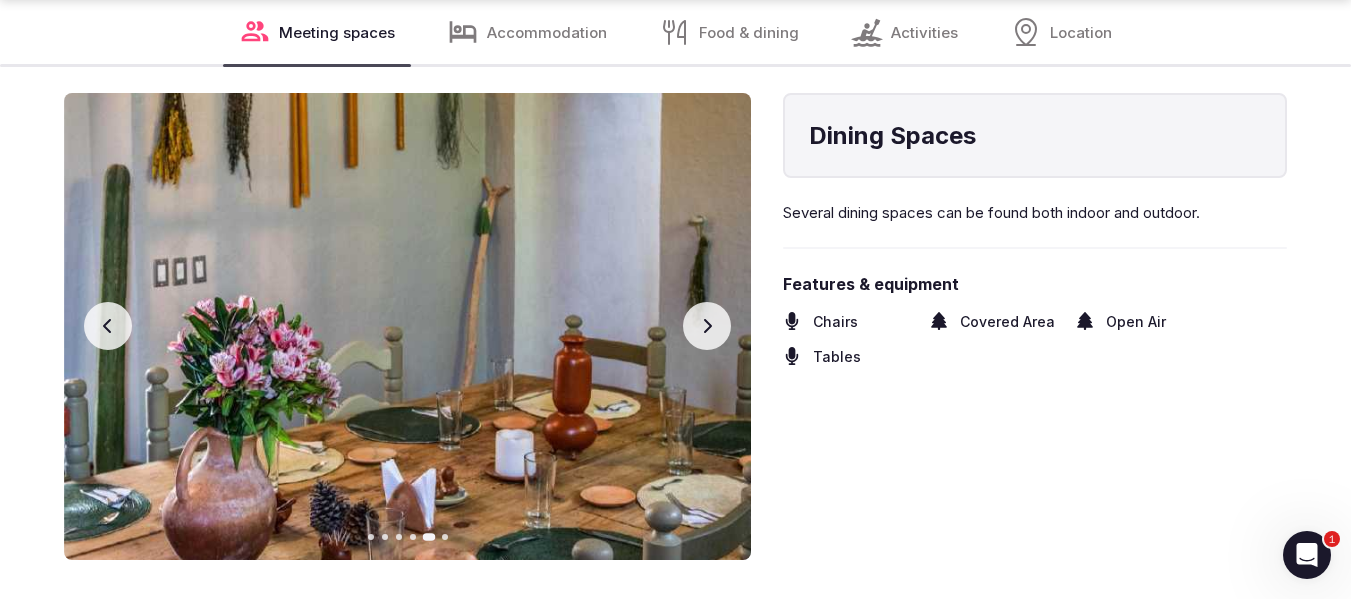 click 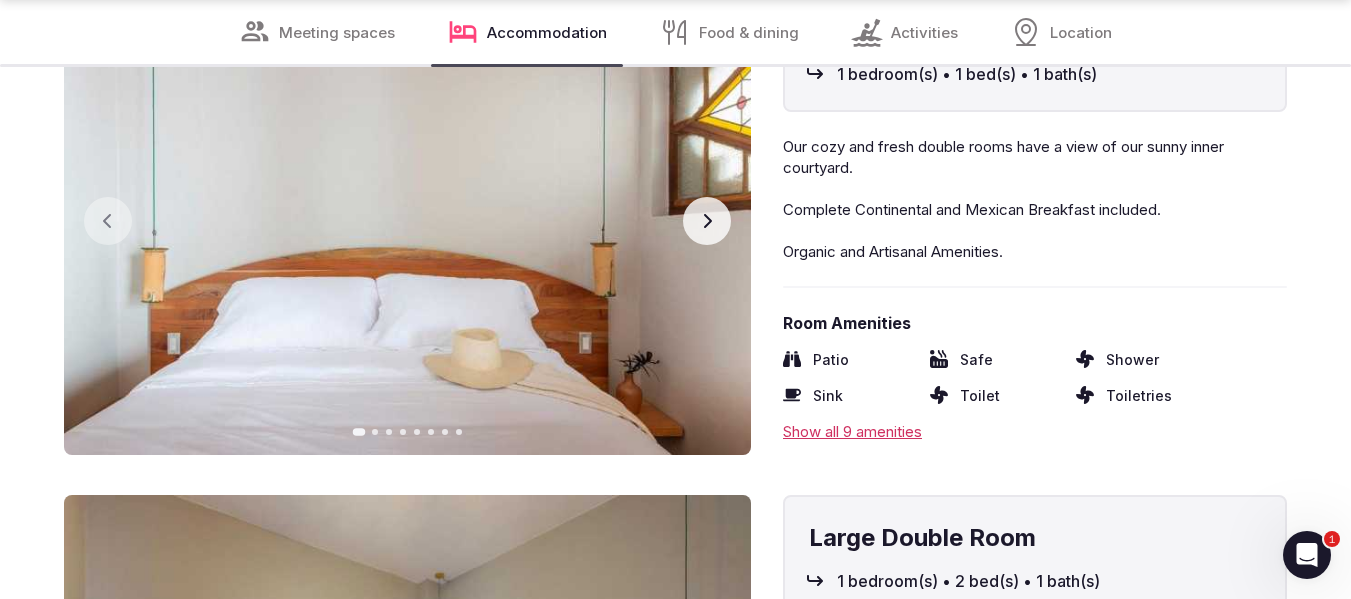 scroll, scrollTop: 4114, scrollLeft: 0, axis: vertical 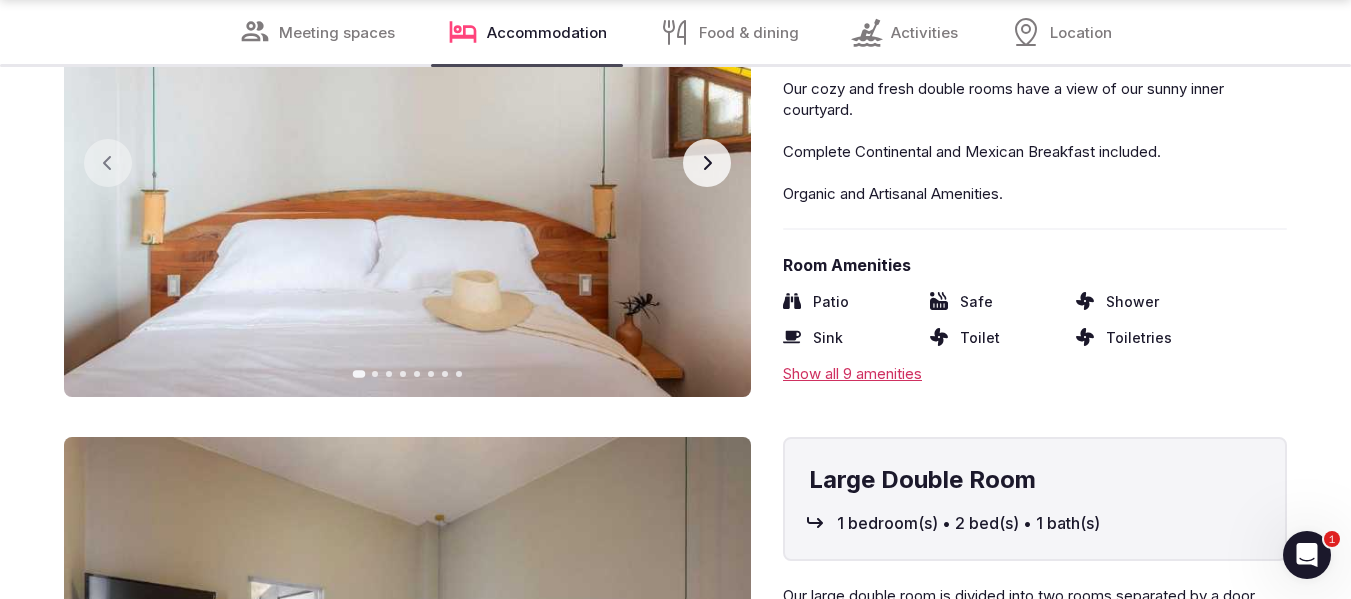 click 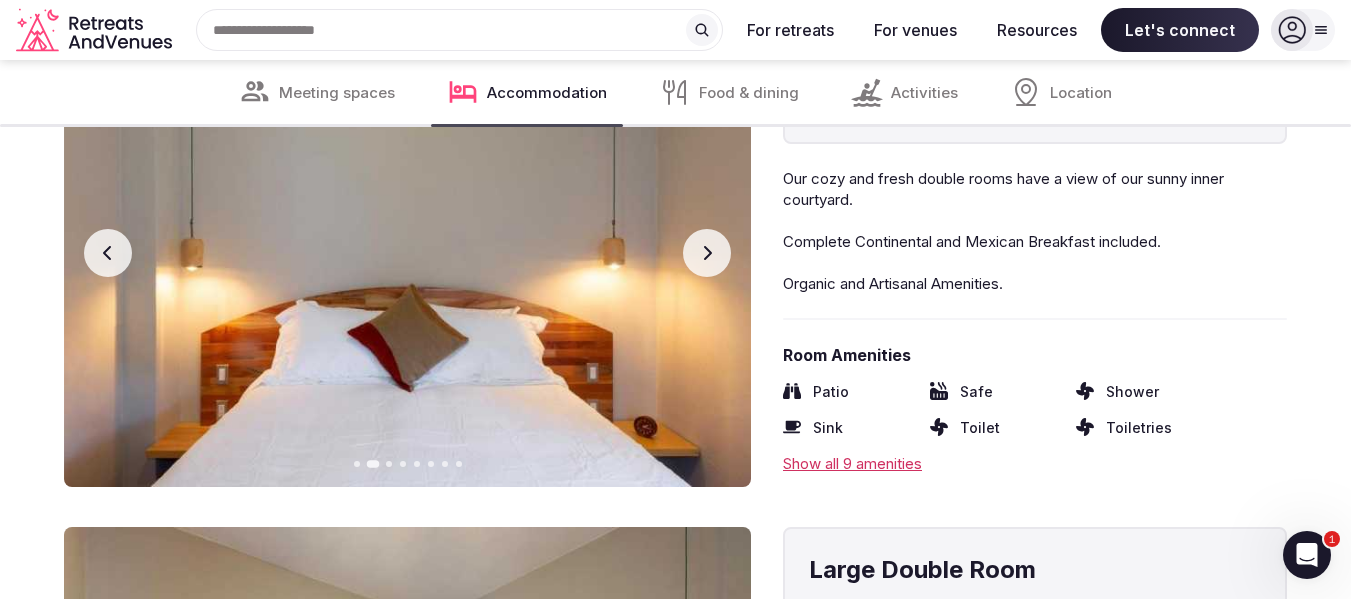 scroll, scrollTop: 4010, scrollLeft: 0, axis: vertical 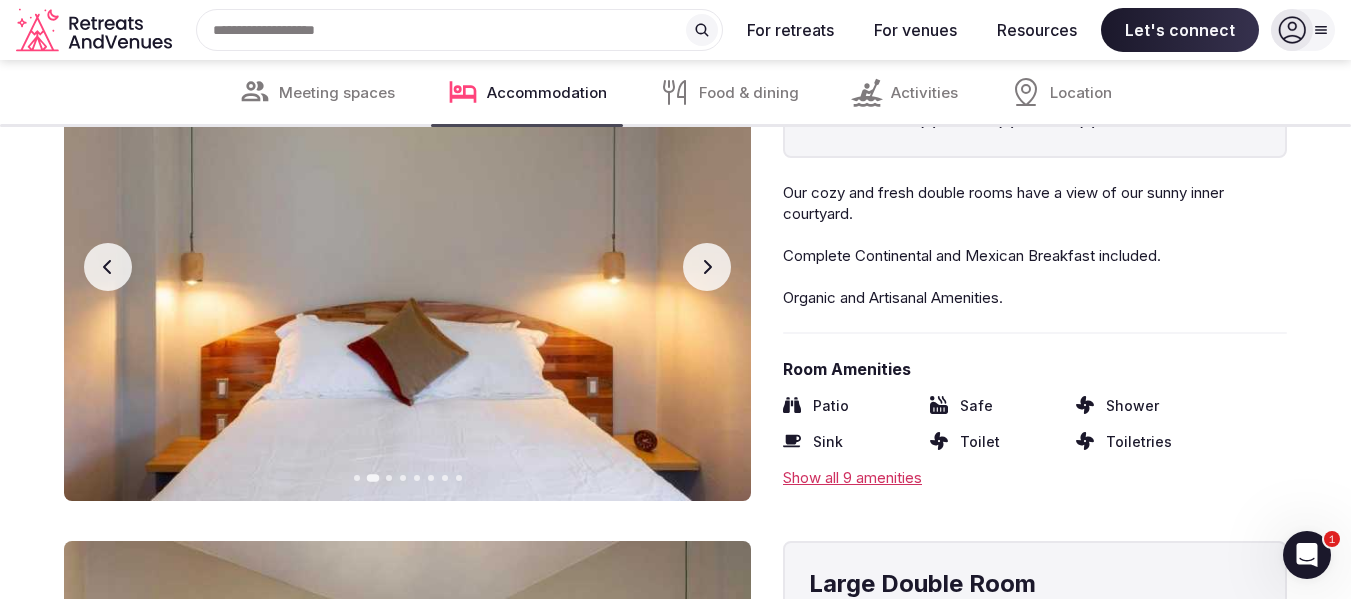 click on "Next slide" at bounding box center (707, 267) 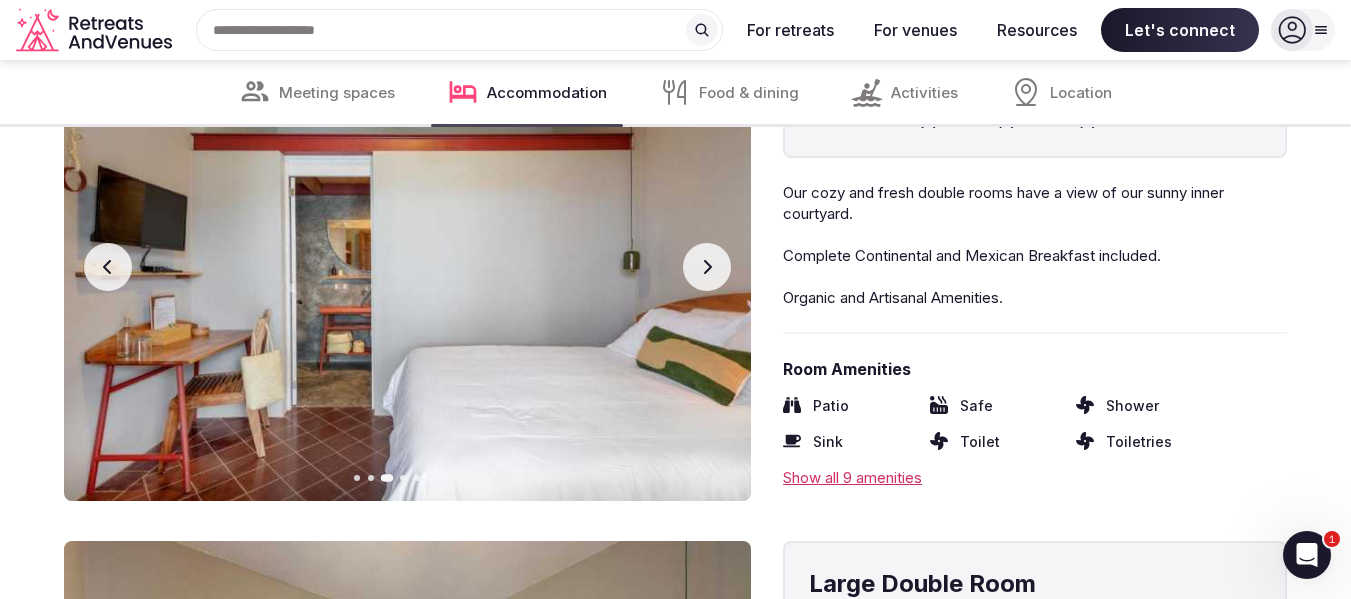 click on "Next slide" at bounding box center [707, 267] 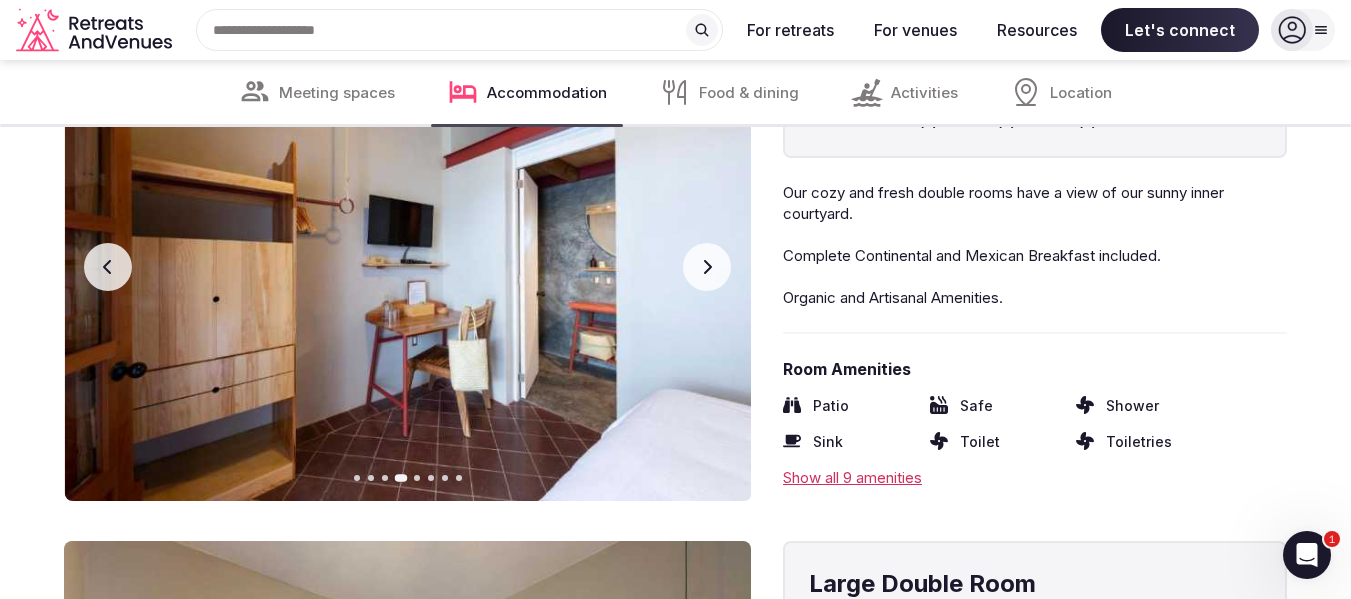 click on "Next slide" at bounding box center (707, 267) 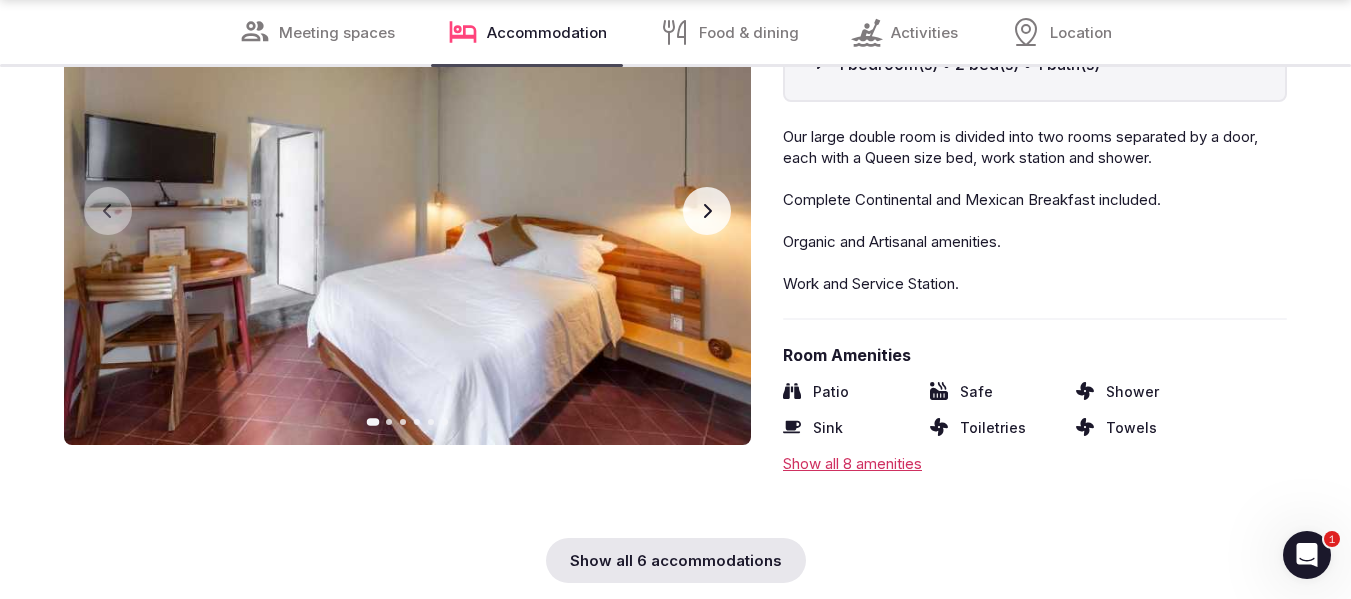 scroll, scrollTop: 4575, scrollLeft: 0, axis: vertical 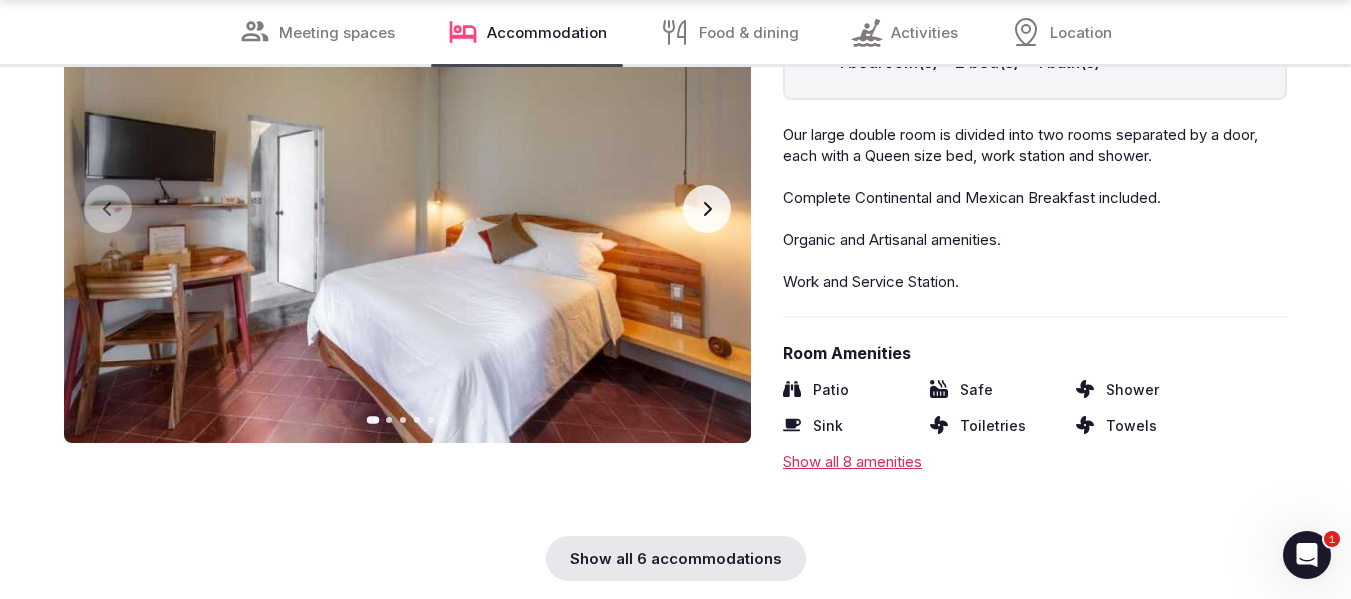 click on "Next slide" at bounding box center [707, 209] 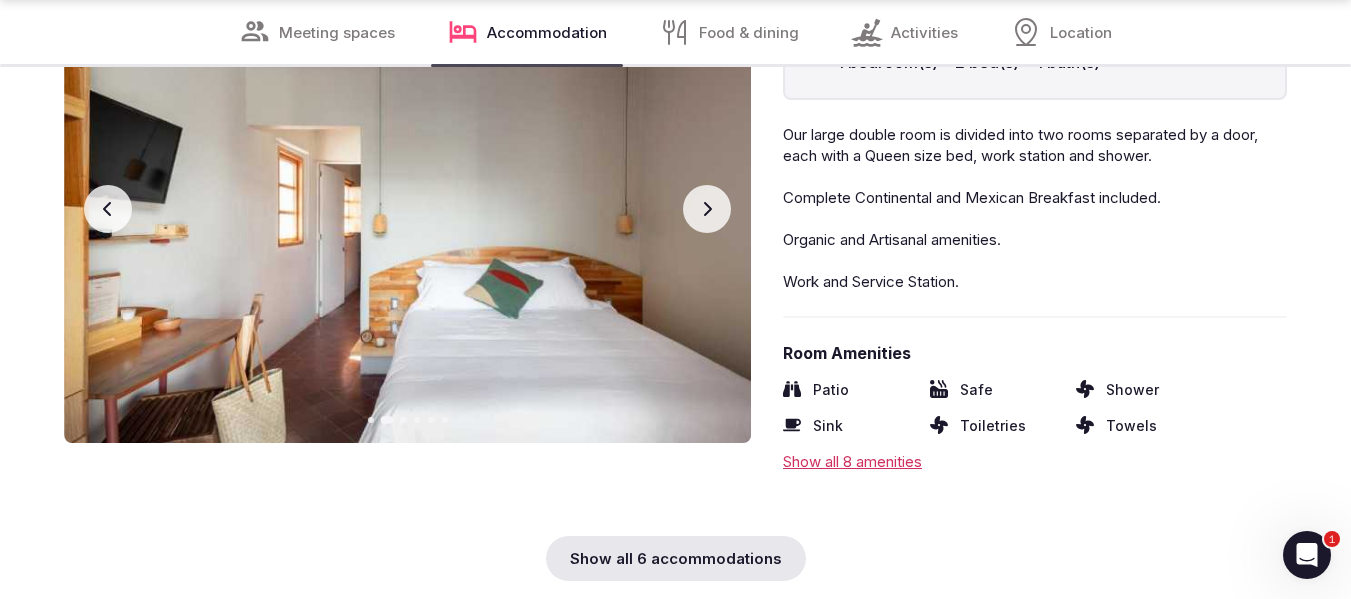 click on "Next slide" at bounding box center (707, 209) 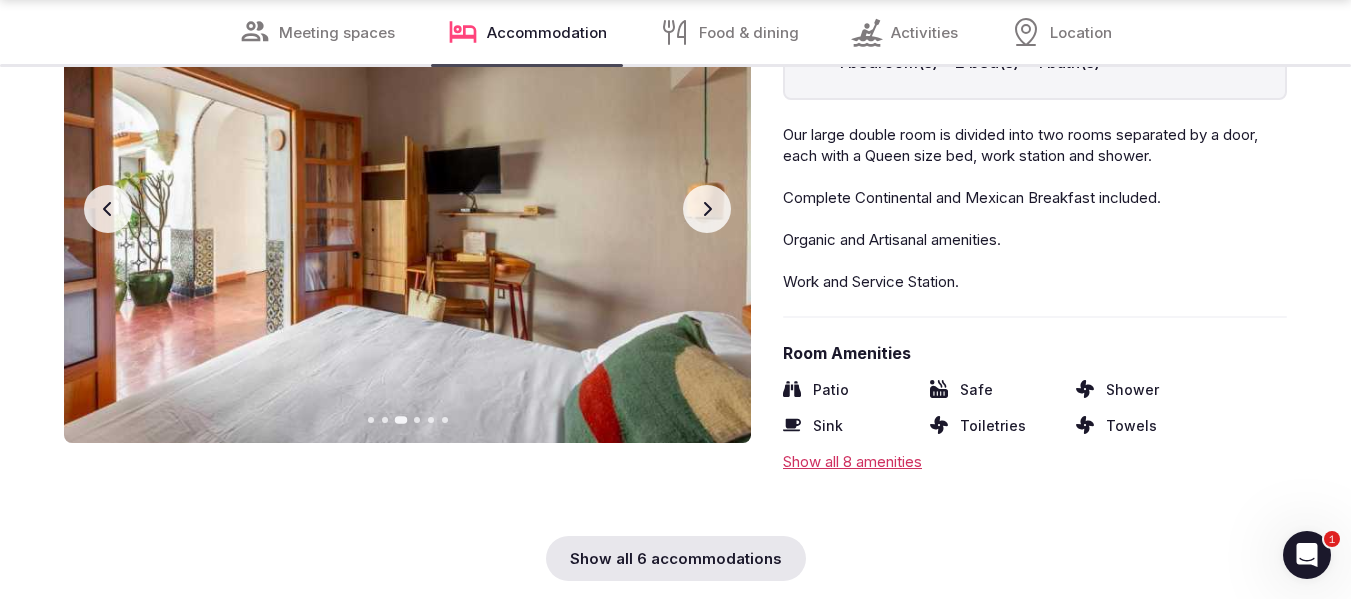 click on "Next slide" at bounding box center (707, 209) 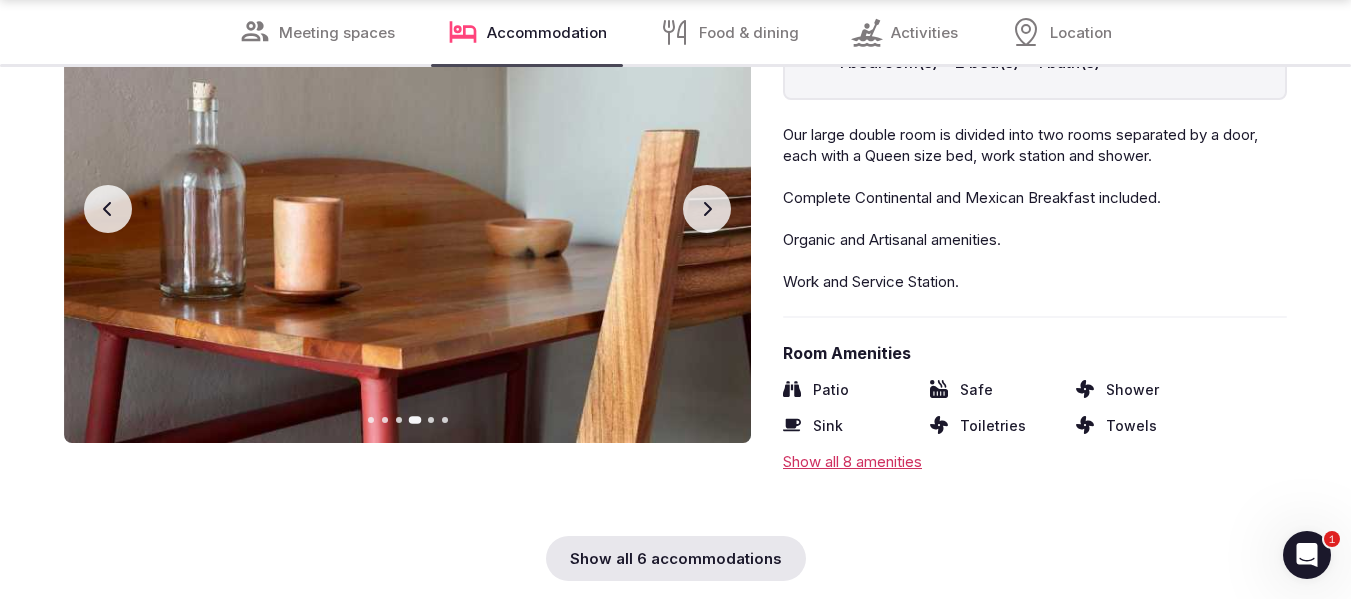click on "Next slide" at bounding box center (707, 209) 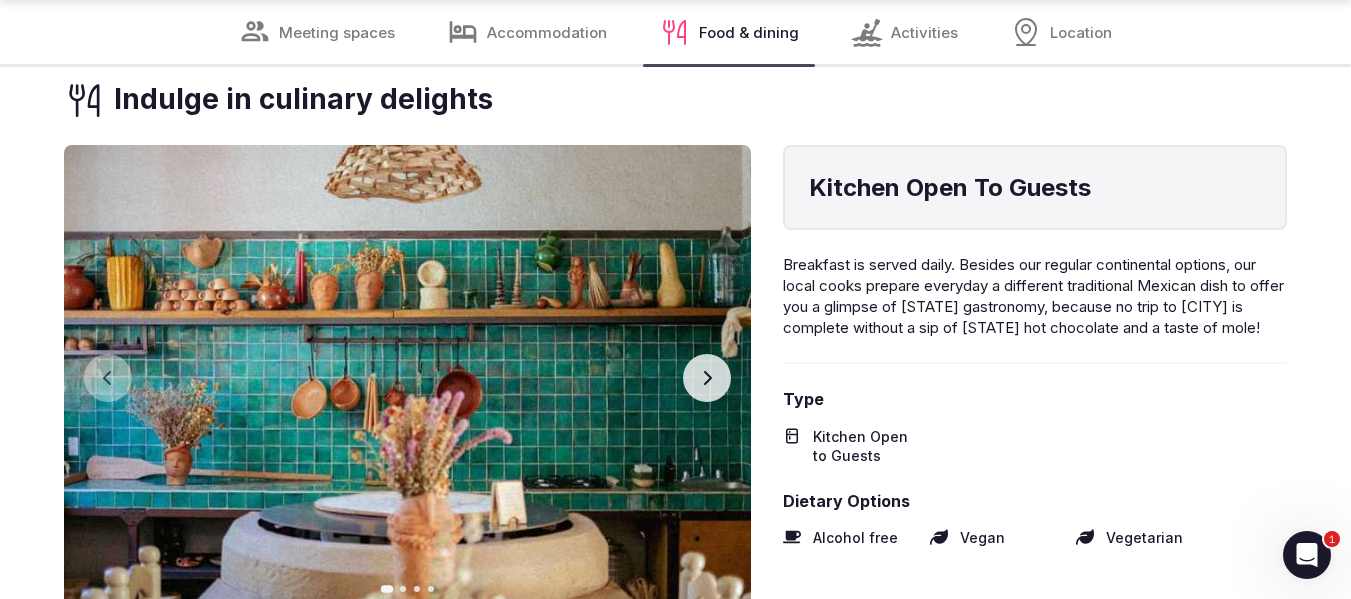 scroll, scrollTop: 5274, scrollLeft: 0, axis: vertical 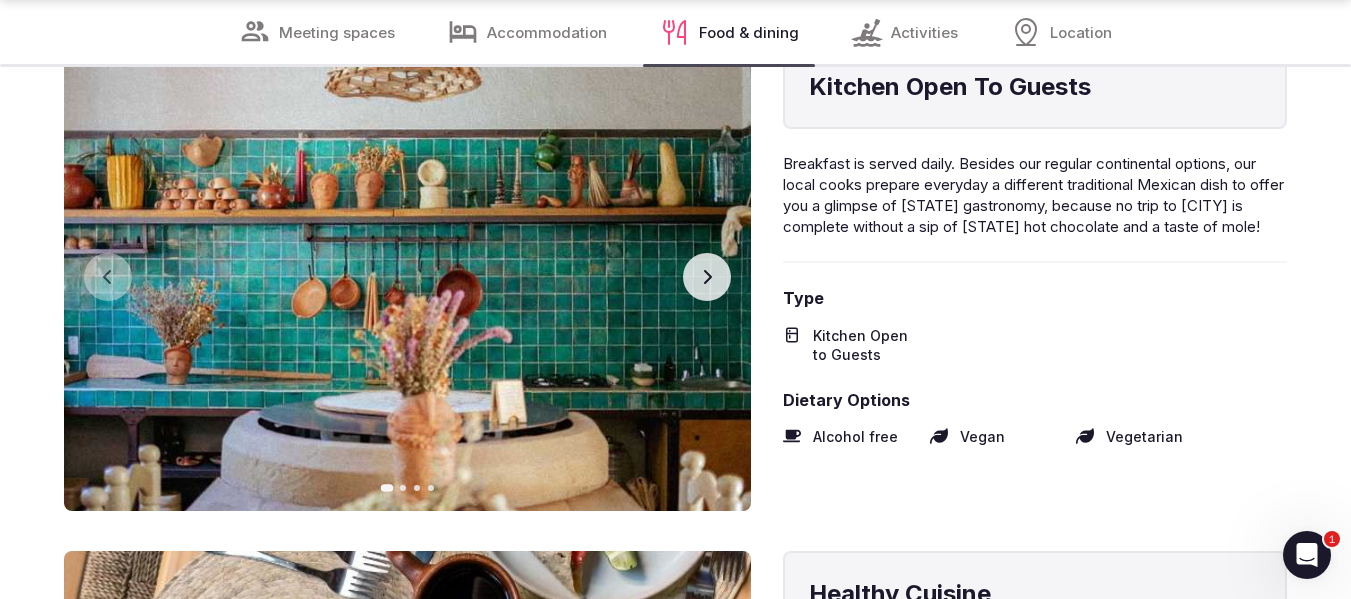 click 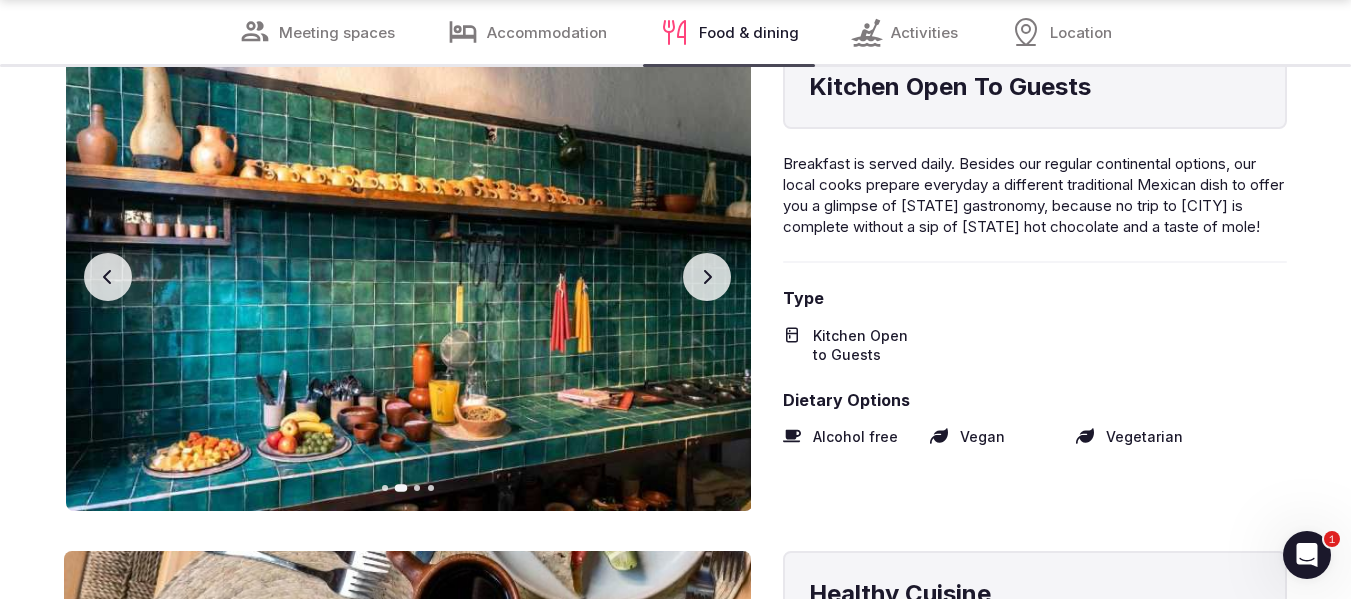 click 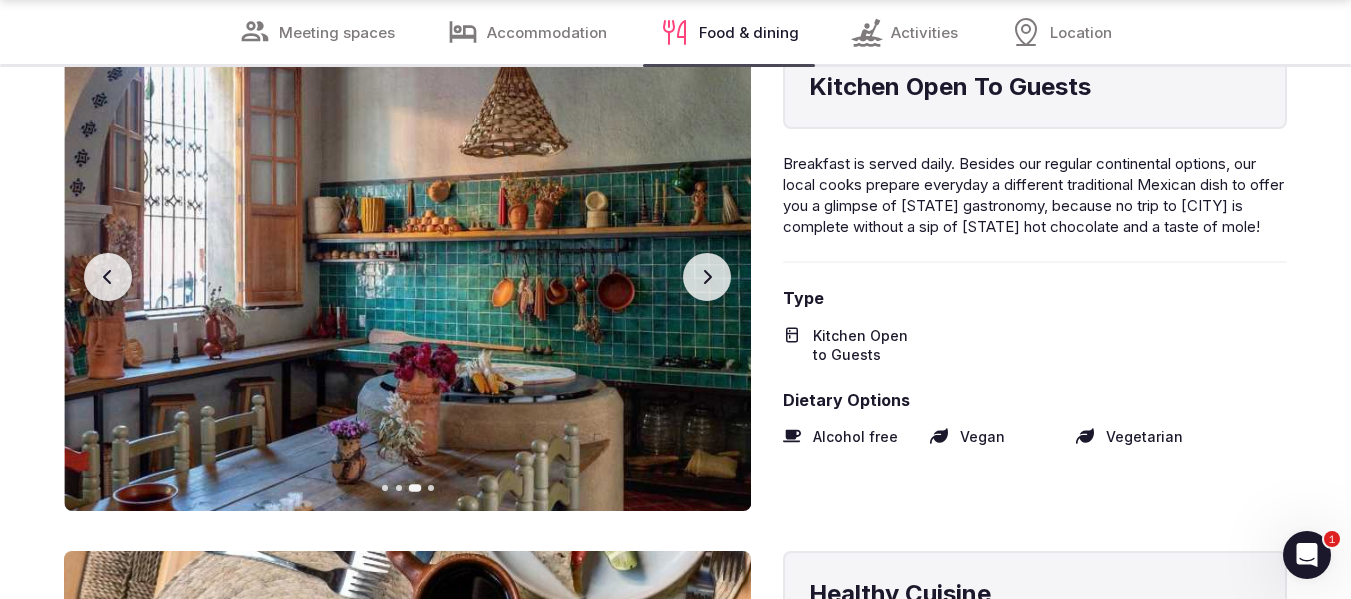 click 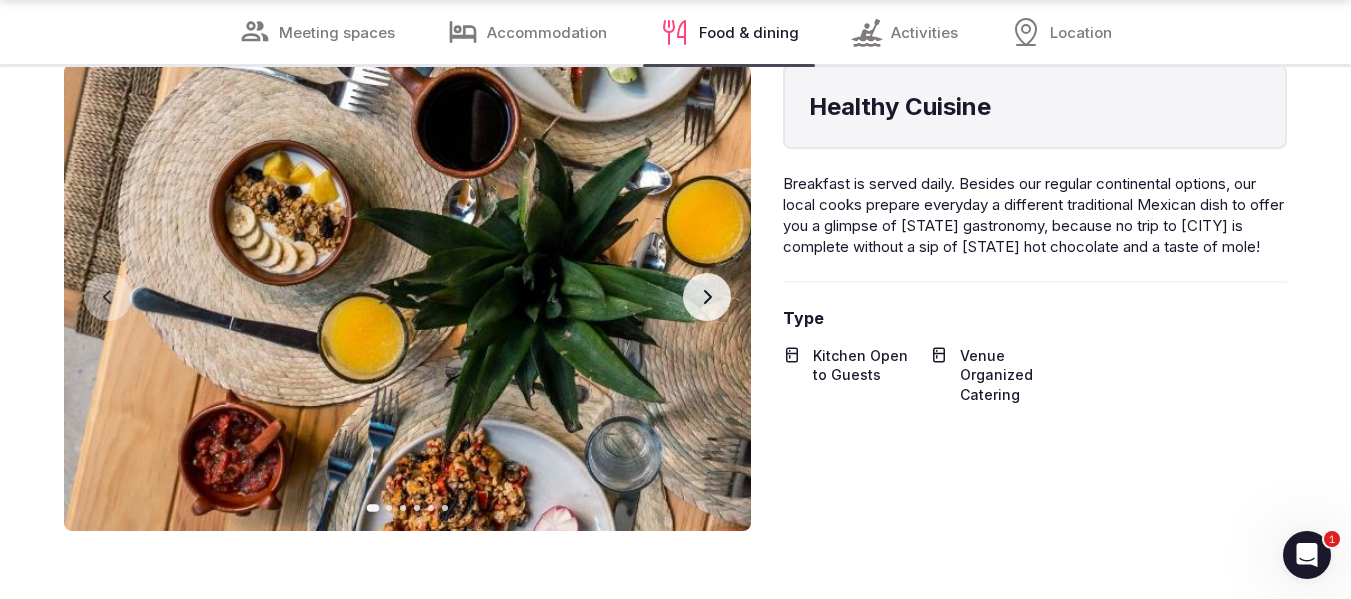 scroll, scrollTop: 5762, scrollLeft: 0, axis: vertical 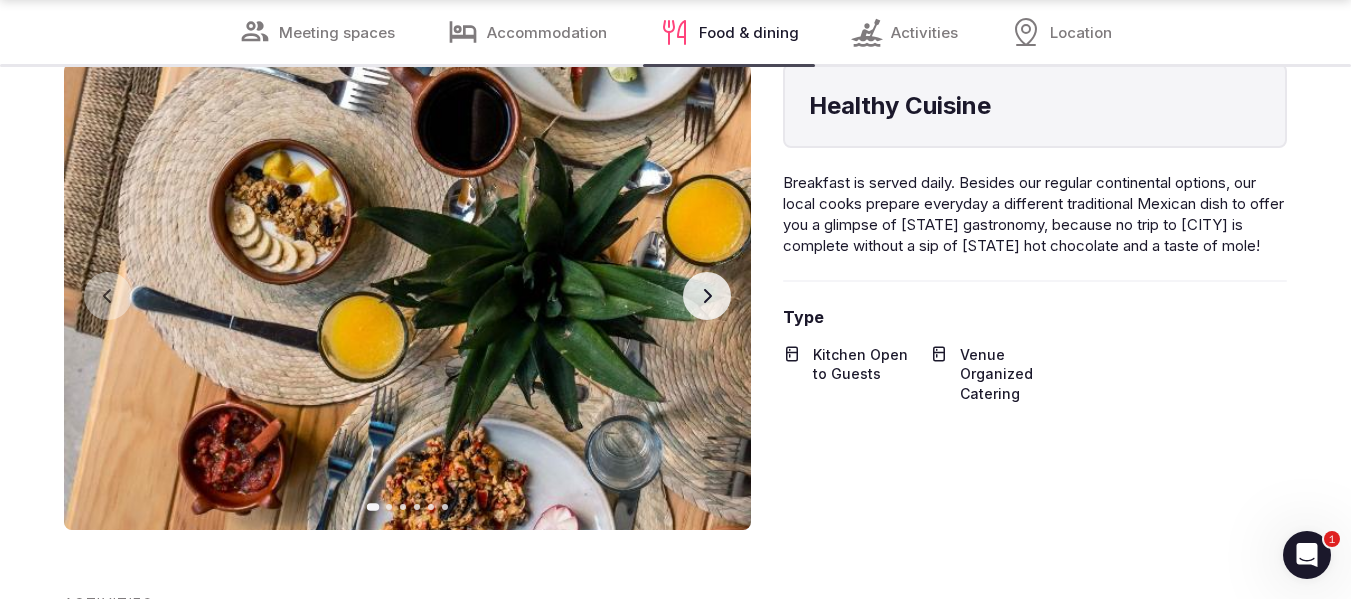 click on "Next slide" at bounding box center [707, 296] 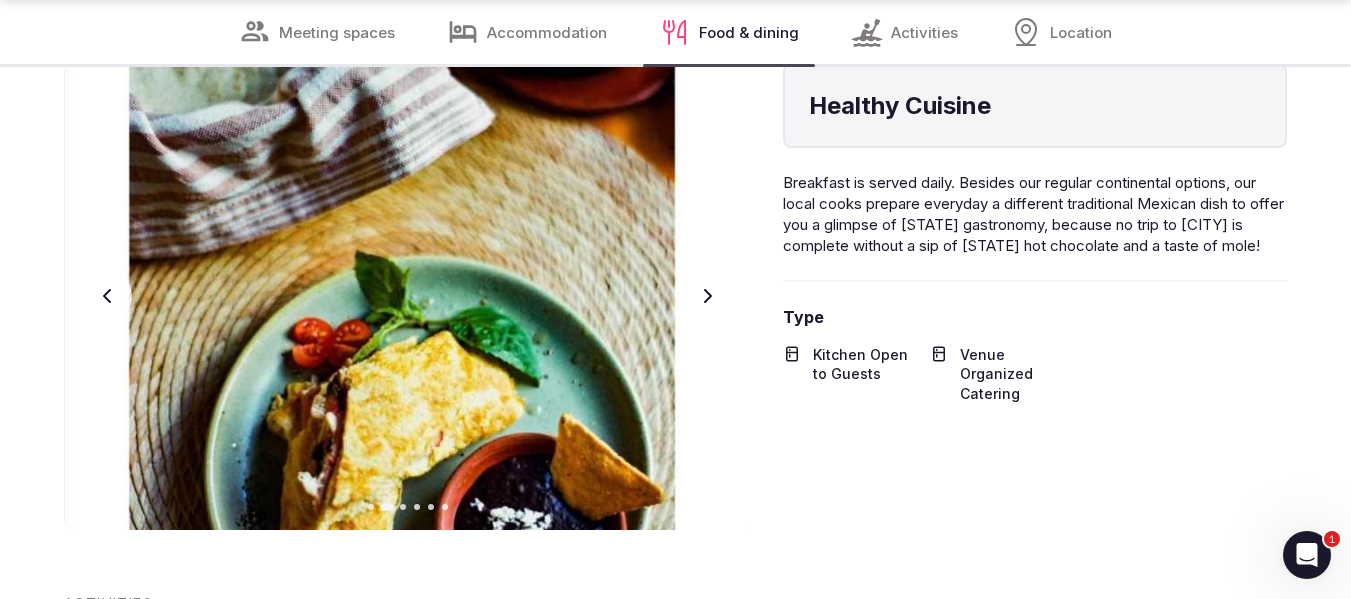 click on "Next slide" at bounding box center (707, 296) 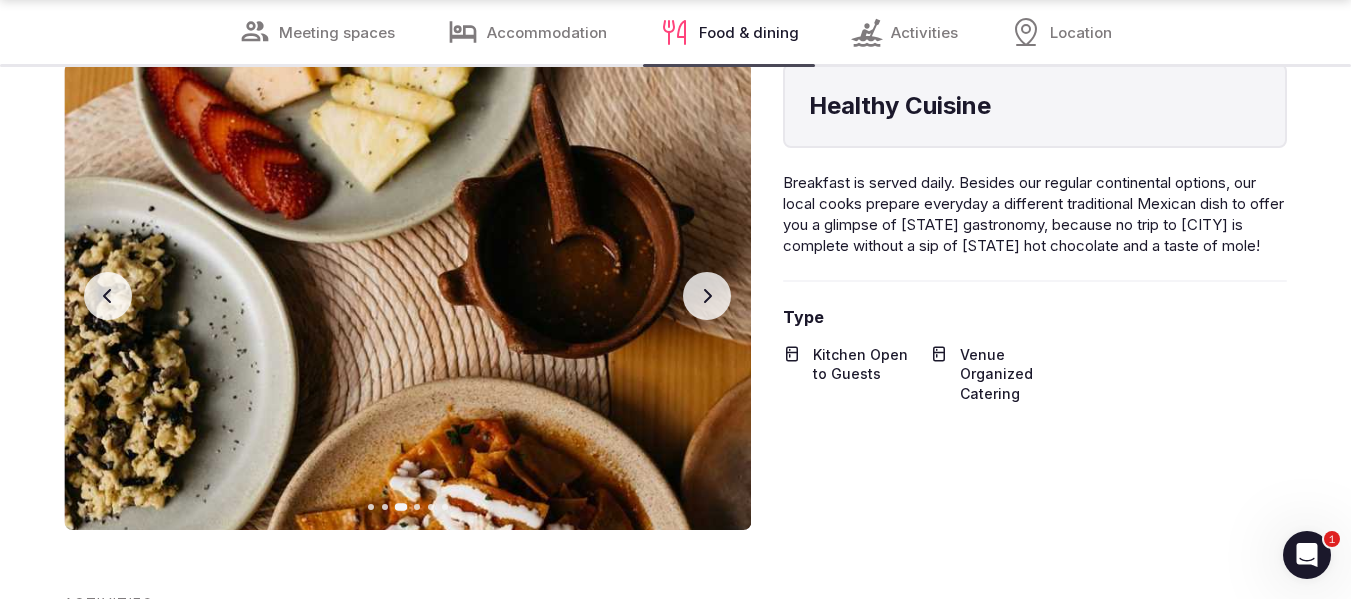 click on "Next slide" at bounding box center [707, 296] 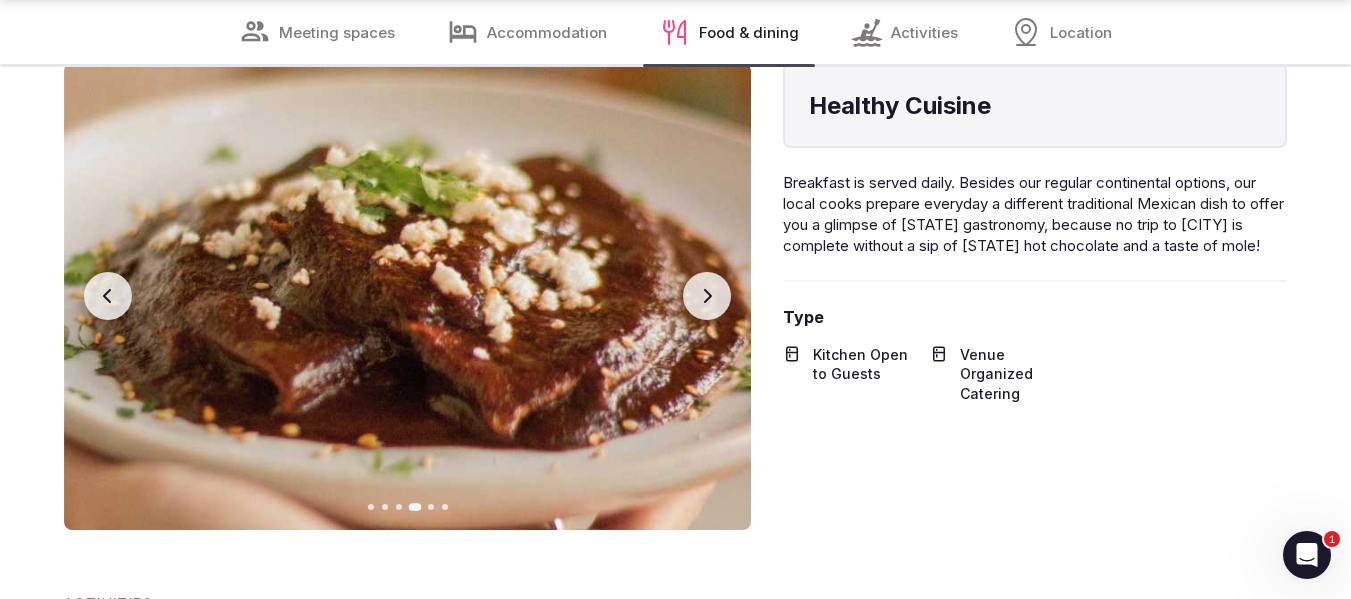 click on "Next slide" at bounding box center (707, 296) 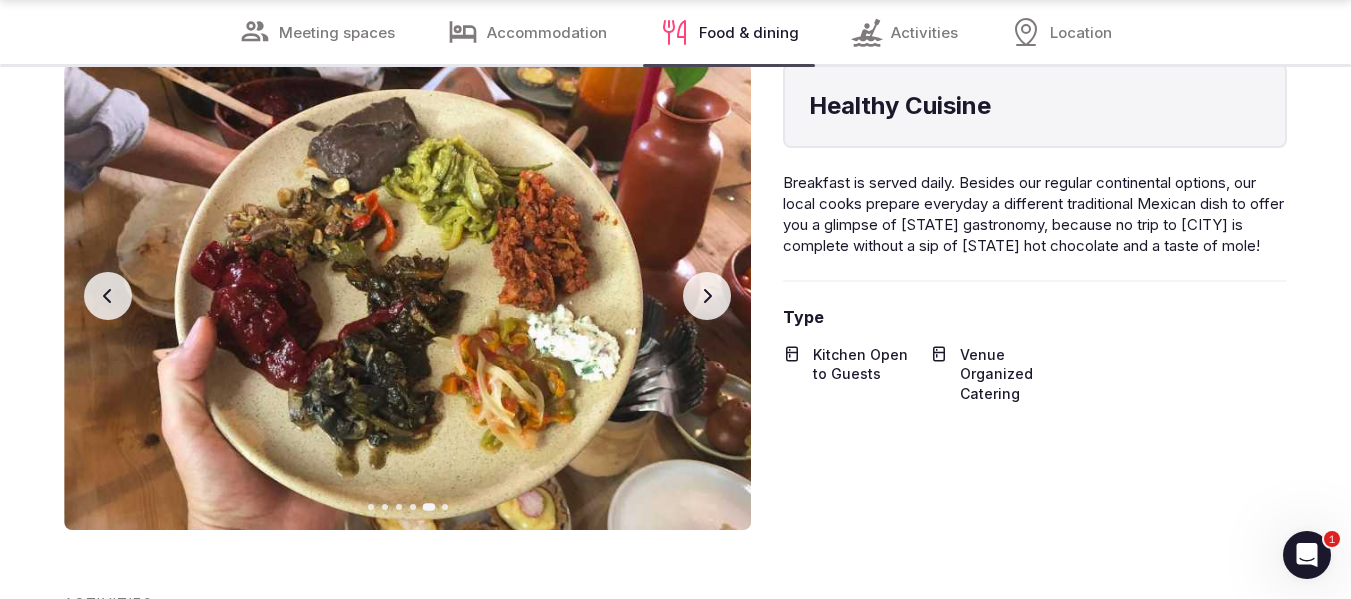 click on "Next slide" at bounding box center (707, 296) 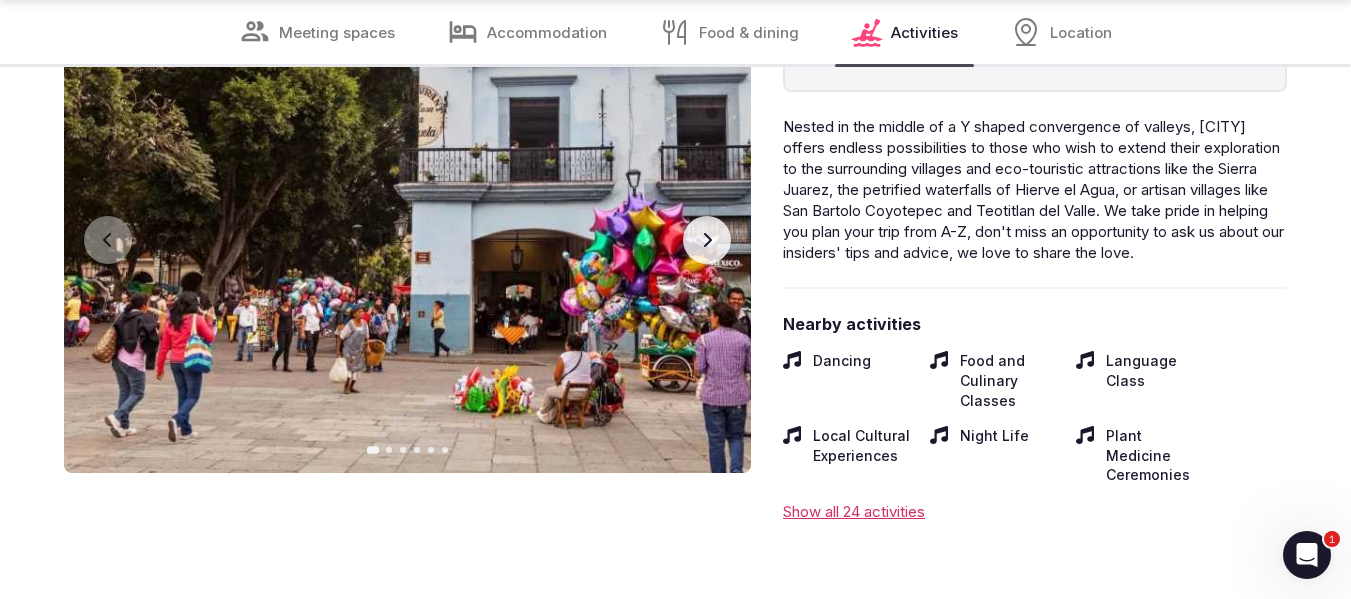 scroll, scrollTop: 6455, scrollLeft: 0, axis: vertical 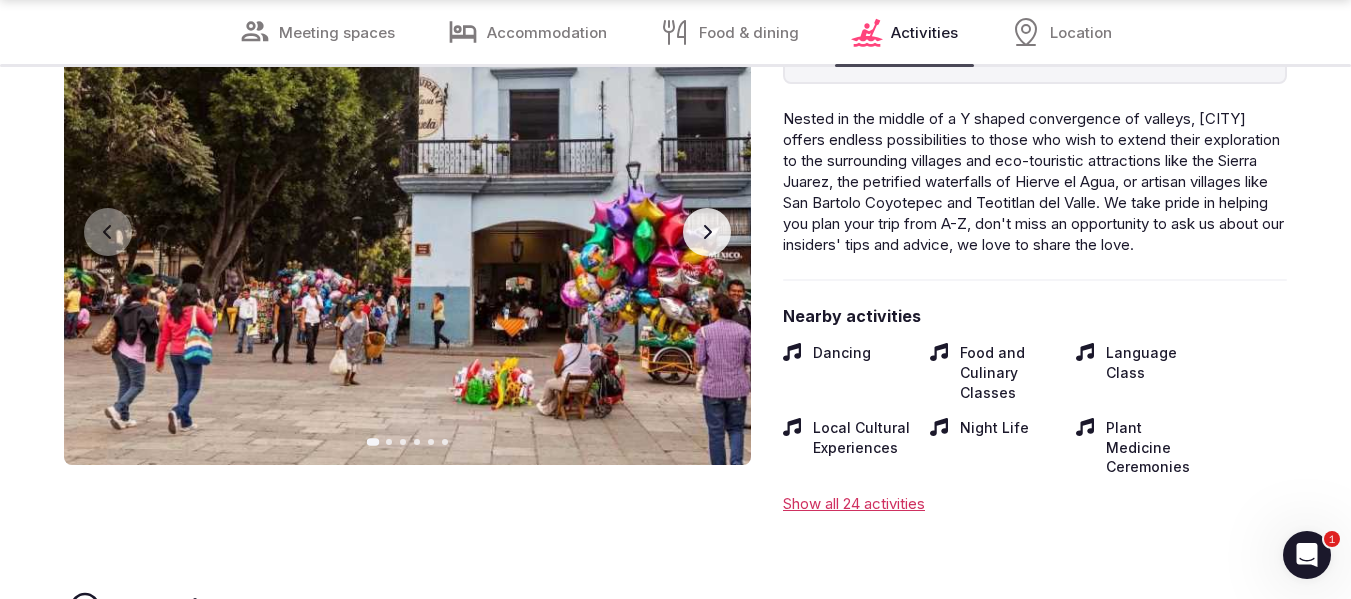 click 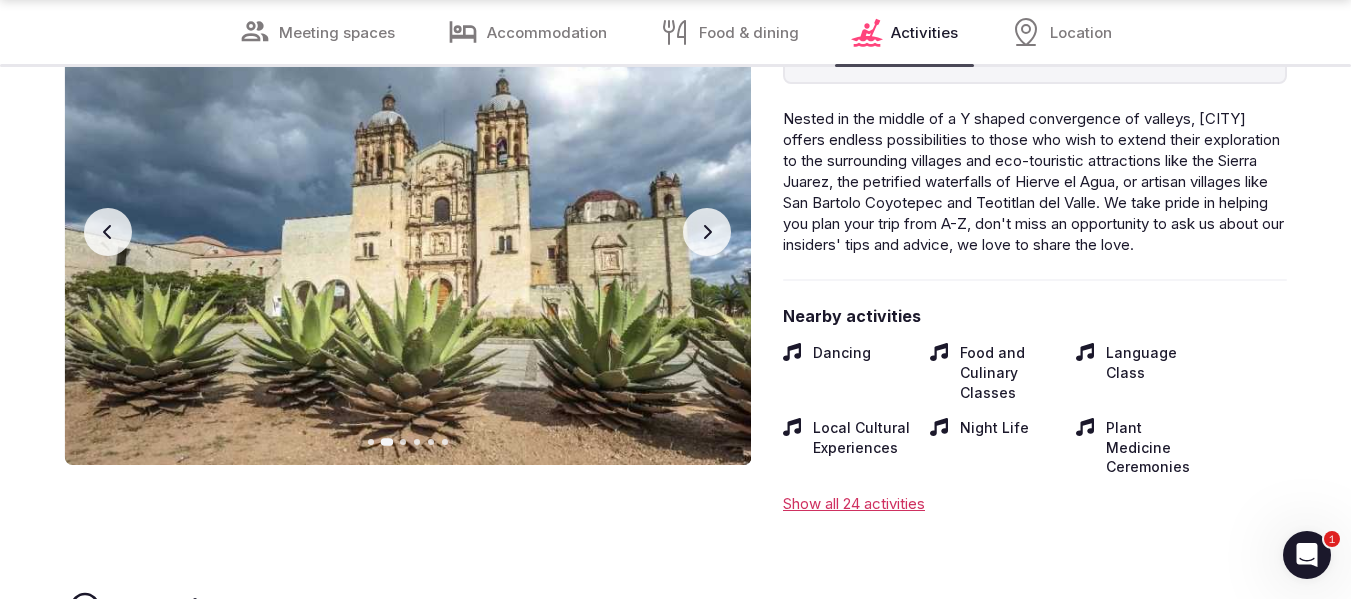 click 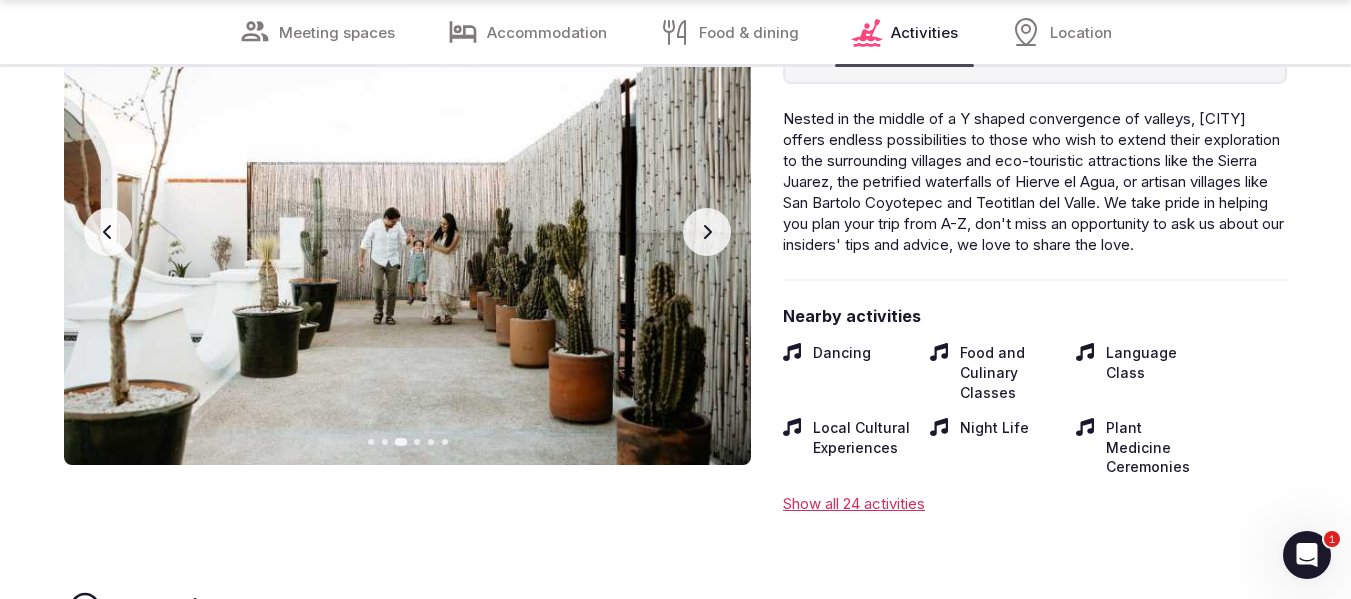 click 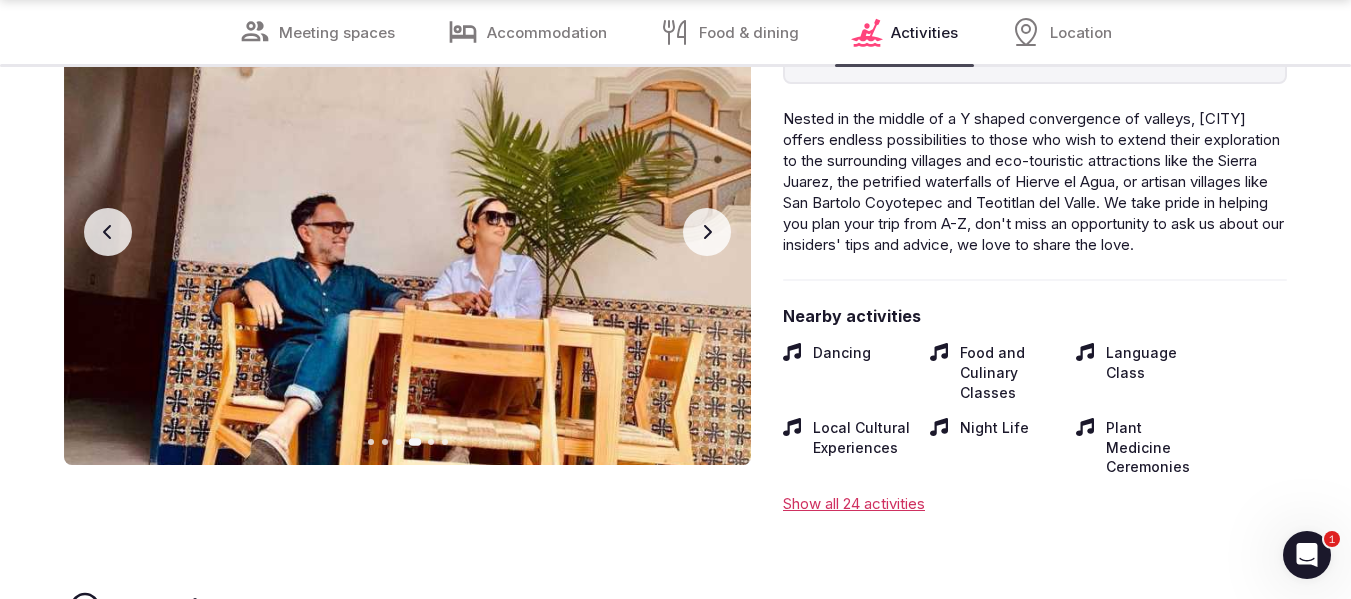 click 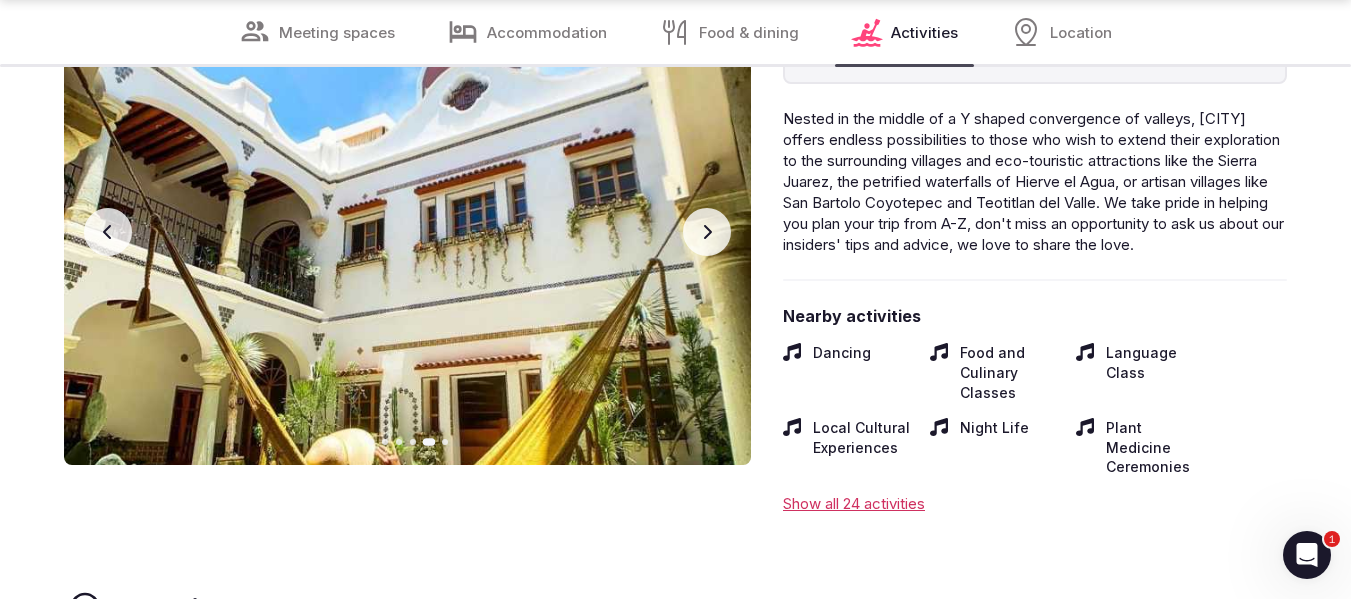 click 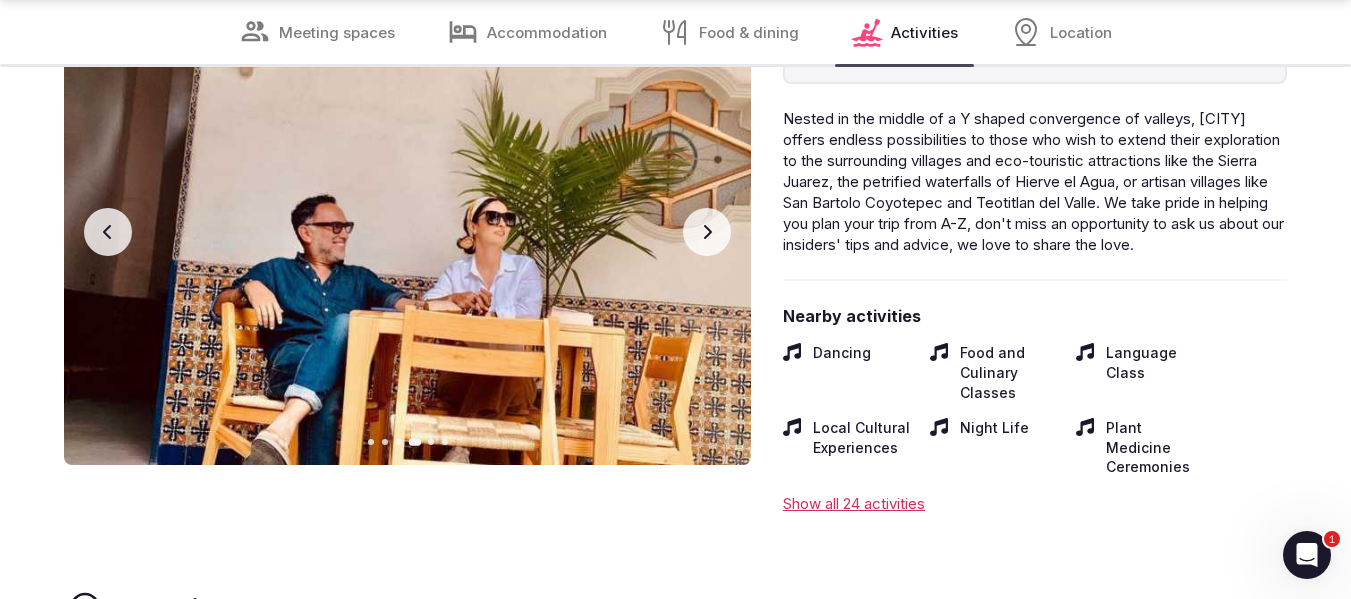 click 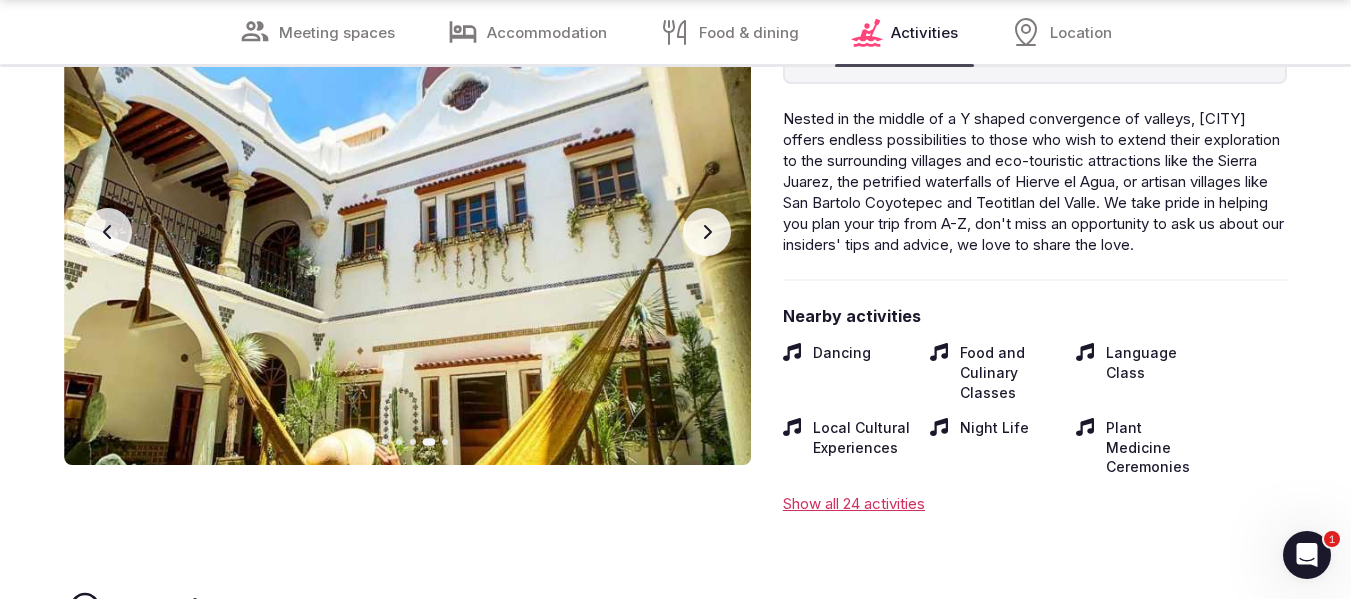 click 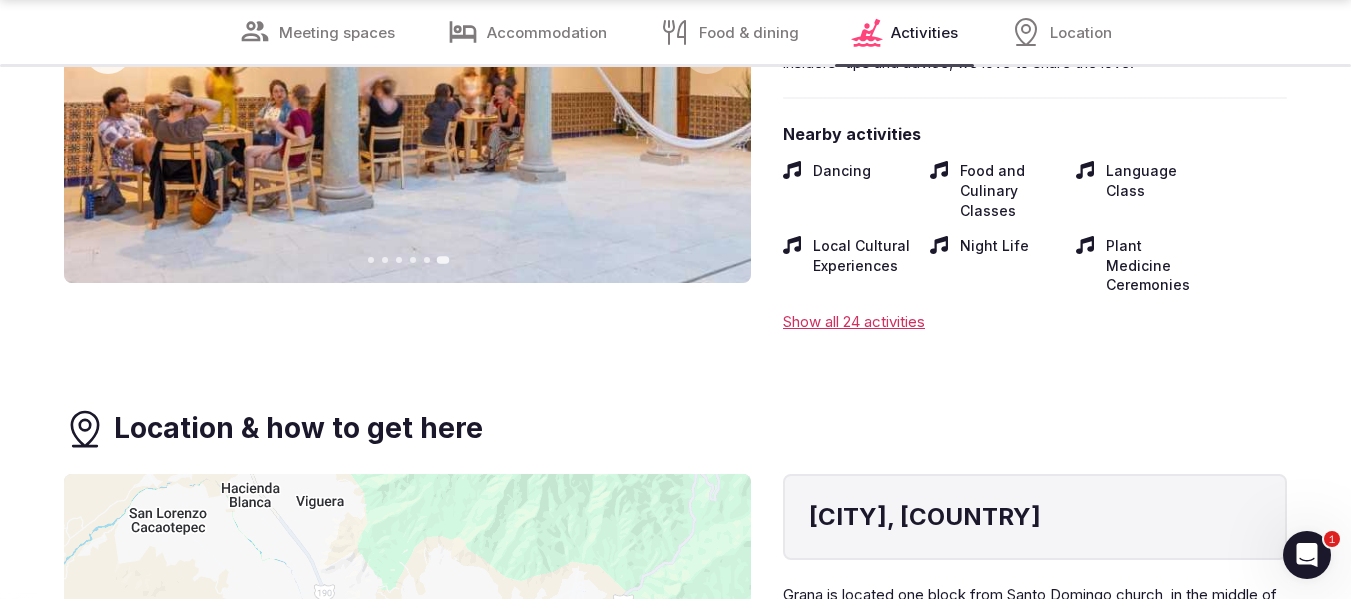 scroll, scrollTop: 6642, scrollLeft: 0, axis: vertical 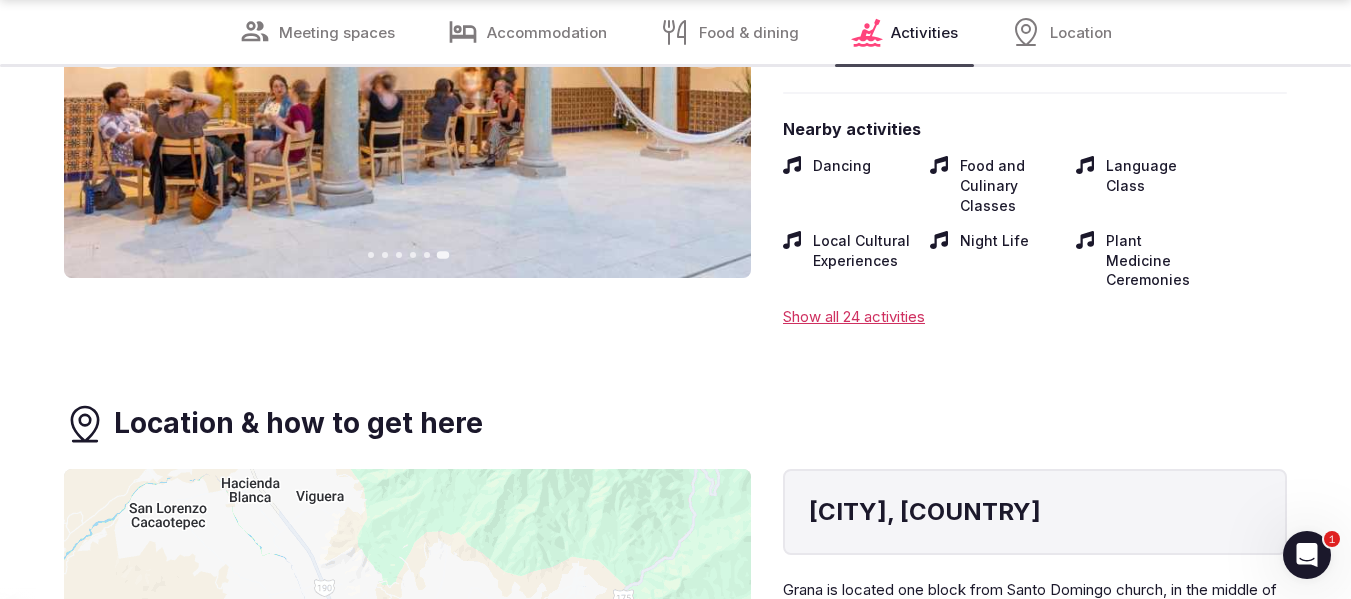 click on "Show all 24 activities" at bounding box center [1035, 316] 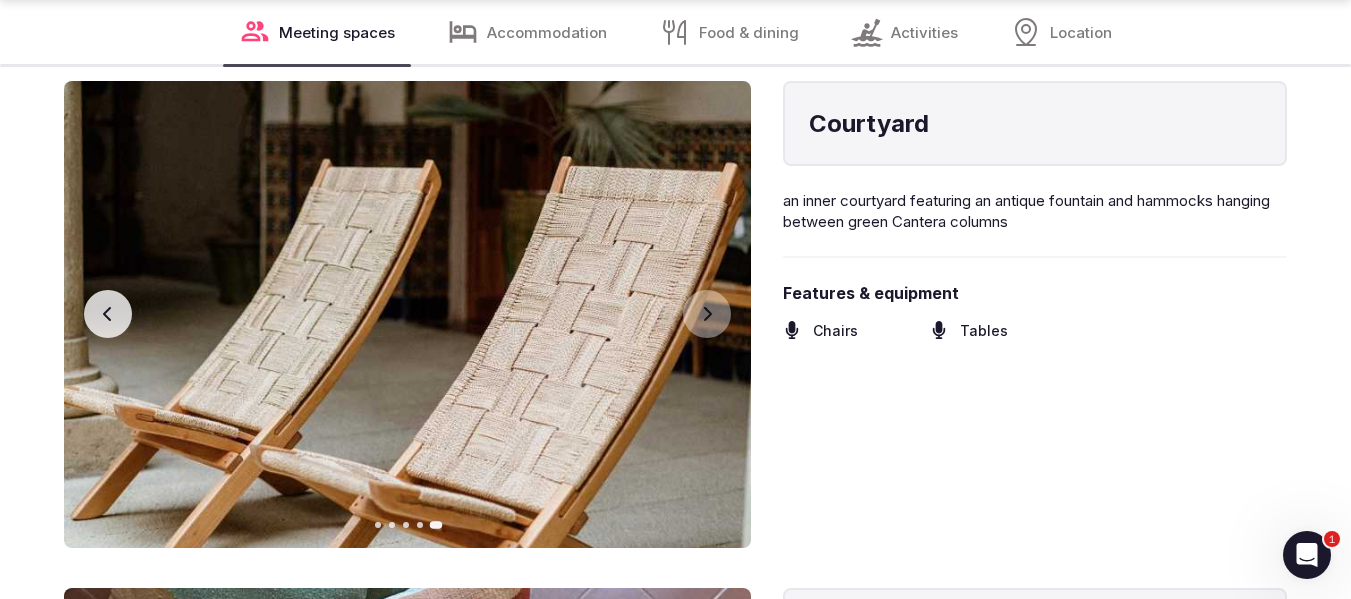 scroll, scrollTop: 2295, scrollLeft: 0, axis: vertical 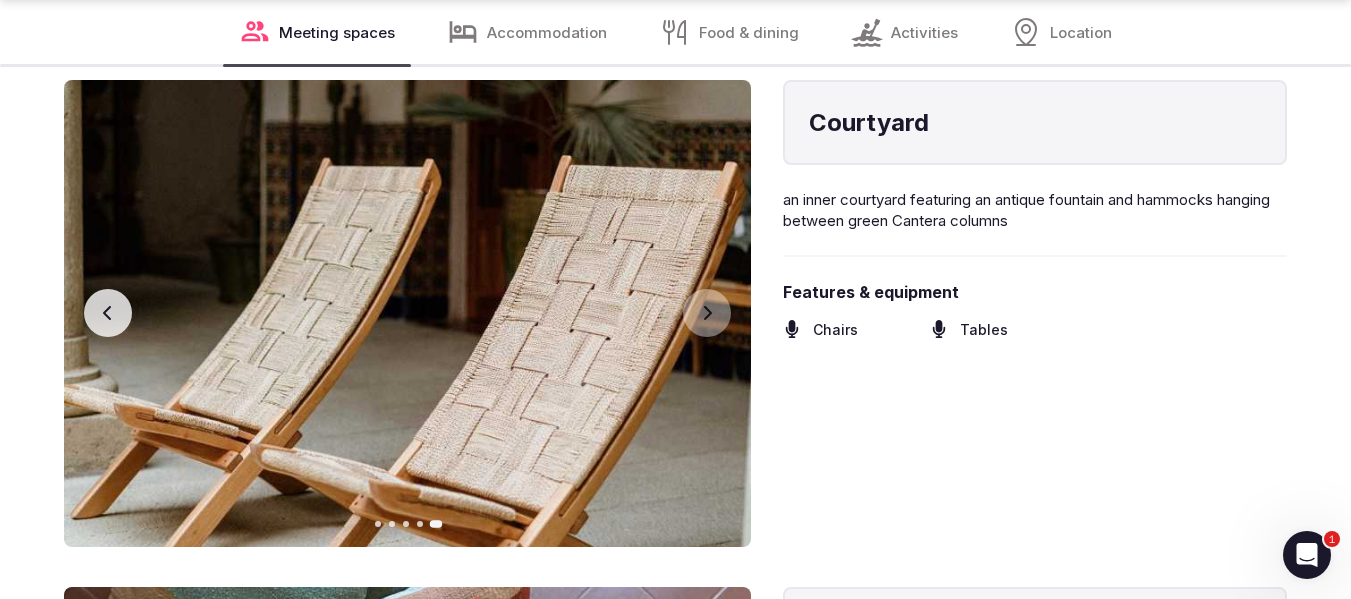 click 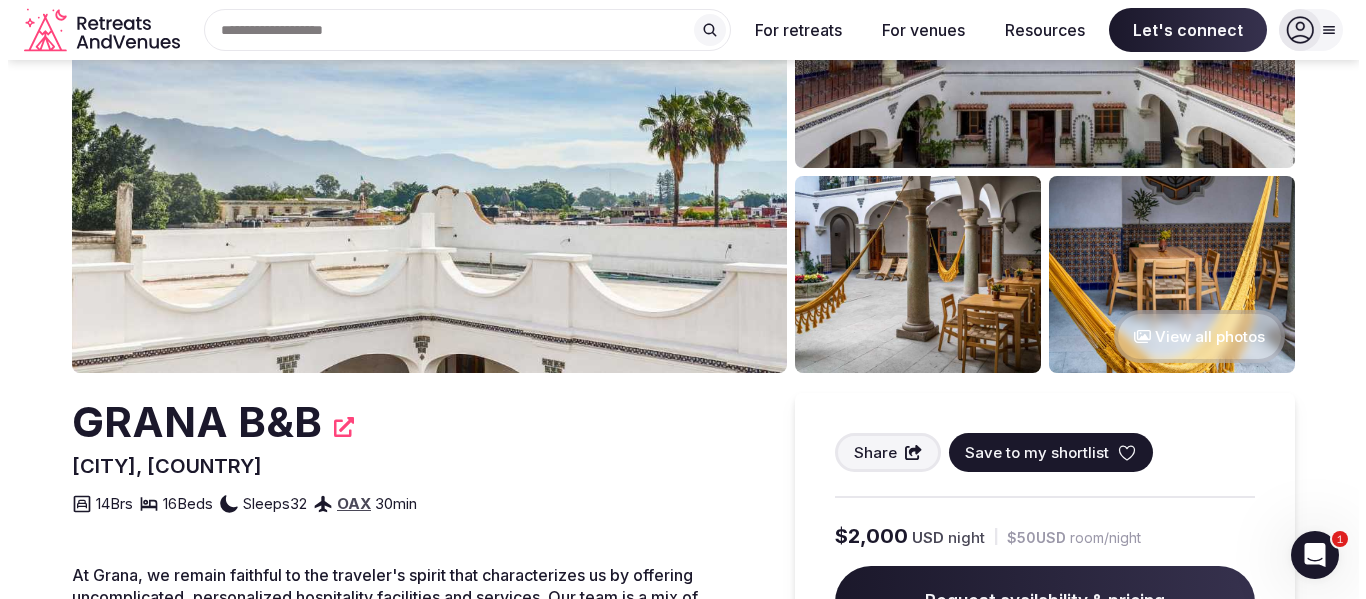 scroll, scrollTop: 0, scrollLeft: 0, axis: both 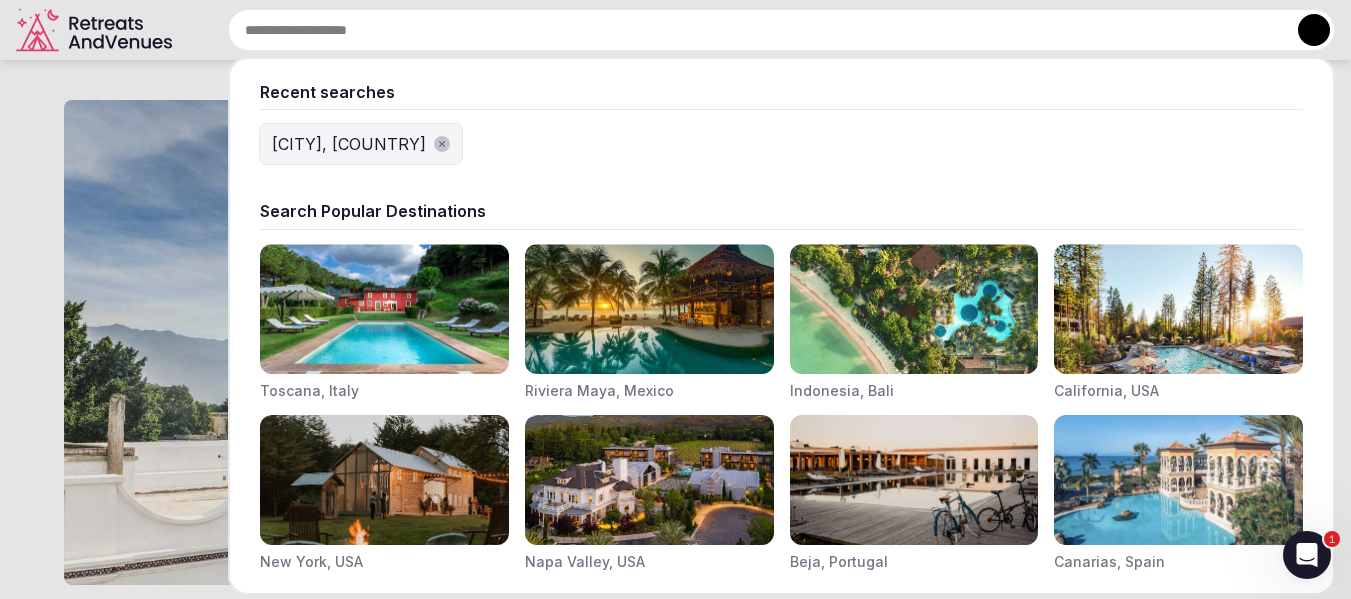 click at bounding box center [781, 30] 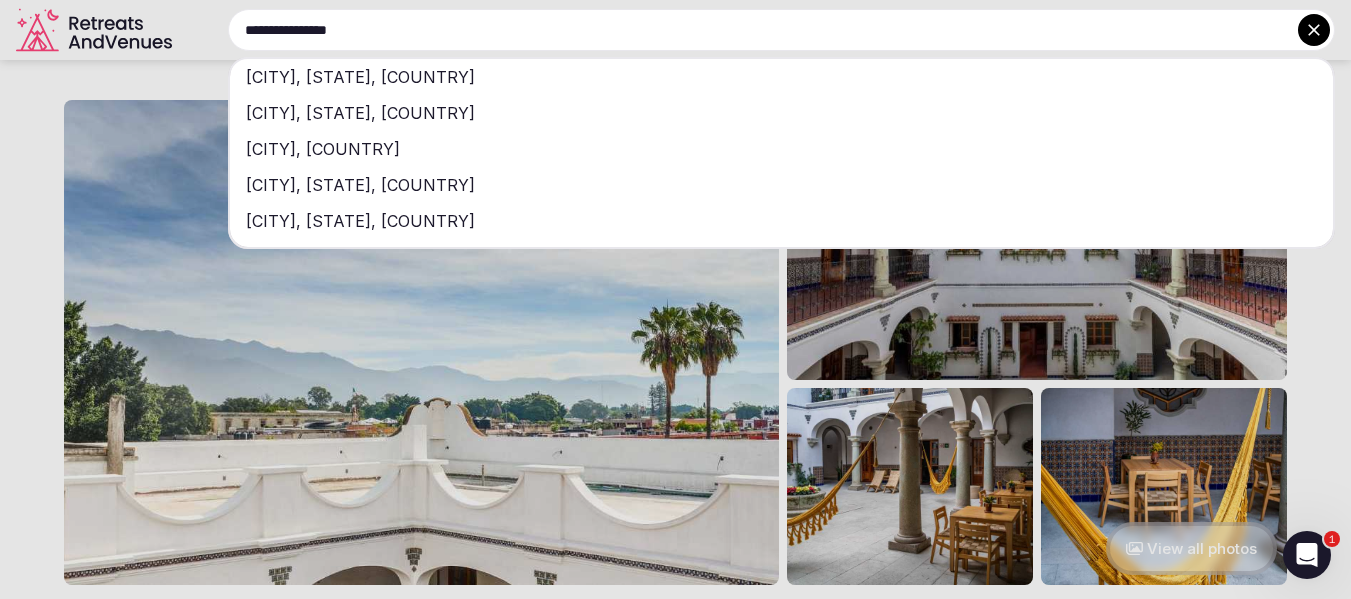 type on "**********" 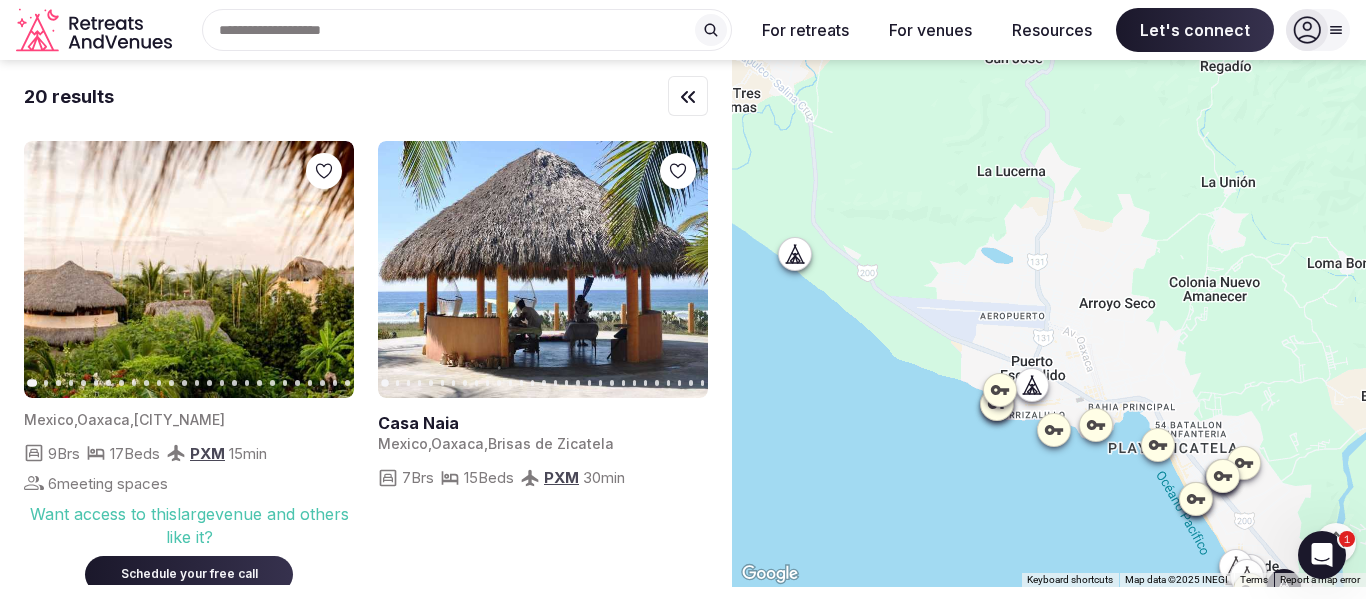 click 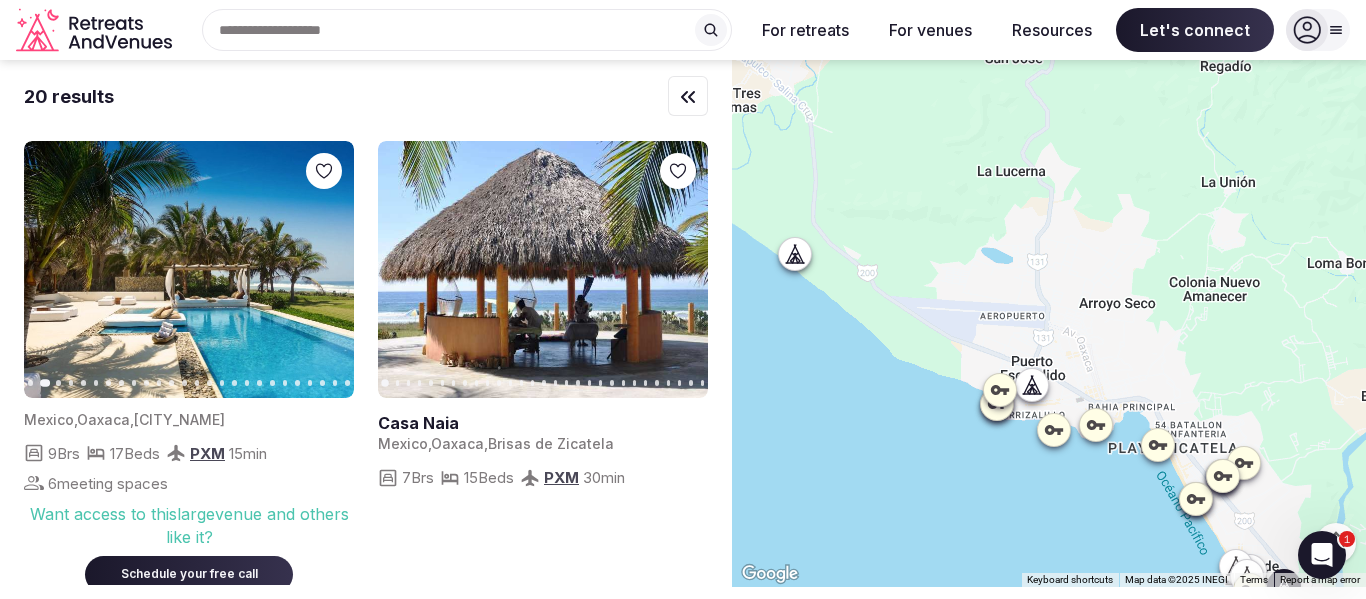 click 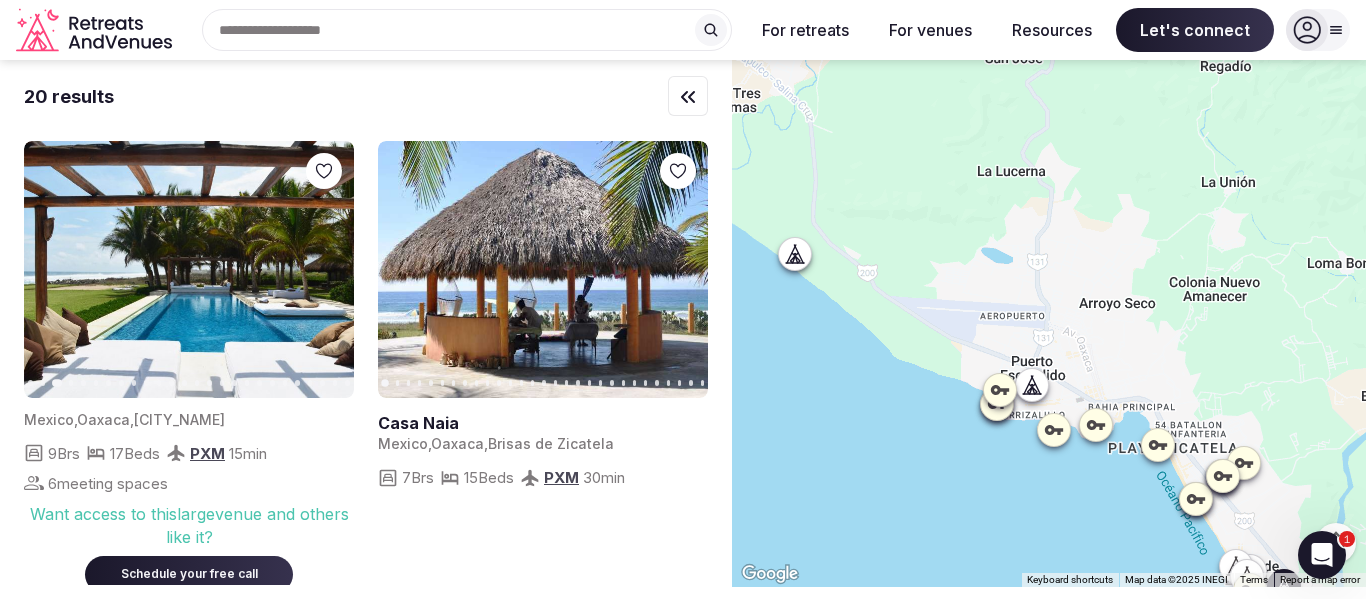 click 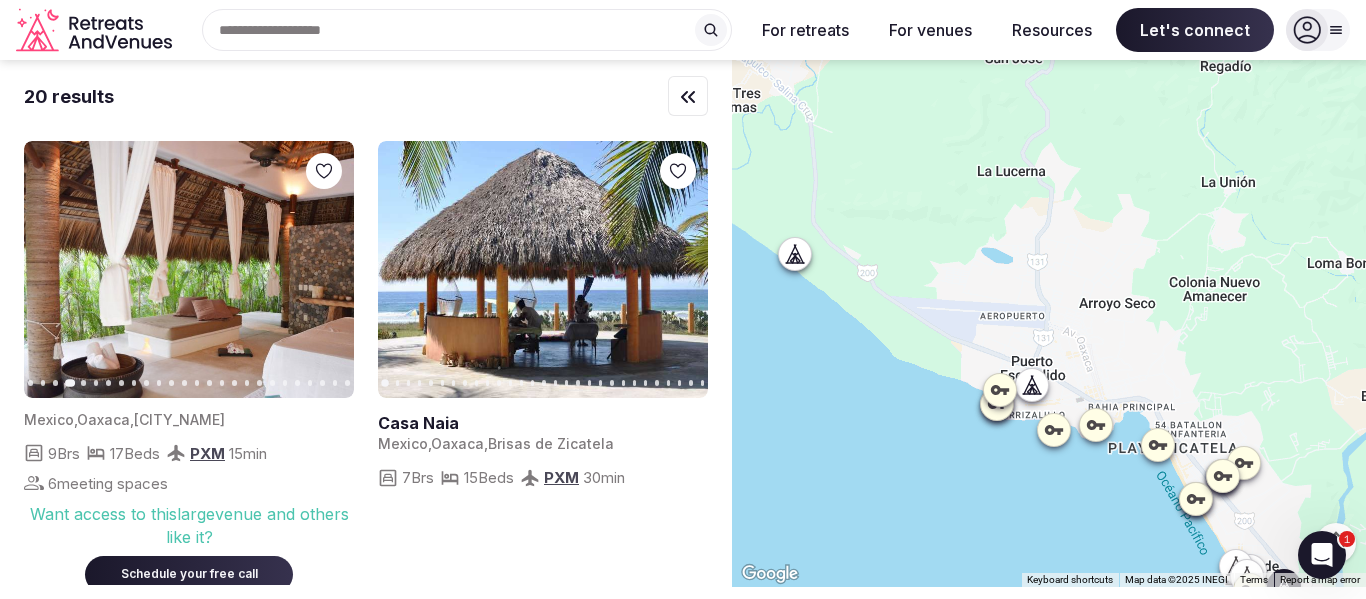 click 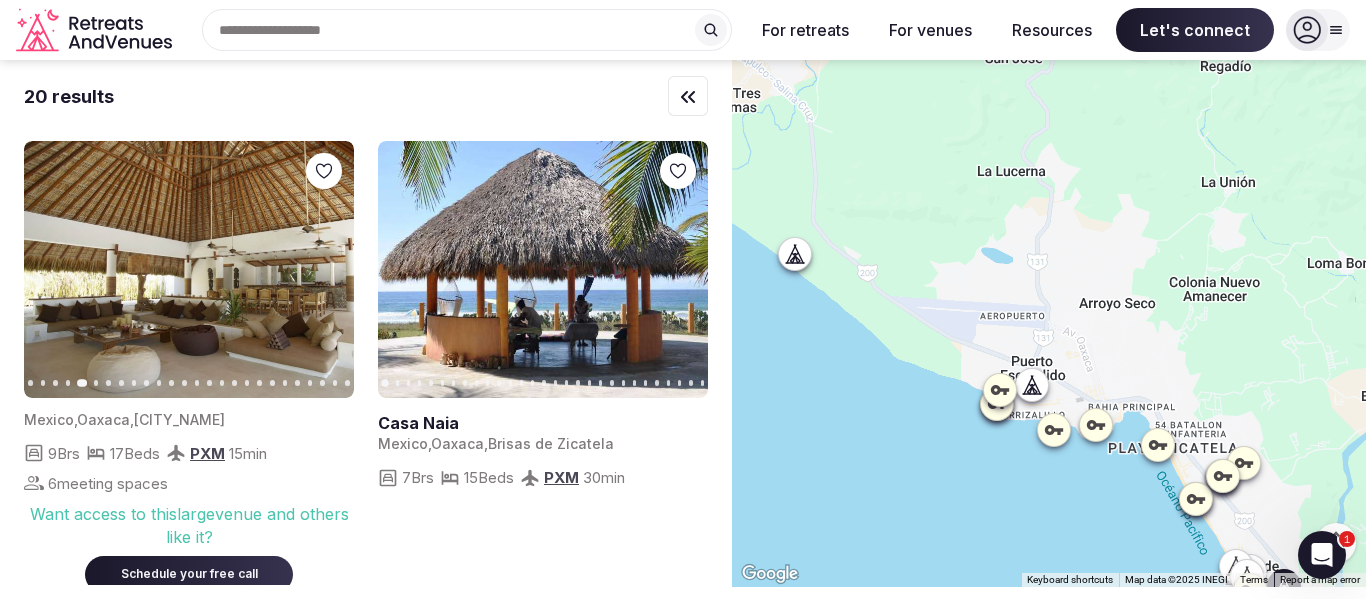 click 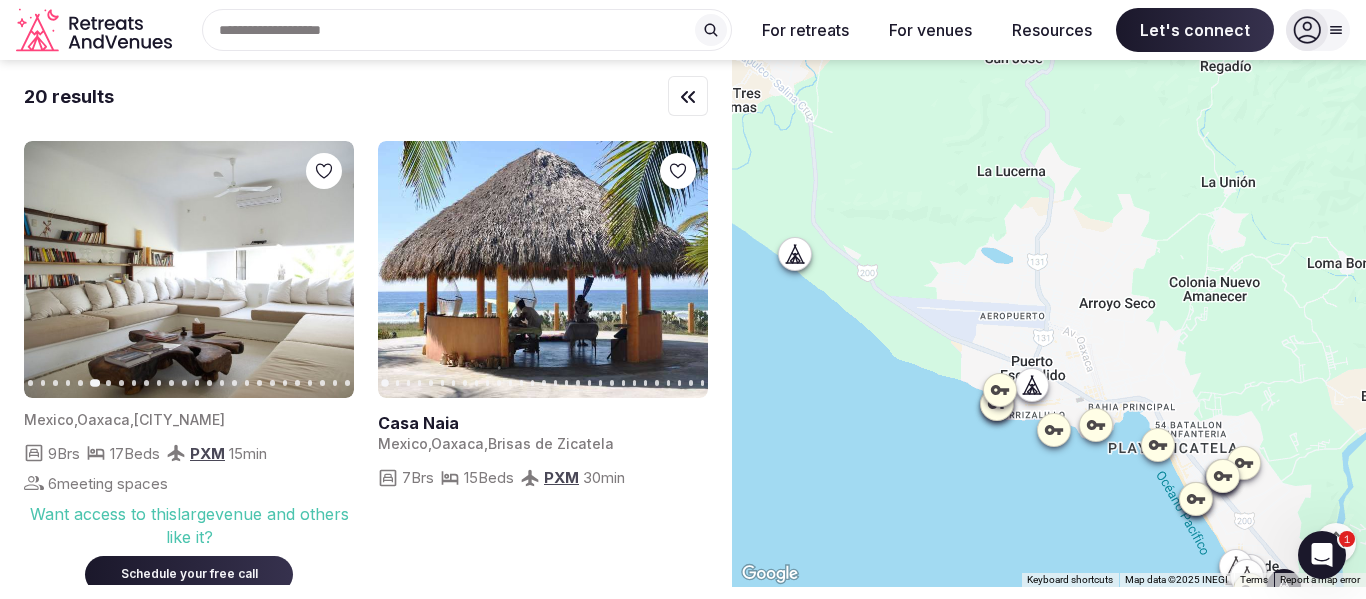 click 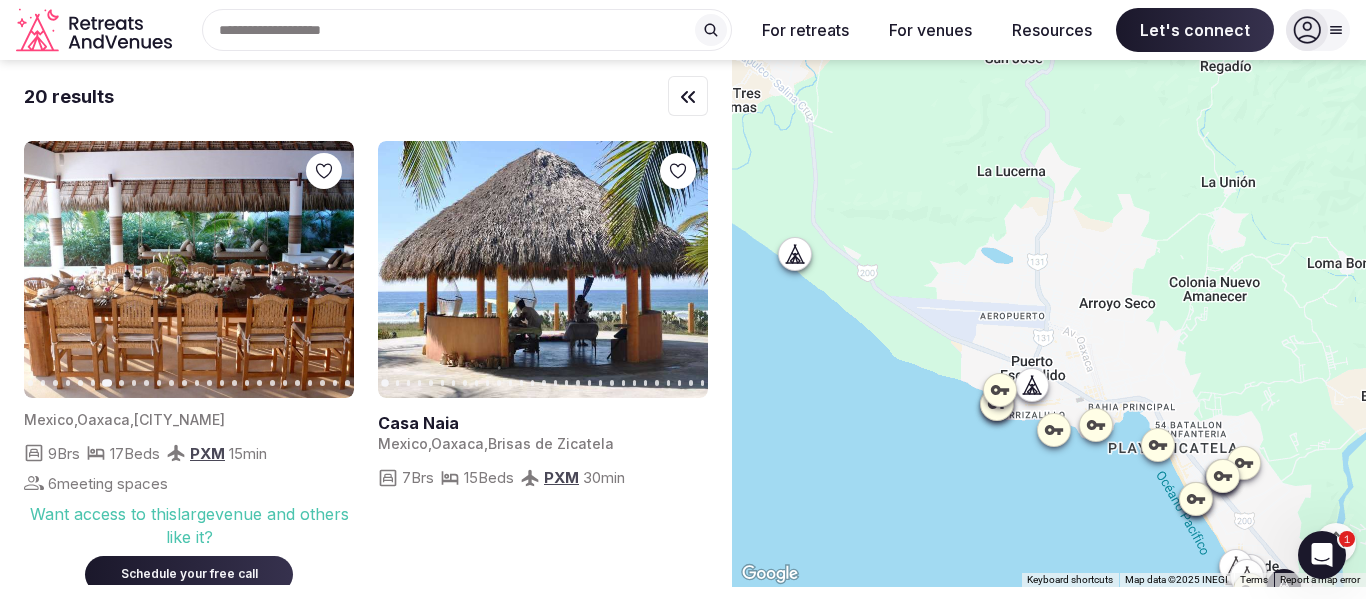 click 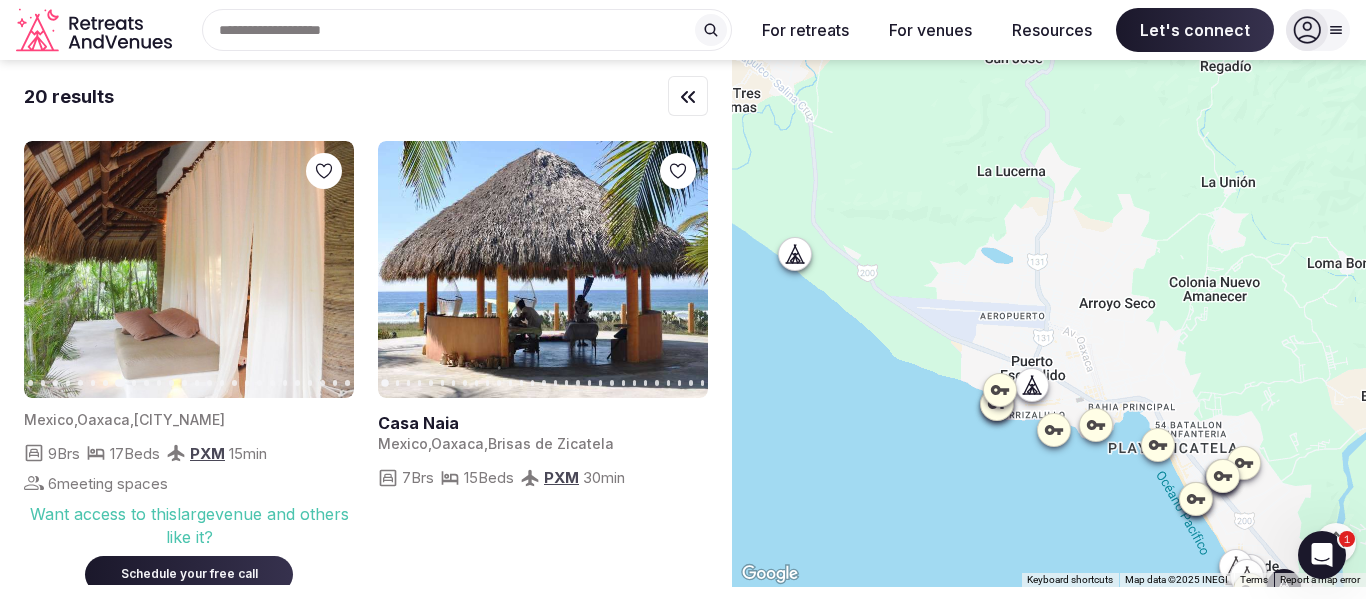 click 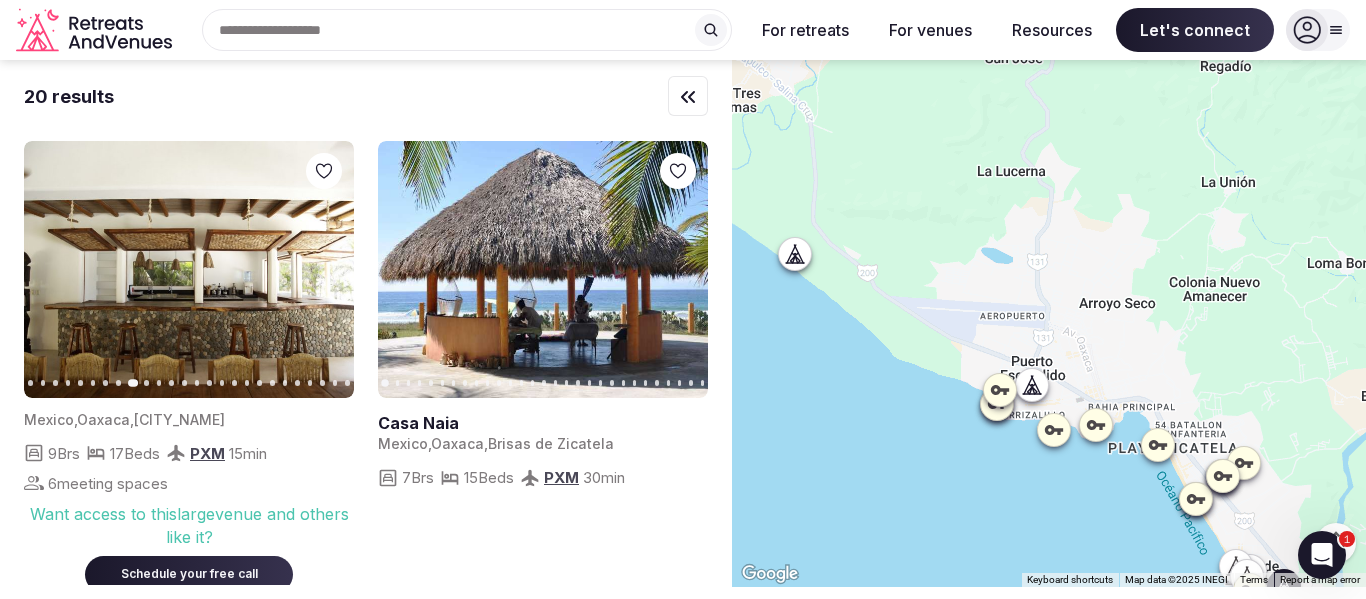 click 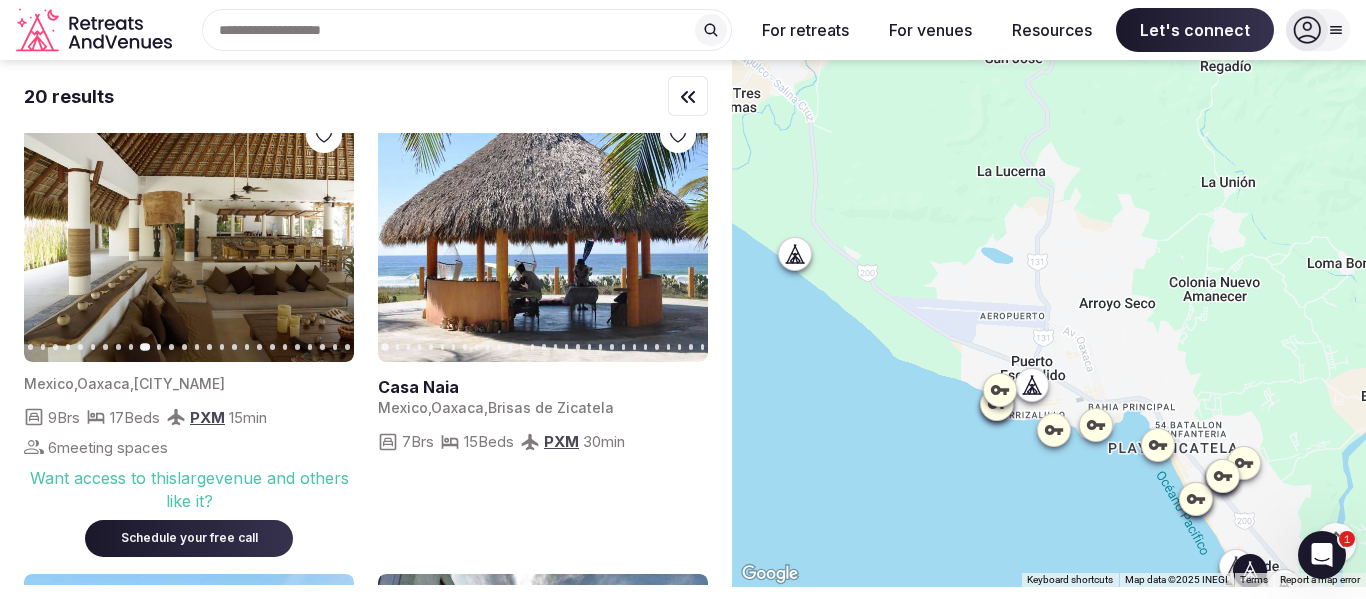 scroll, scrollTop: 35, scrollLeft: 0, axis: vertical 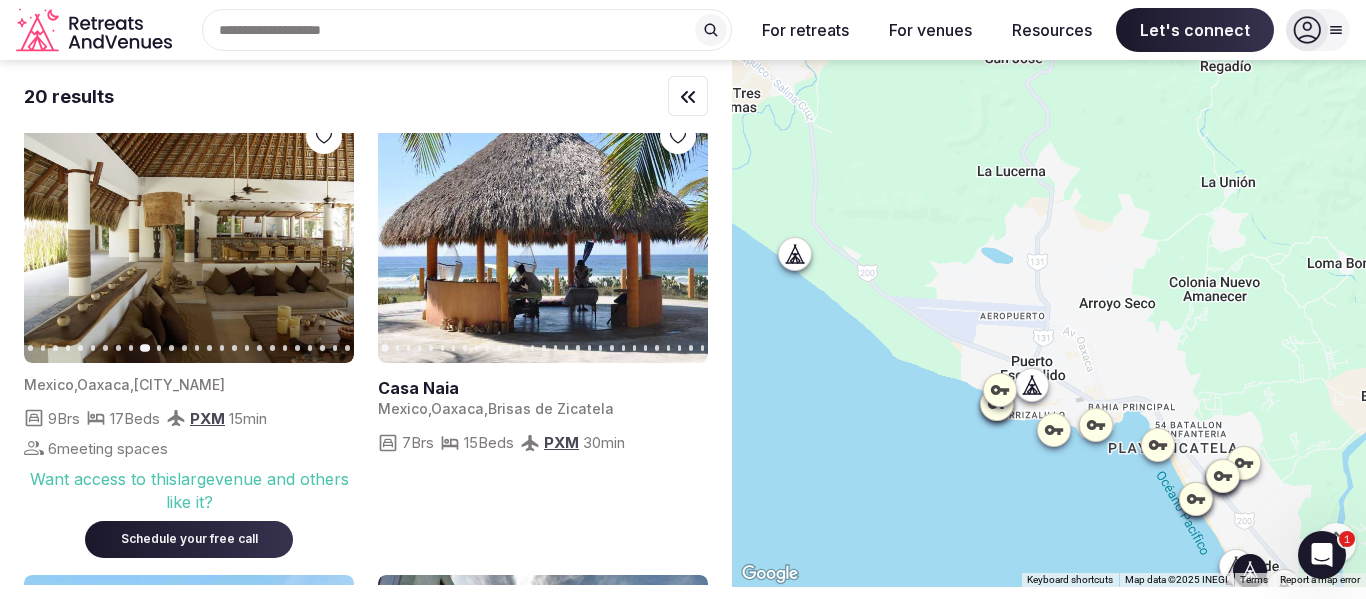 click 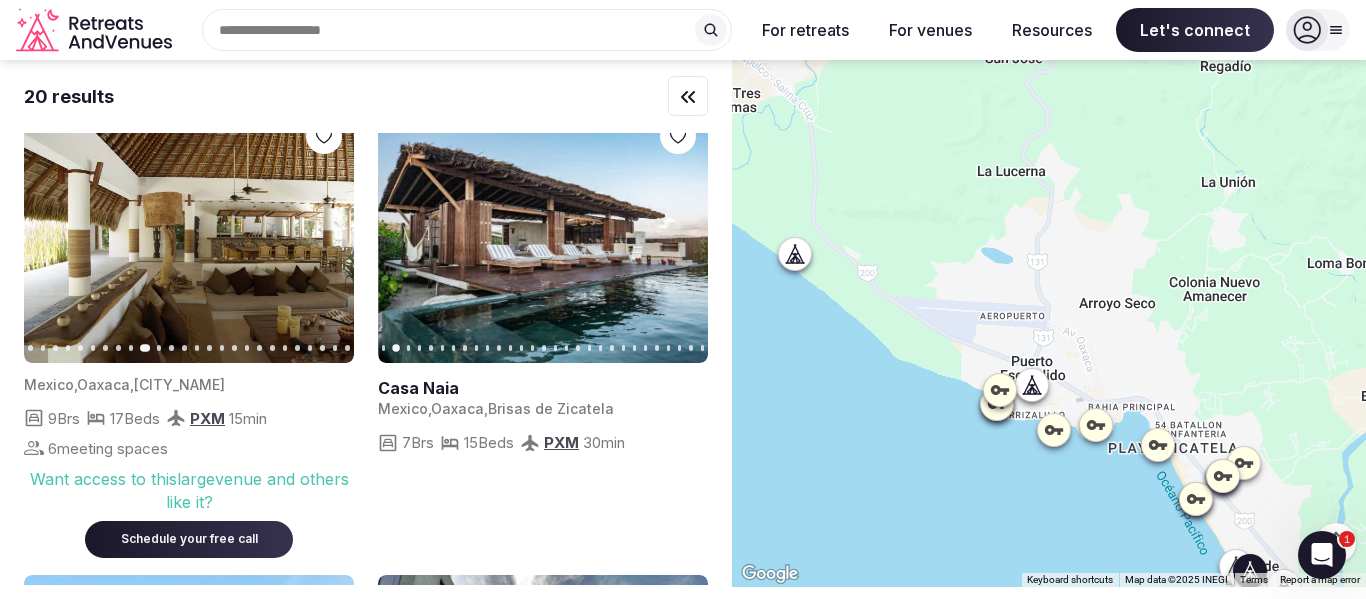 click 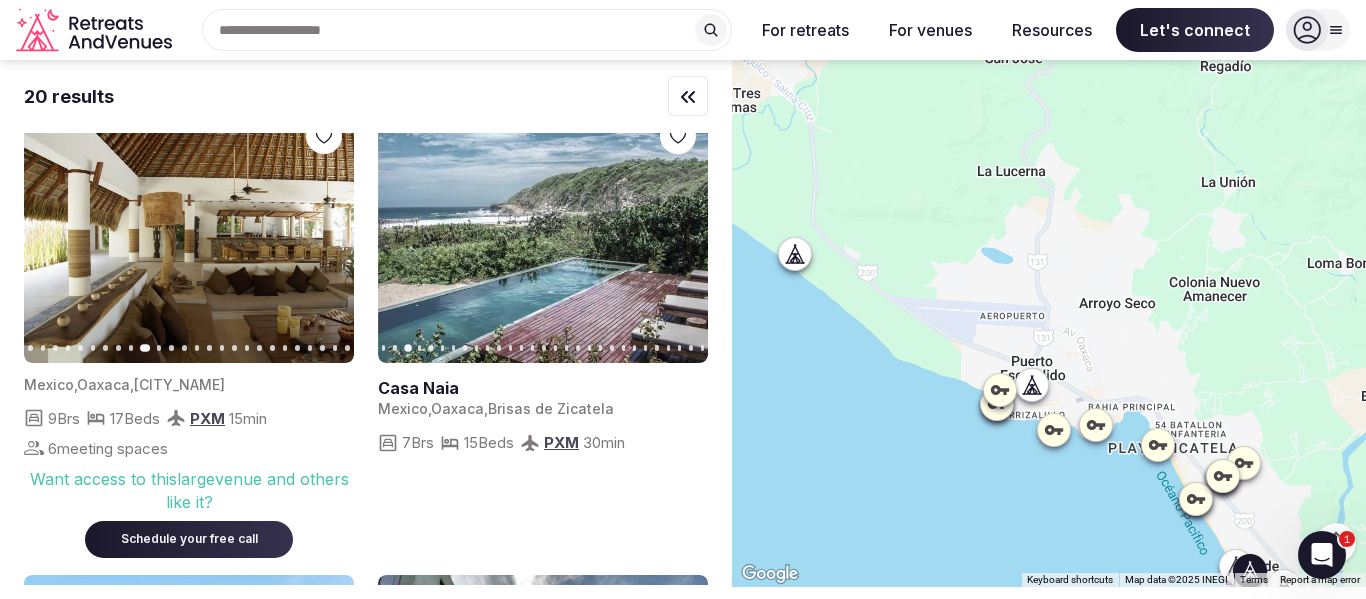 click 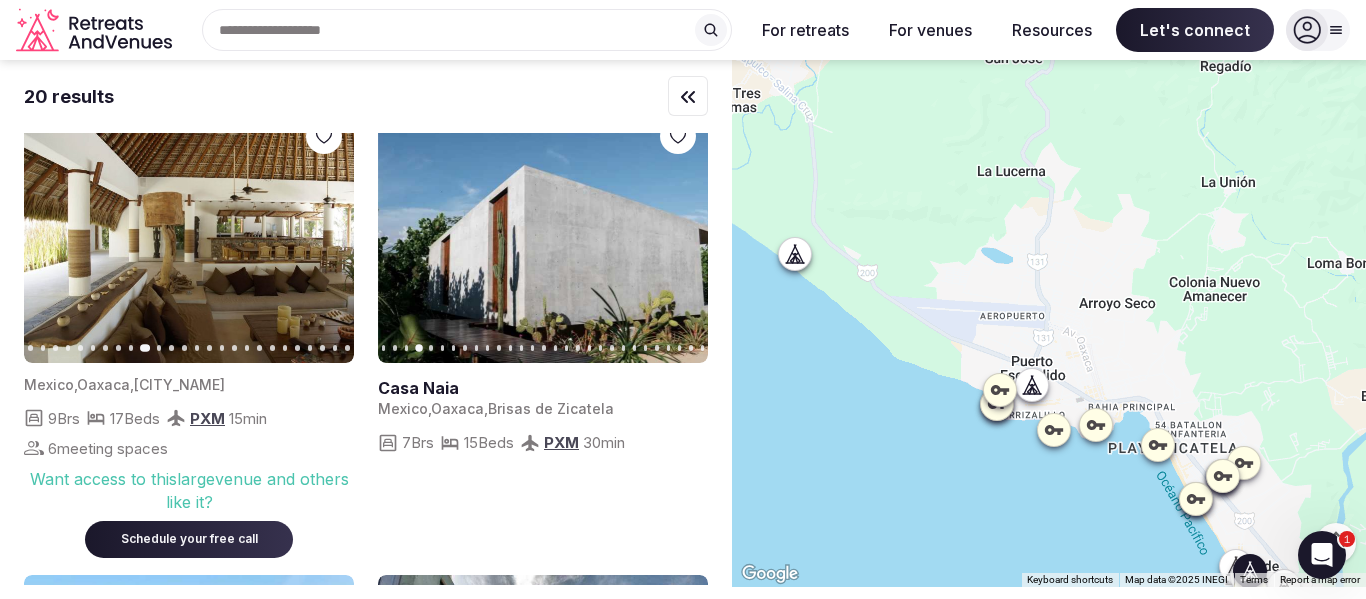 click 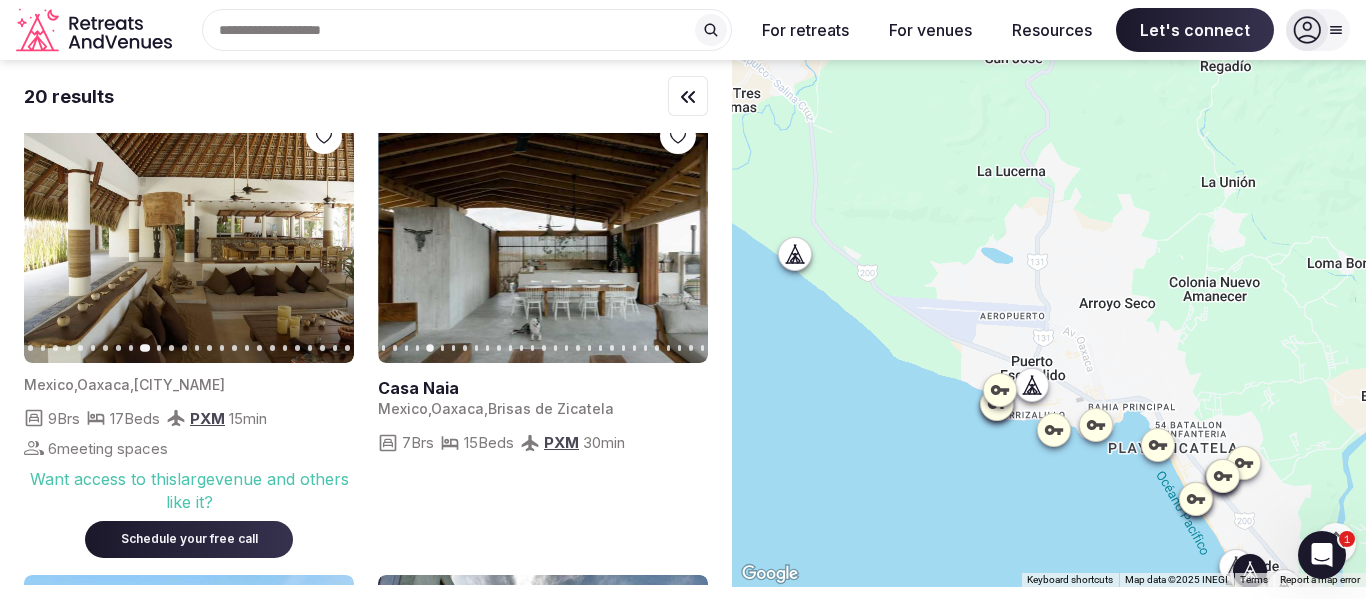click 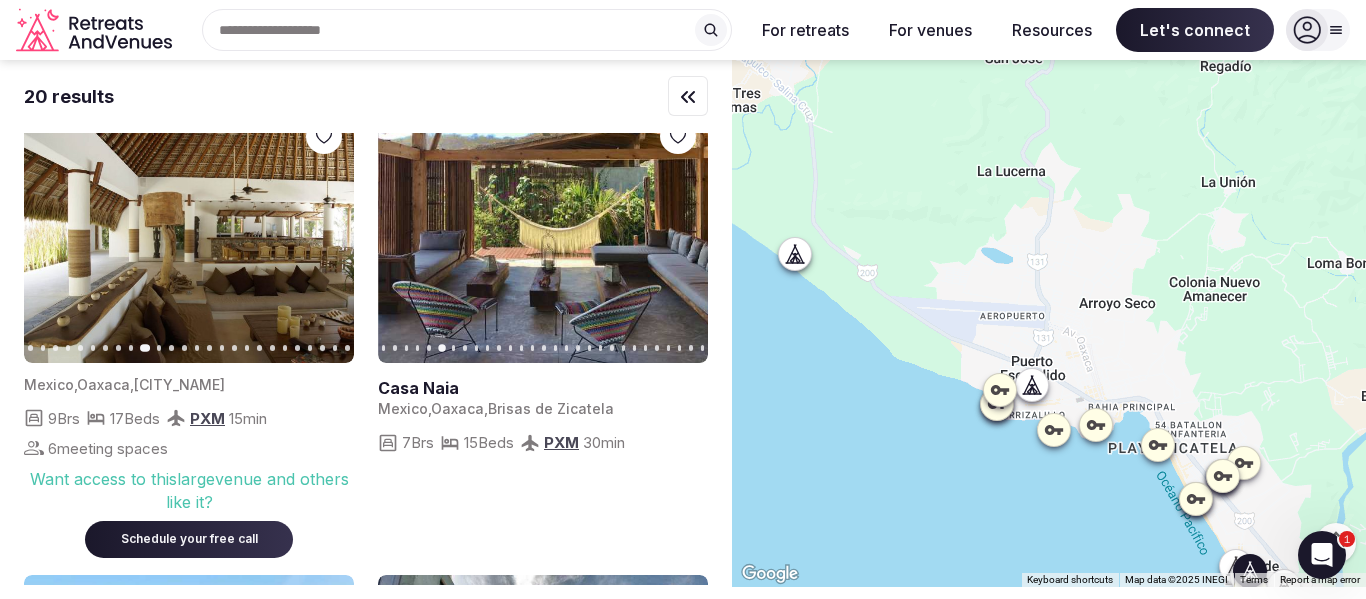 click 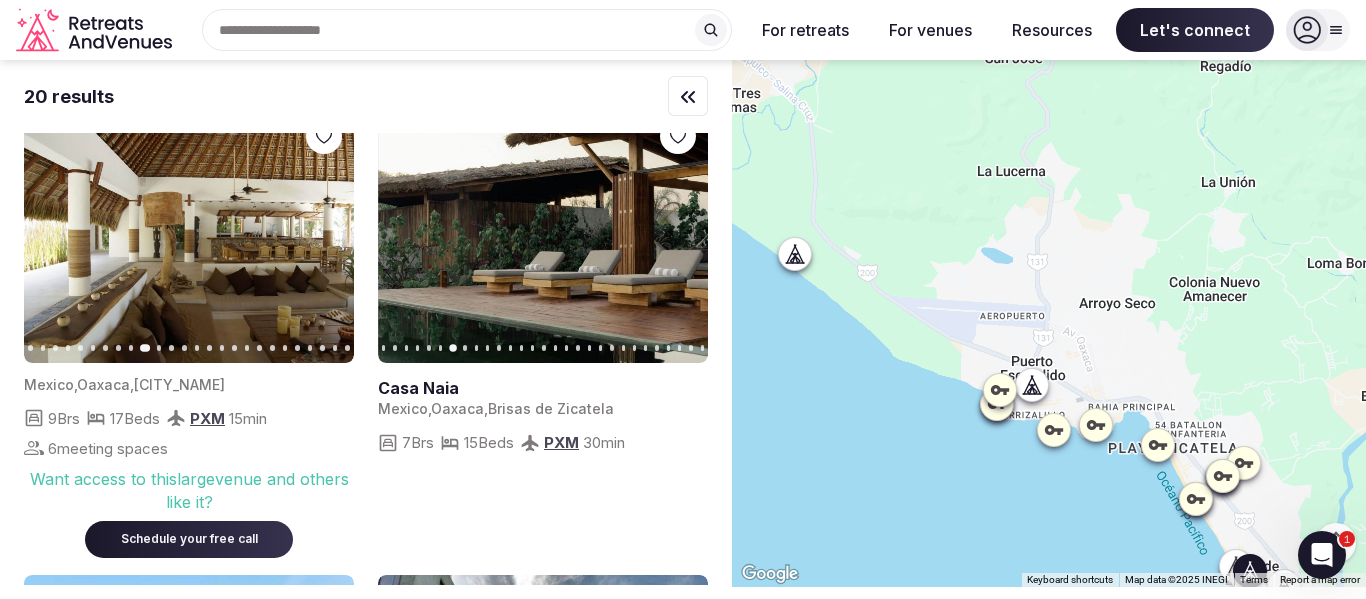 click 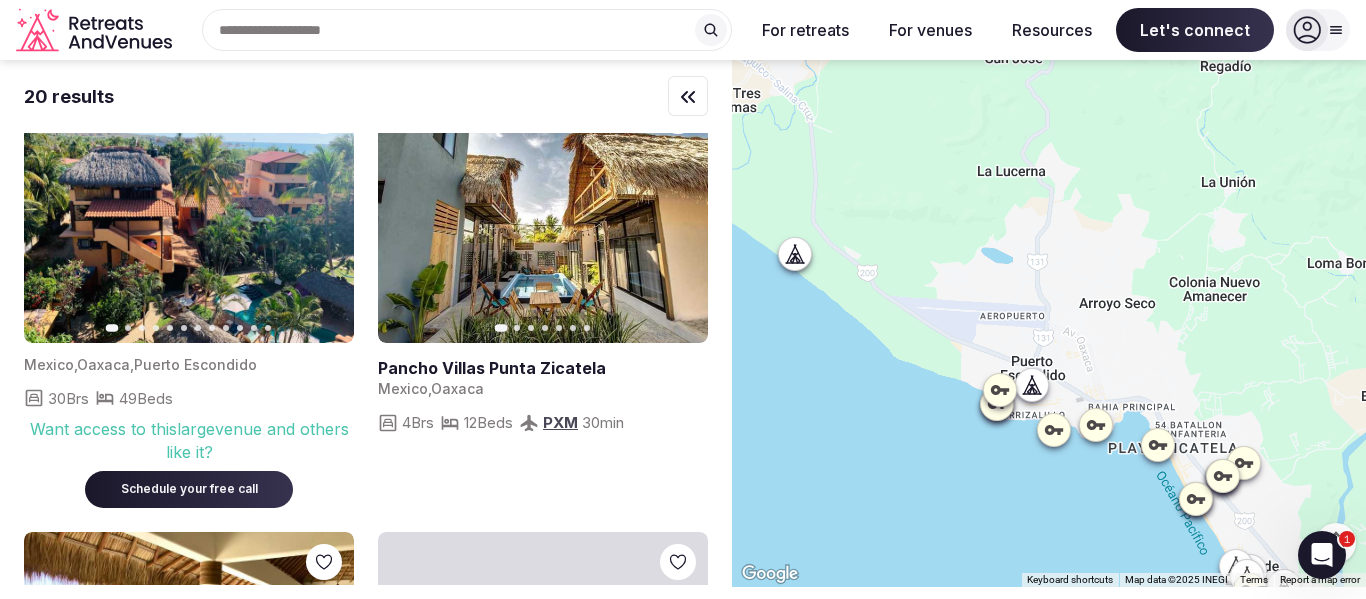 scroll, scrollTop: 525, scrollLeft: 0, axis: vertical 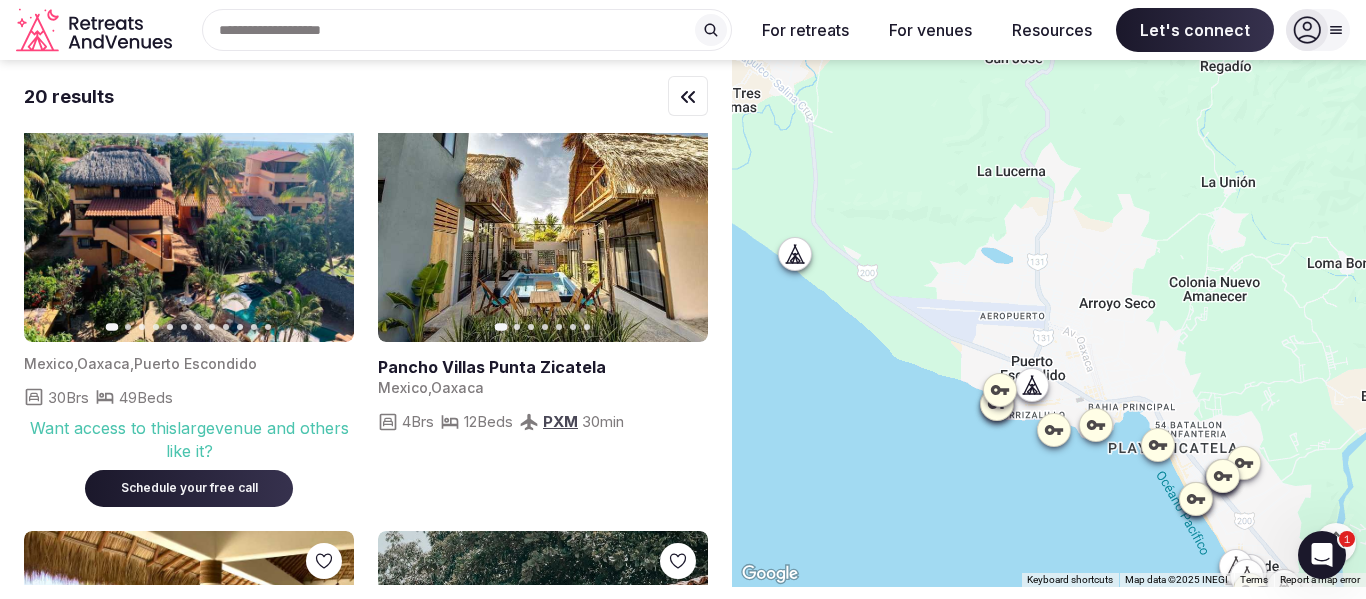click on "Next slide" at bounding box center (680, 214) 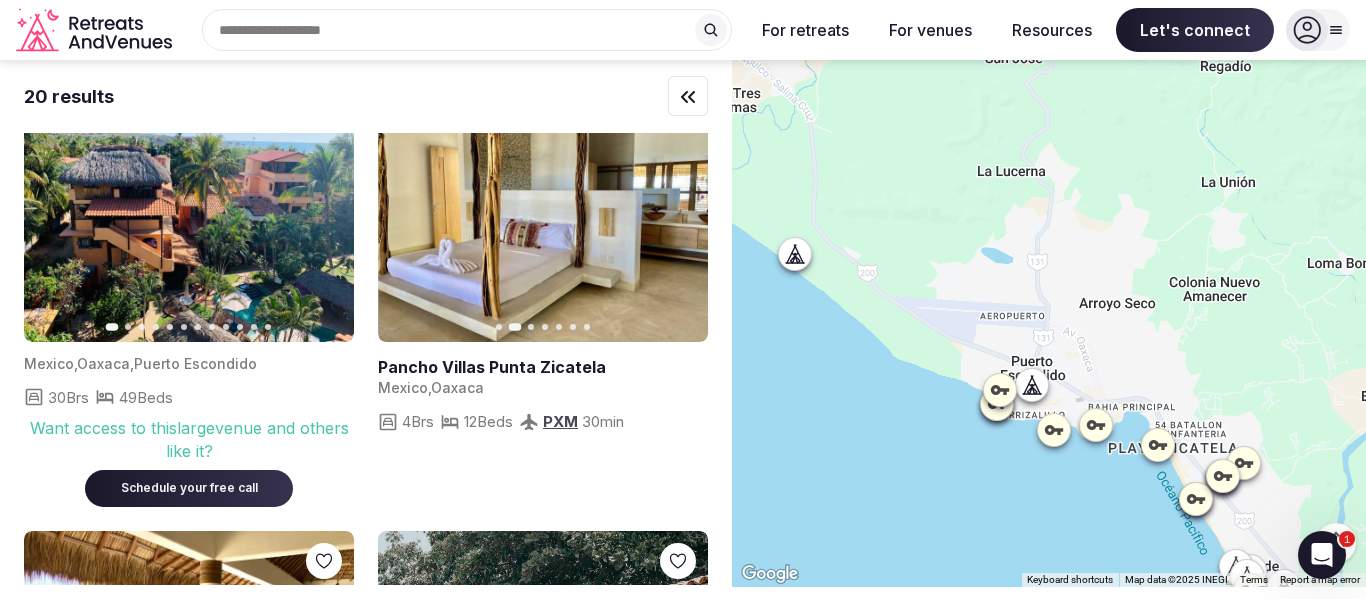 click on "Next slide" at bounding box center (680, 214) 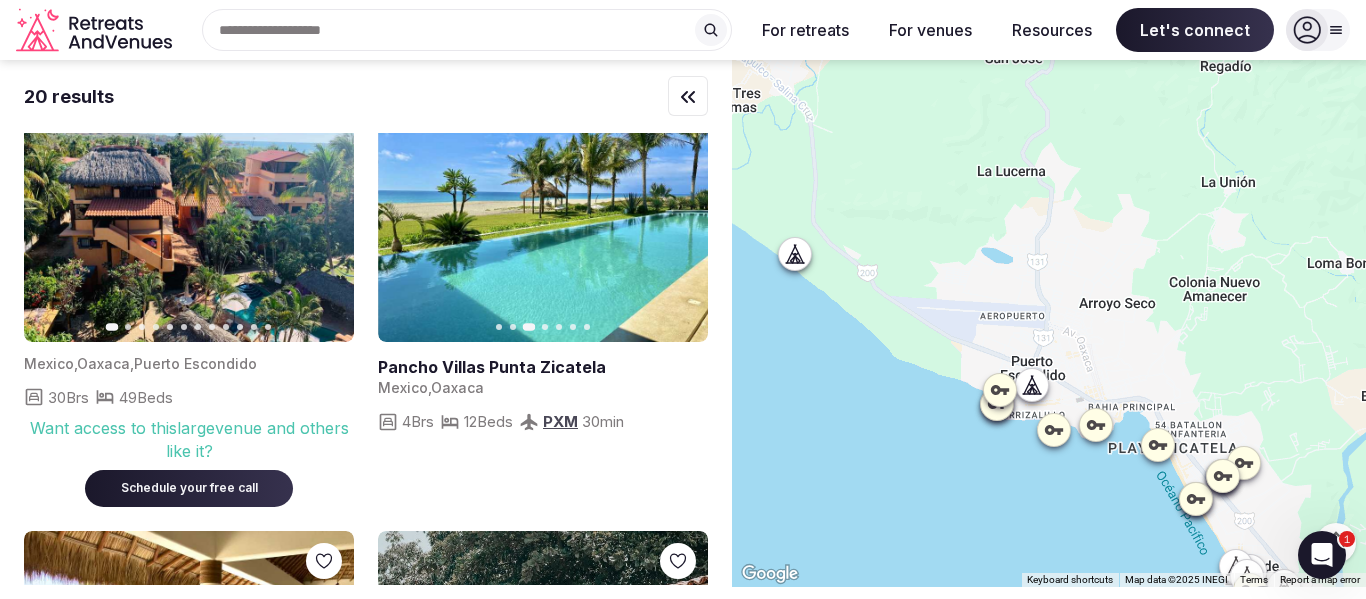 click on "Next slide" at bounding box center (680, 214) 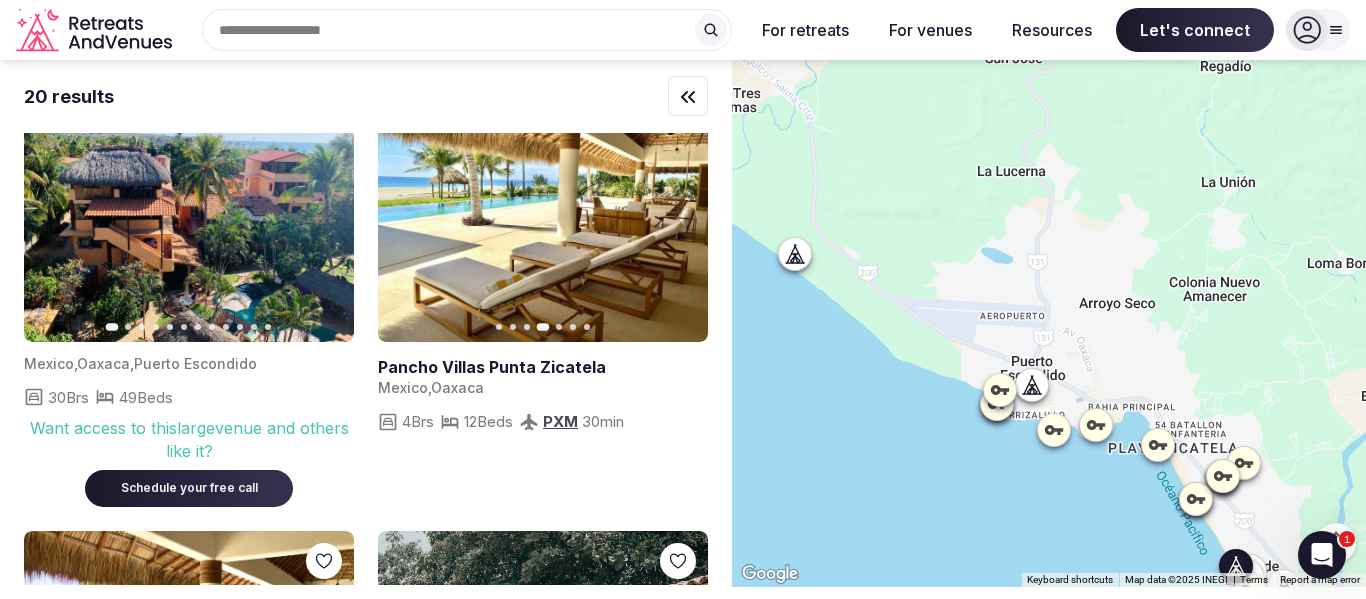 click 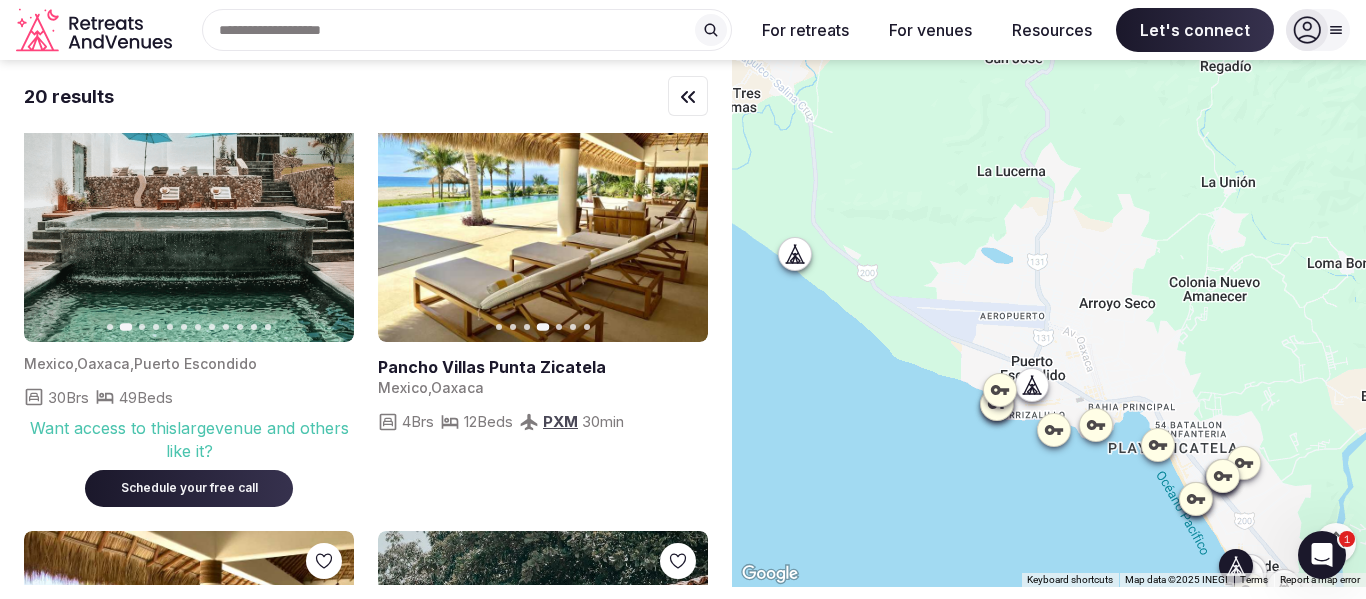 click 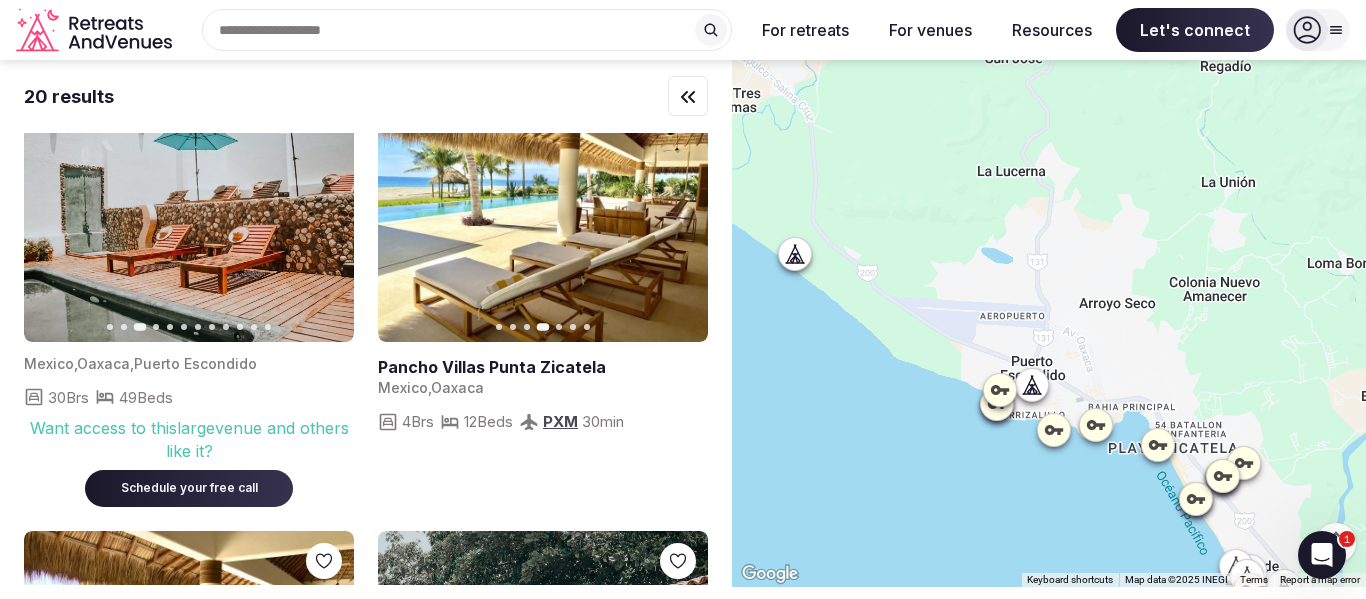 click 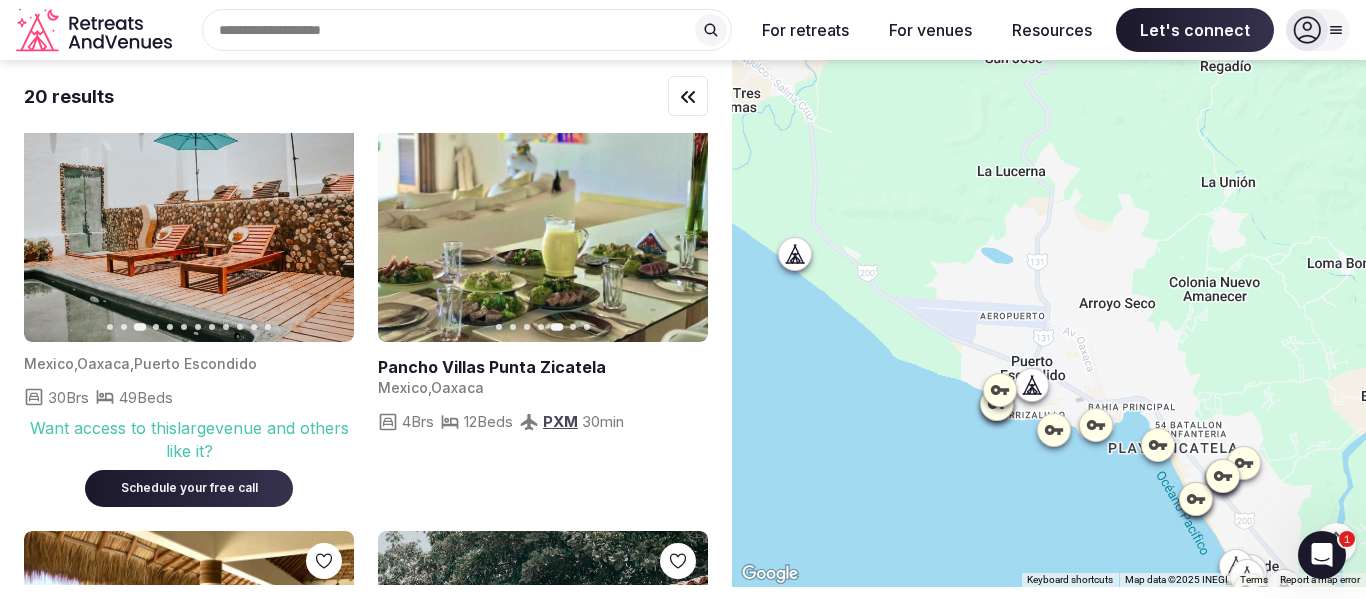 click 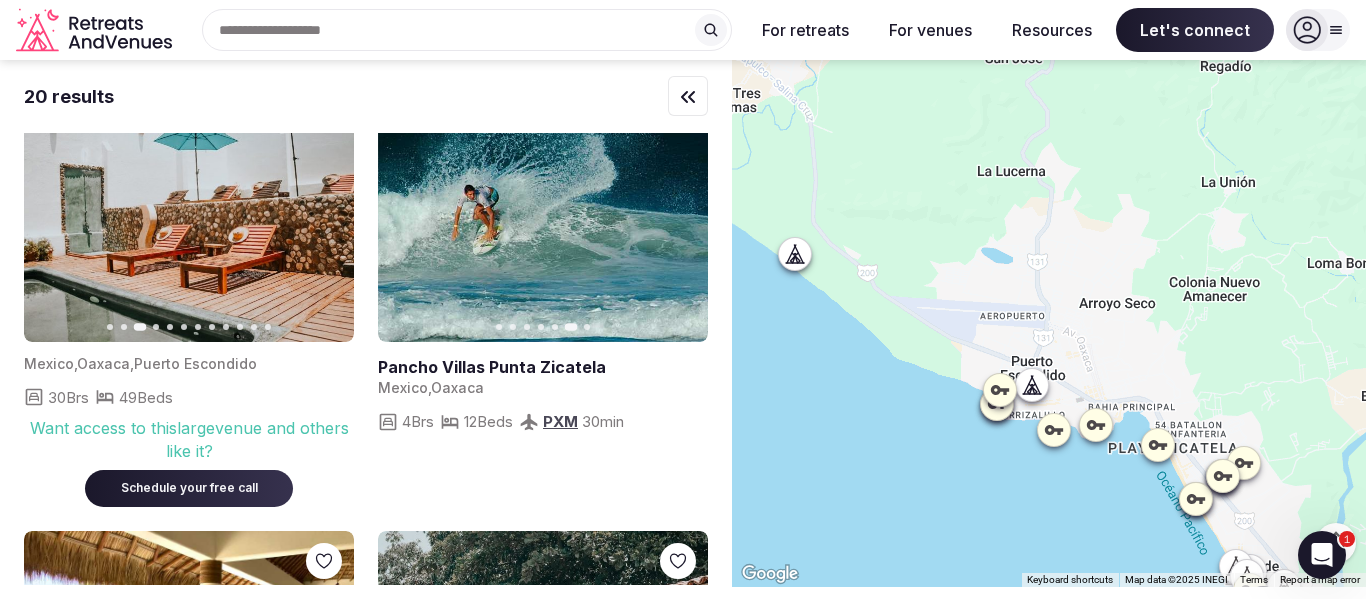 click 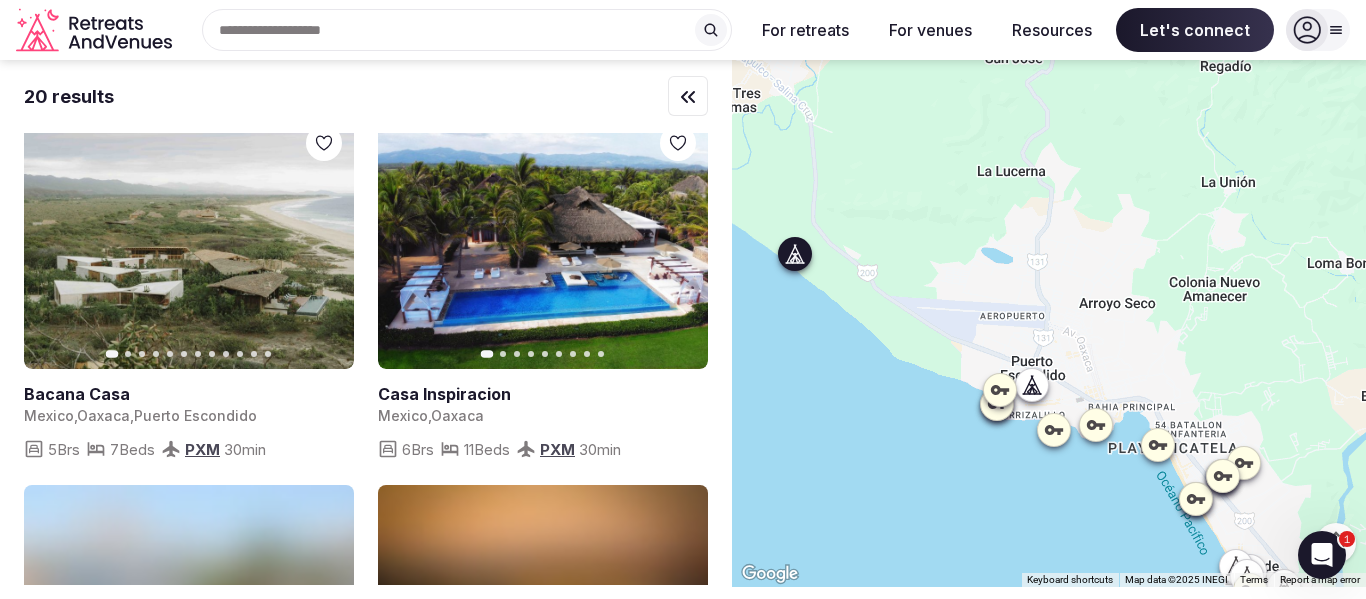 scroll, scrollTop: 1392, scrollLeft: 0, axis: vertical 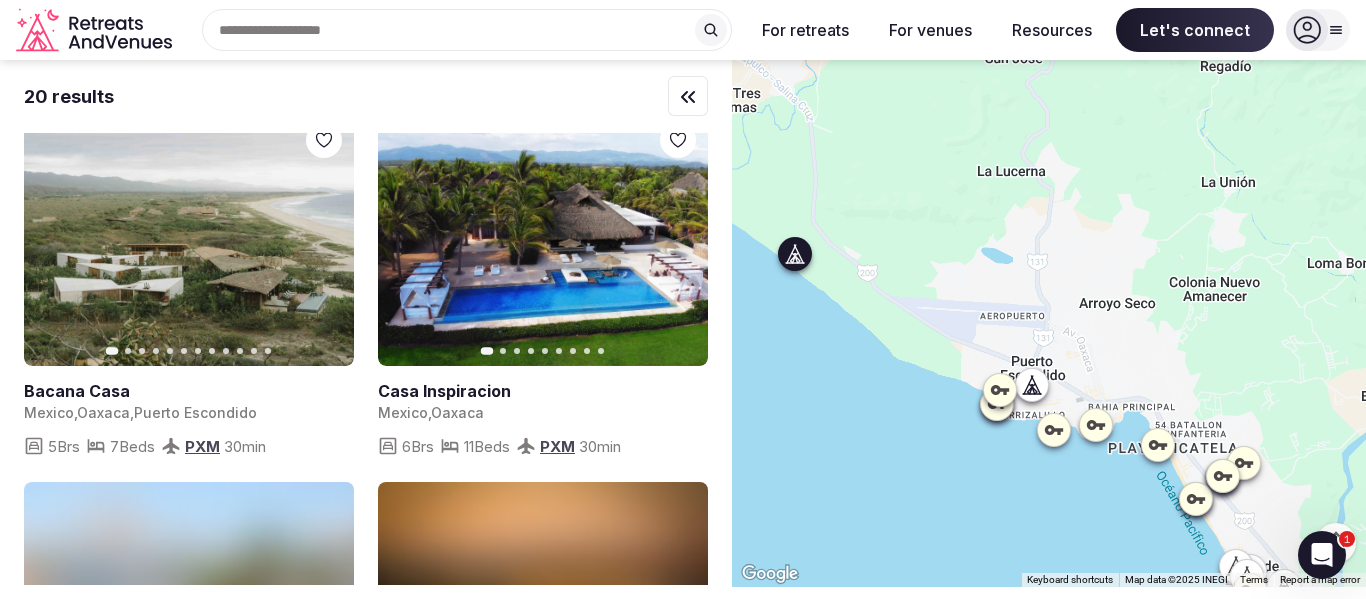 click 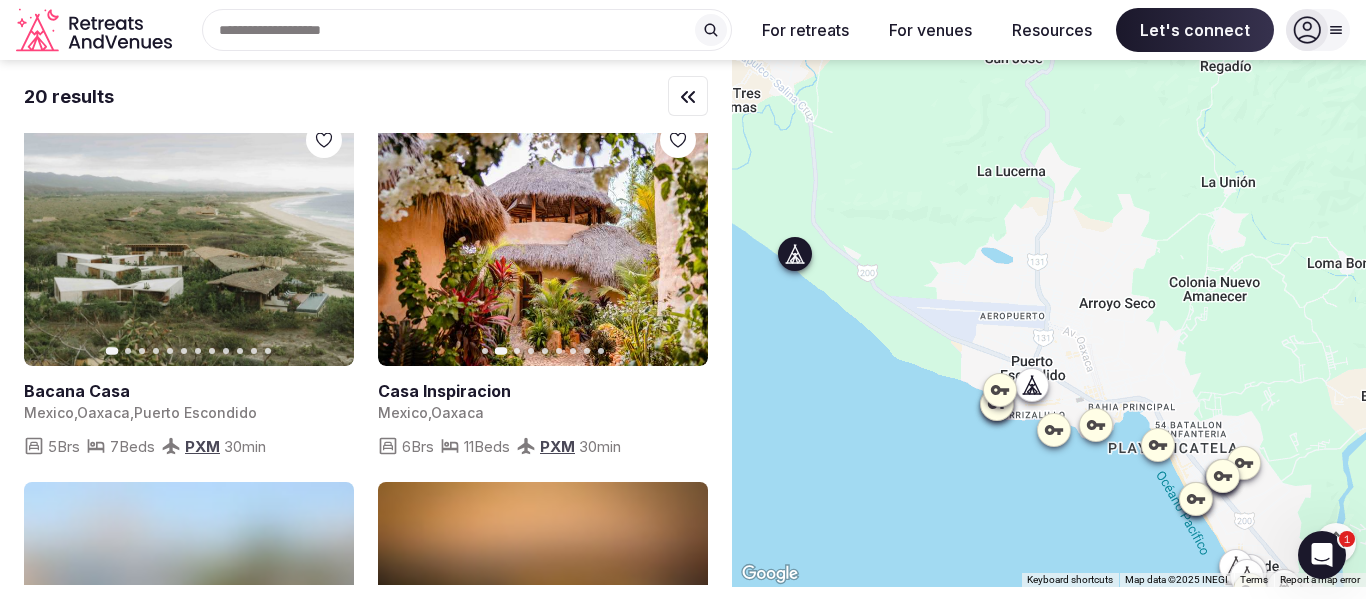 click 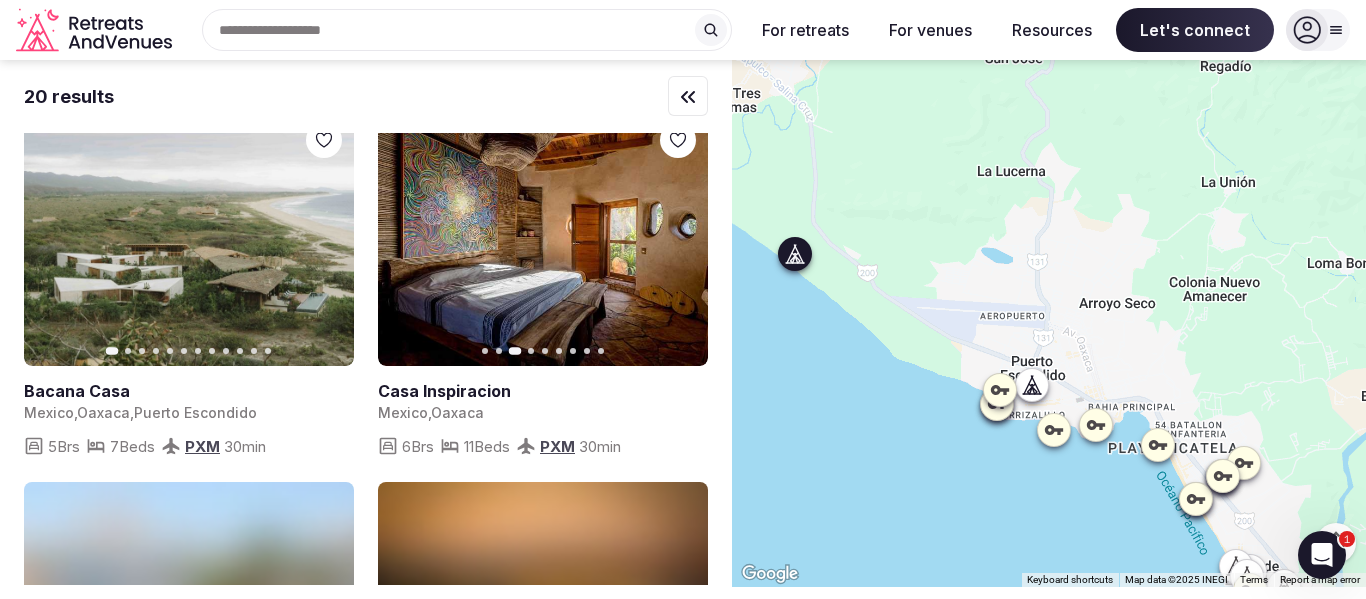 click 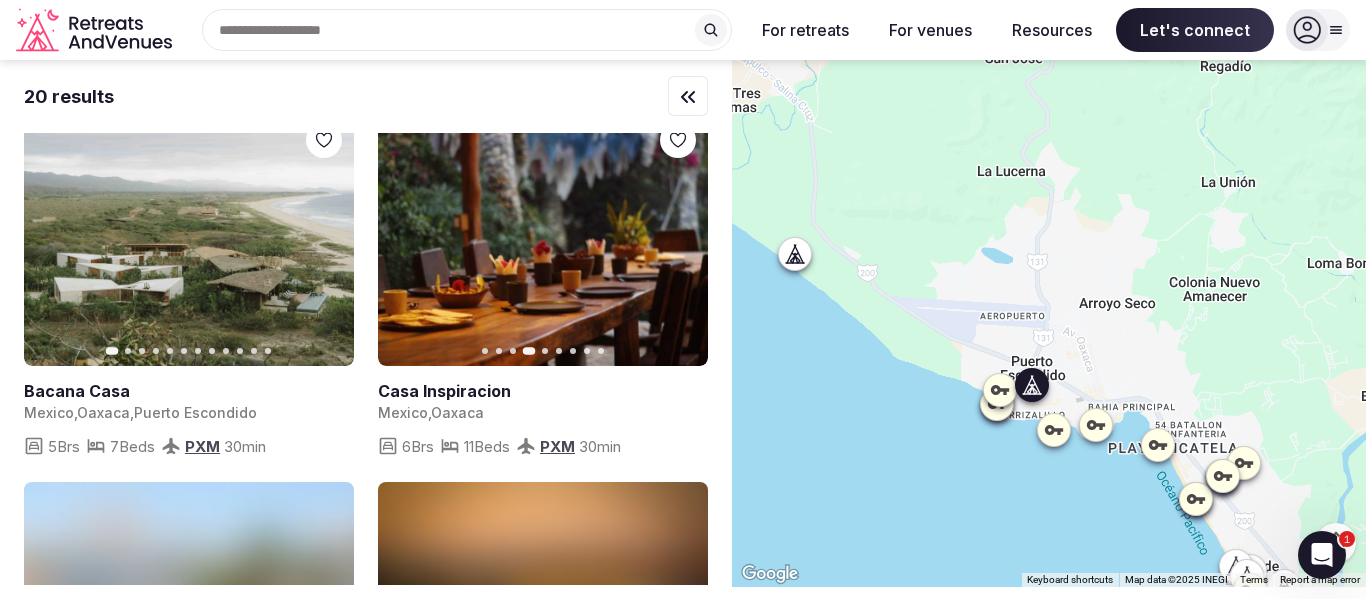 click 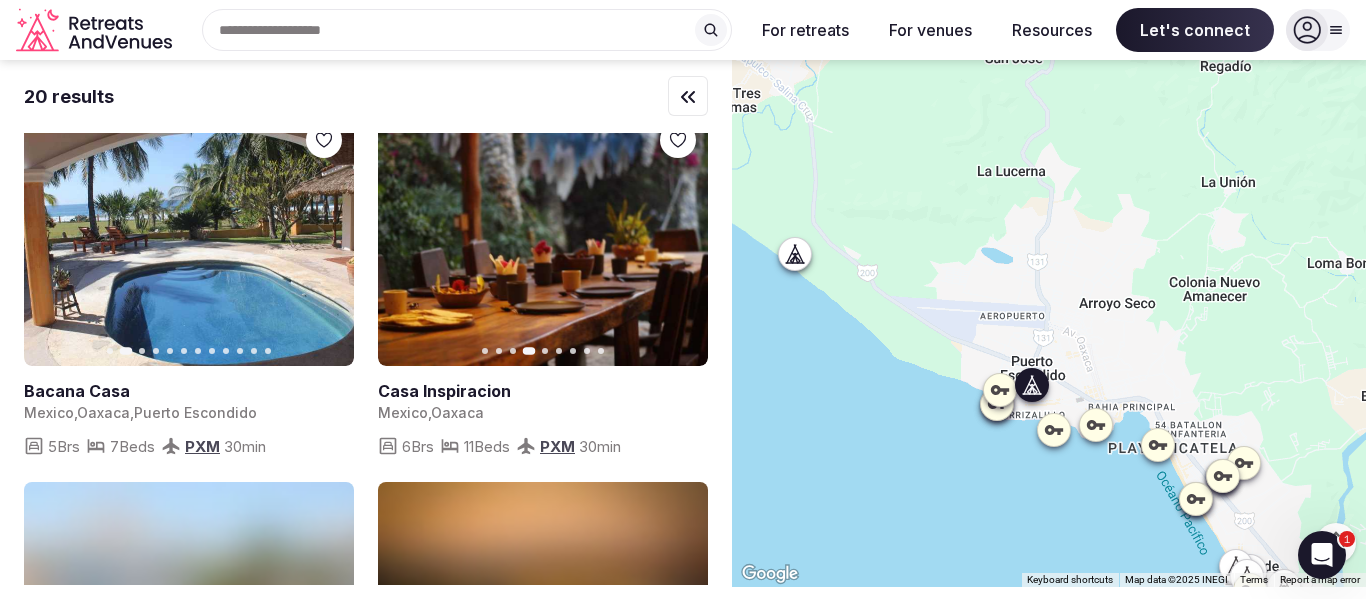 click 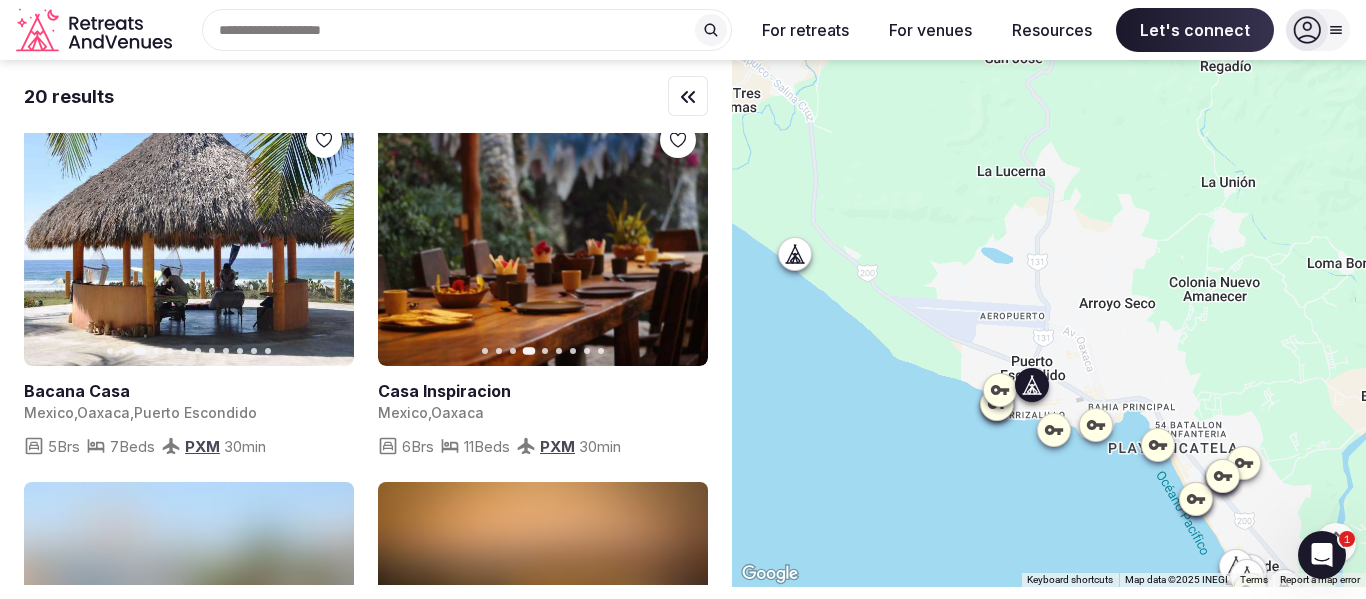 click 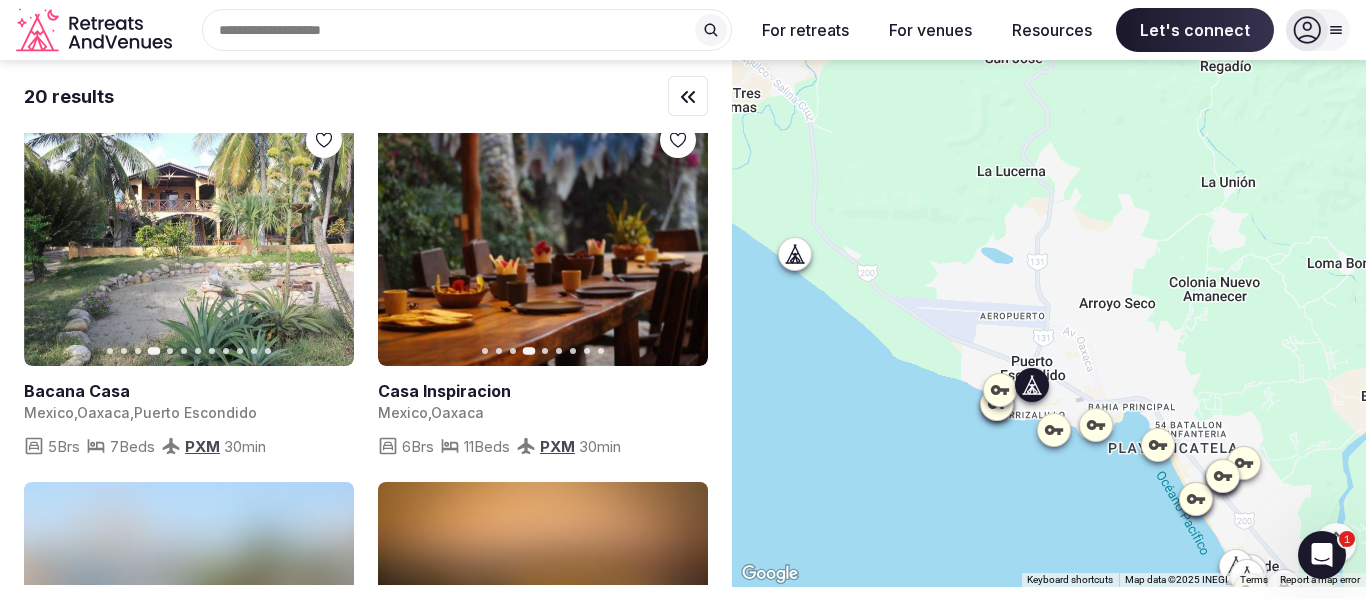 click 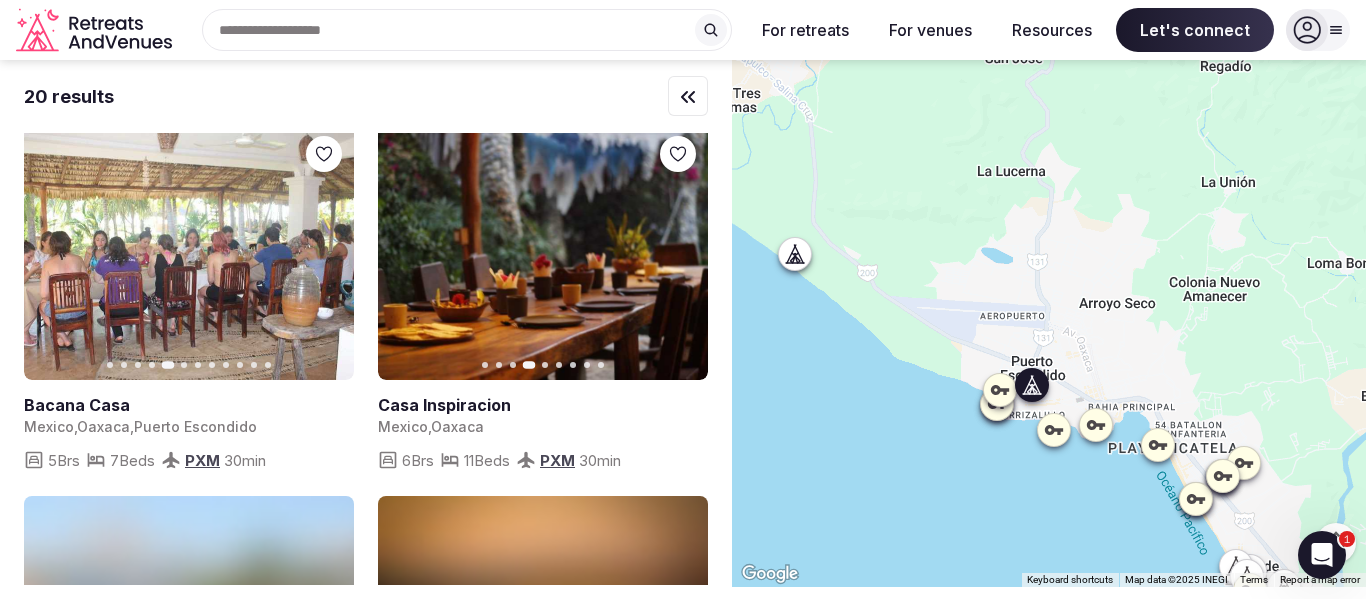 scroll, scrollTop: 1377, scrollLeft: 0, axis: vertical 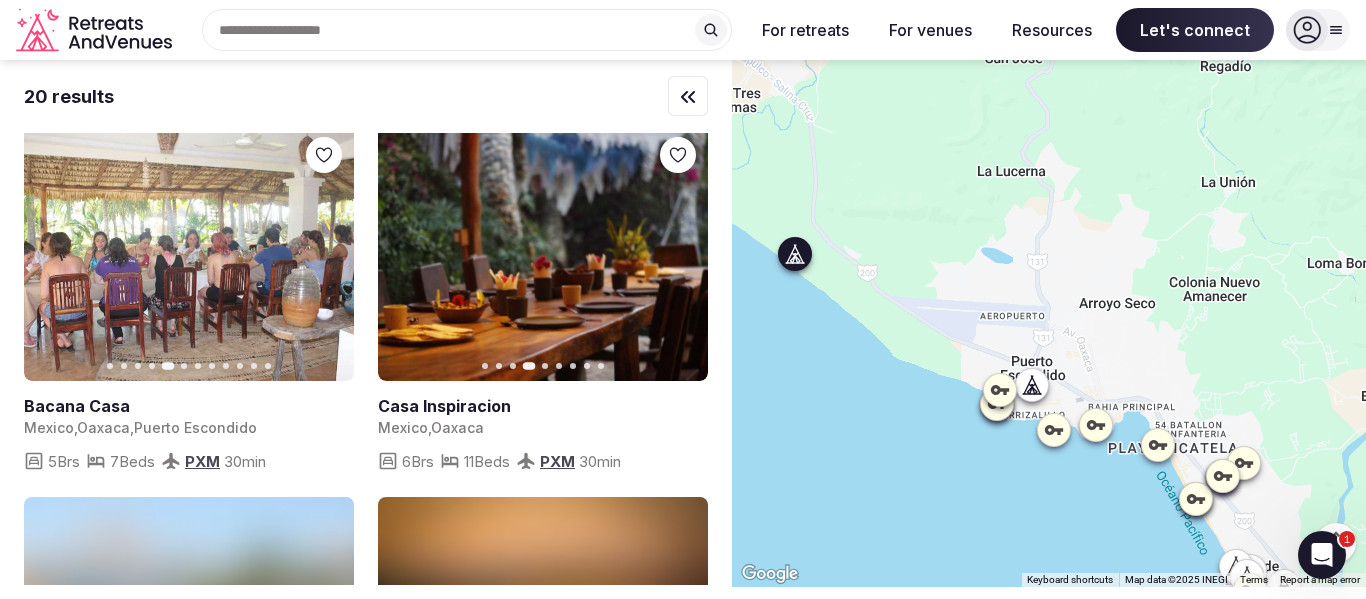 click 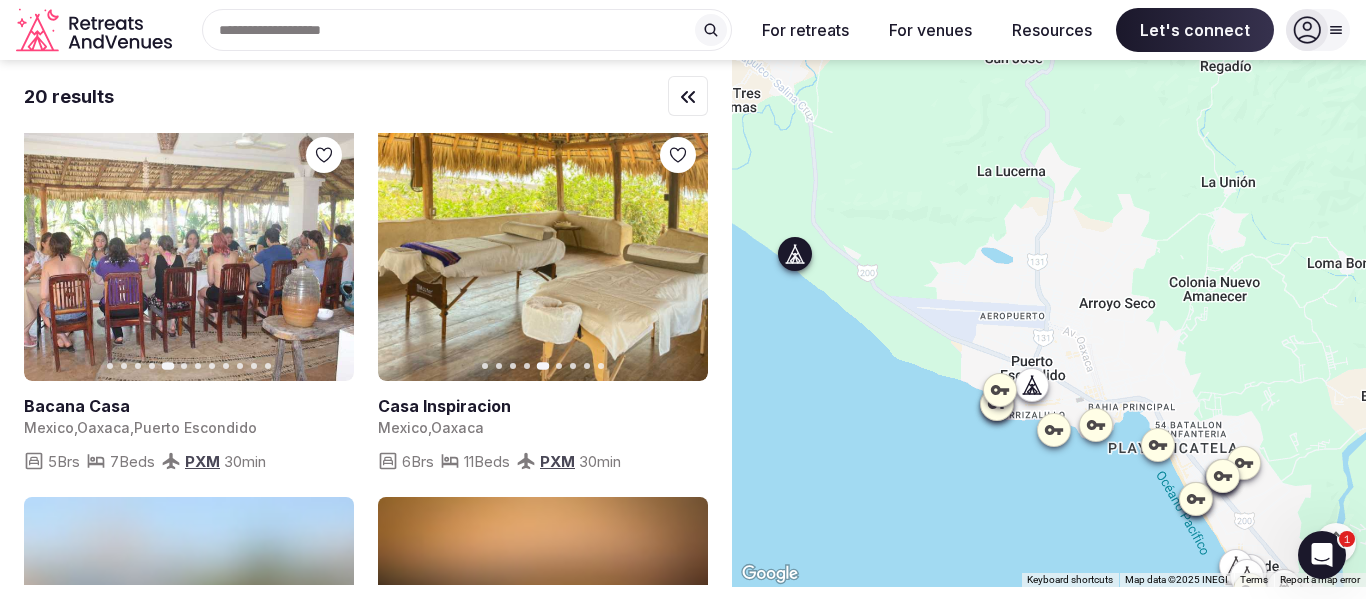 click 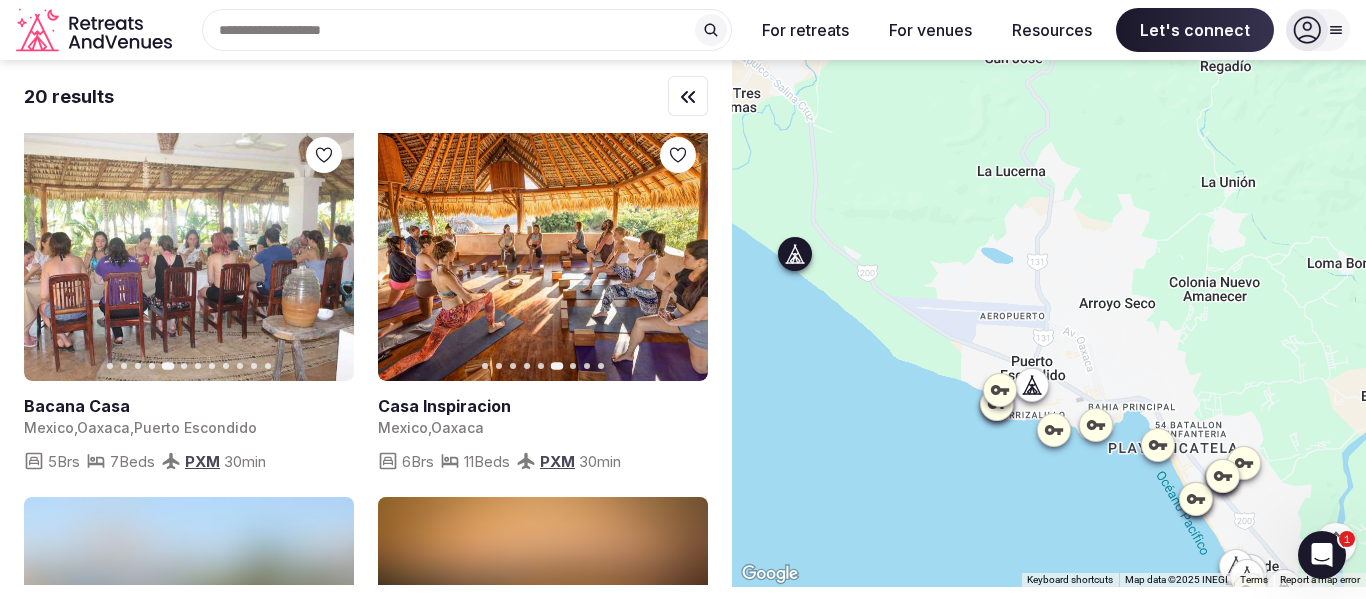 click 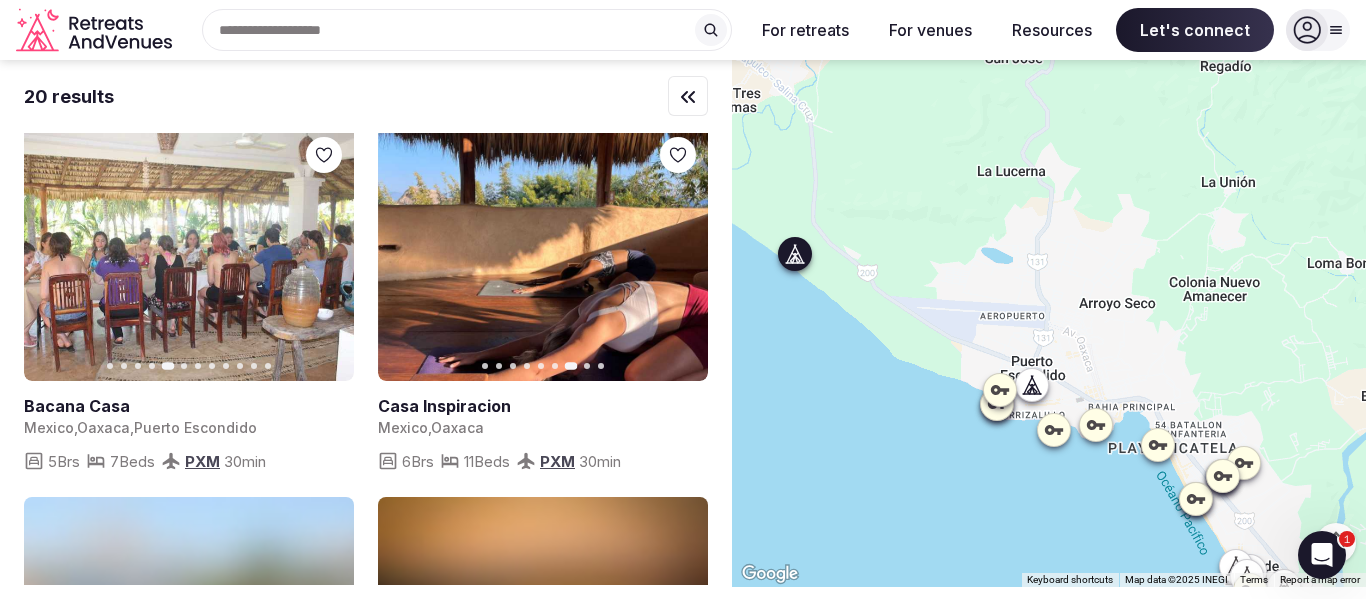 click 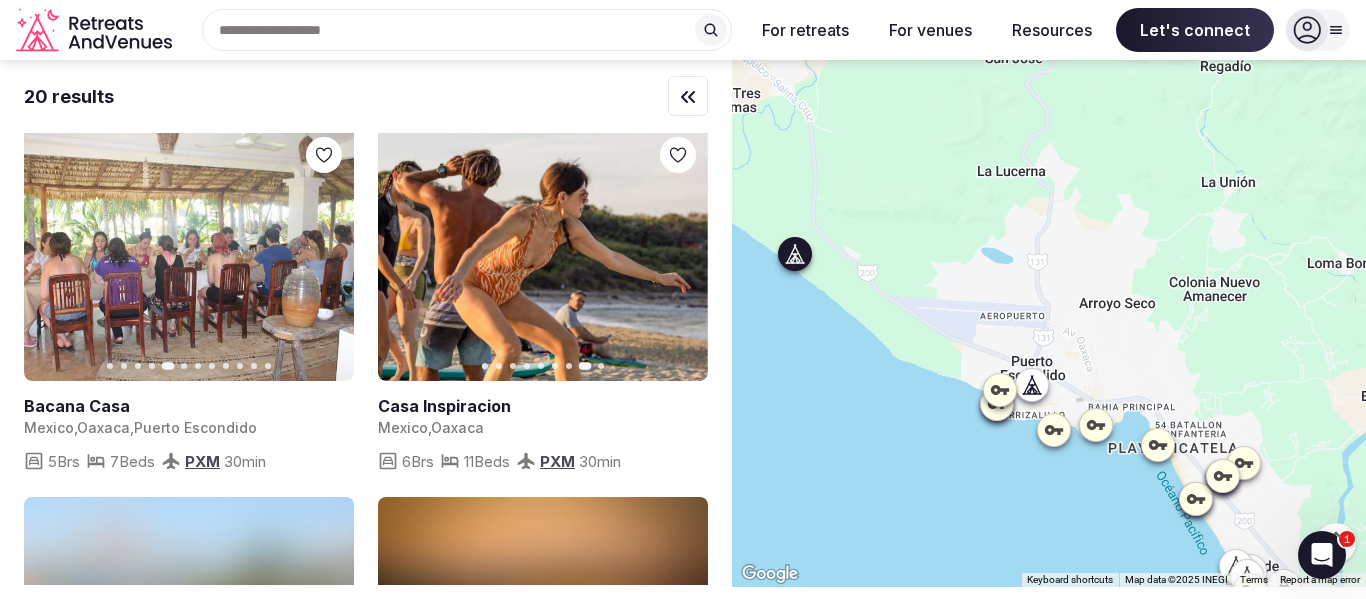 click 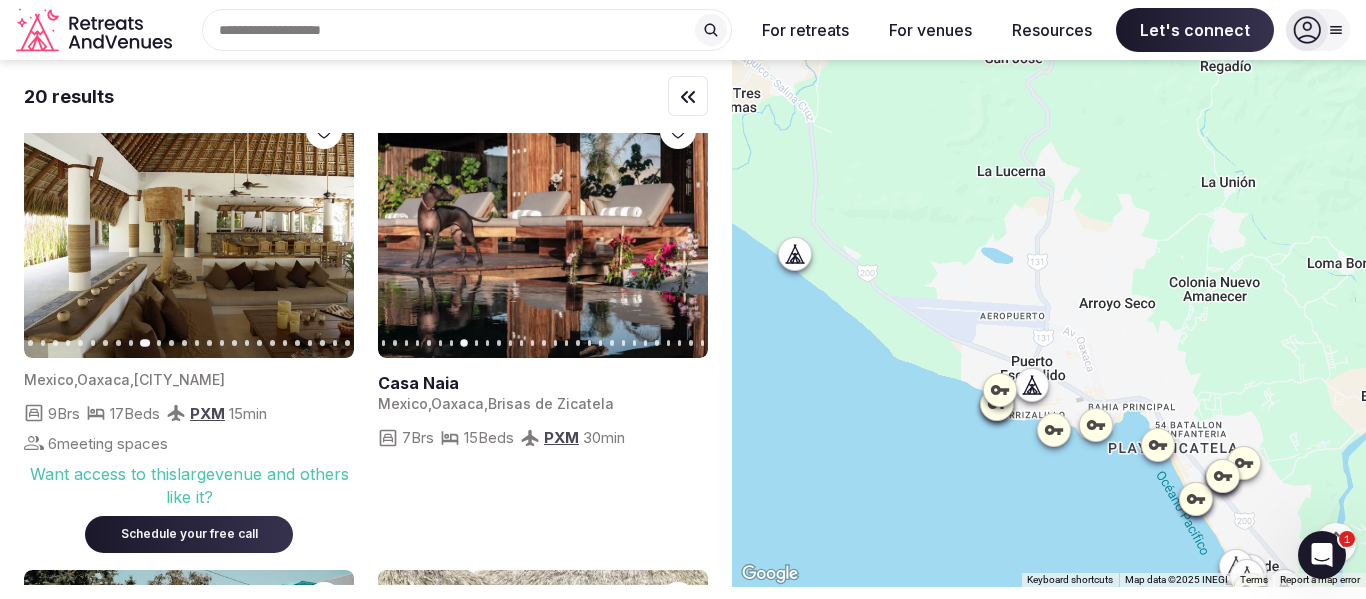 scroll, scrollTop: 0, scrollLeft: 0, axis: both 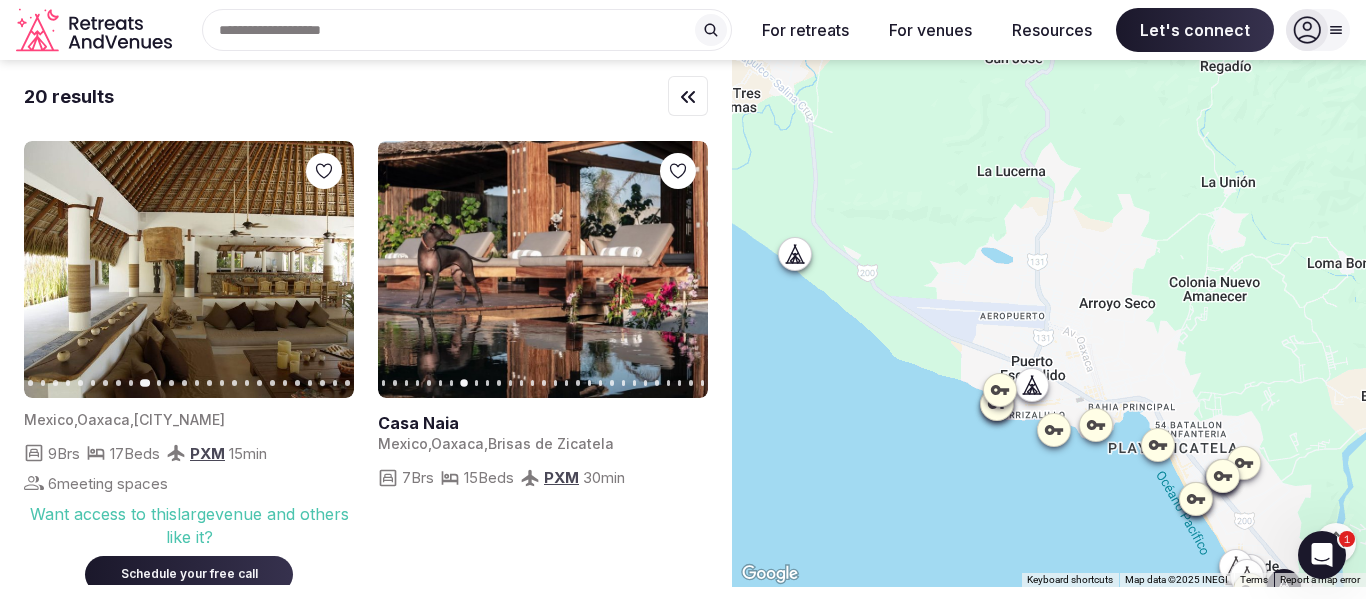 click at bounding box center [189, 269] 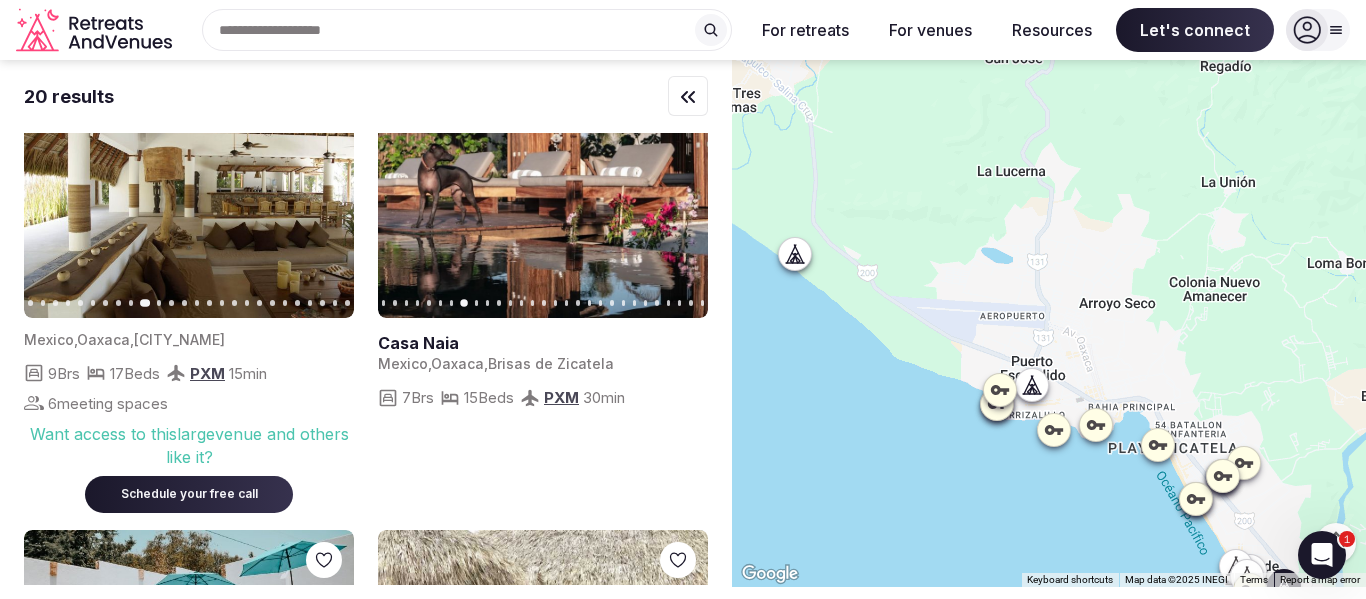 click at bounding box center (189, 189) 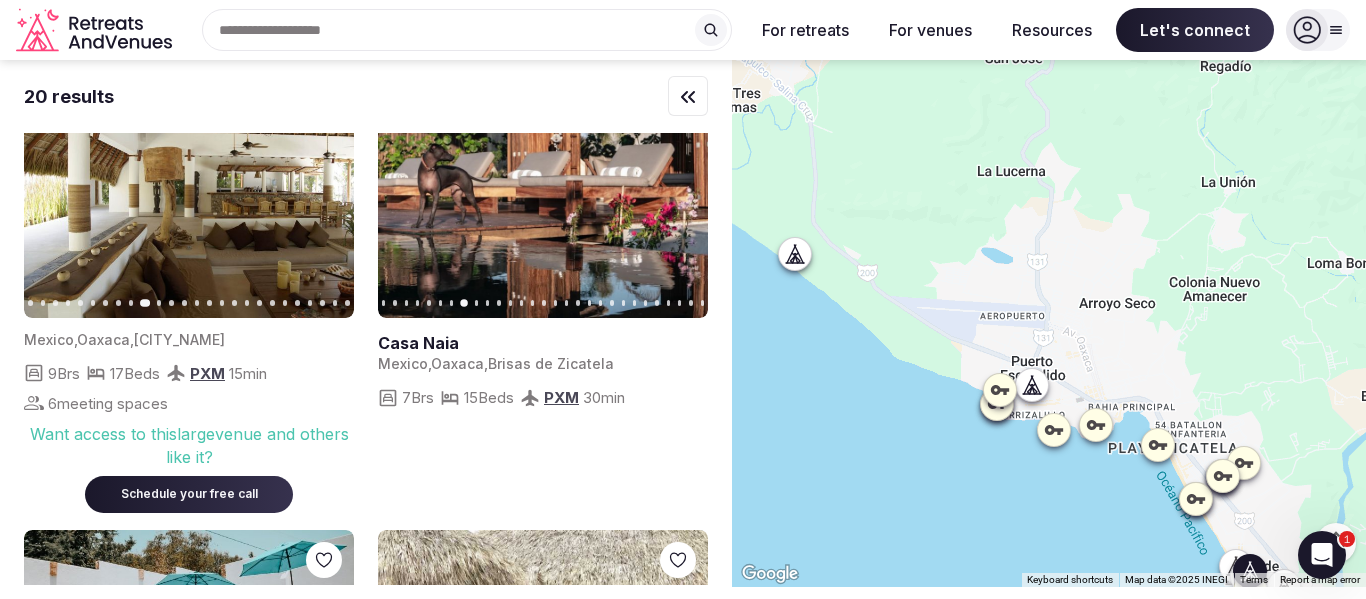 click at bounding box center [543, 189] 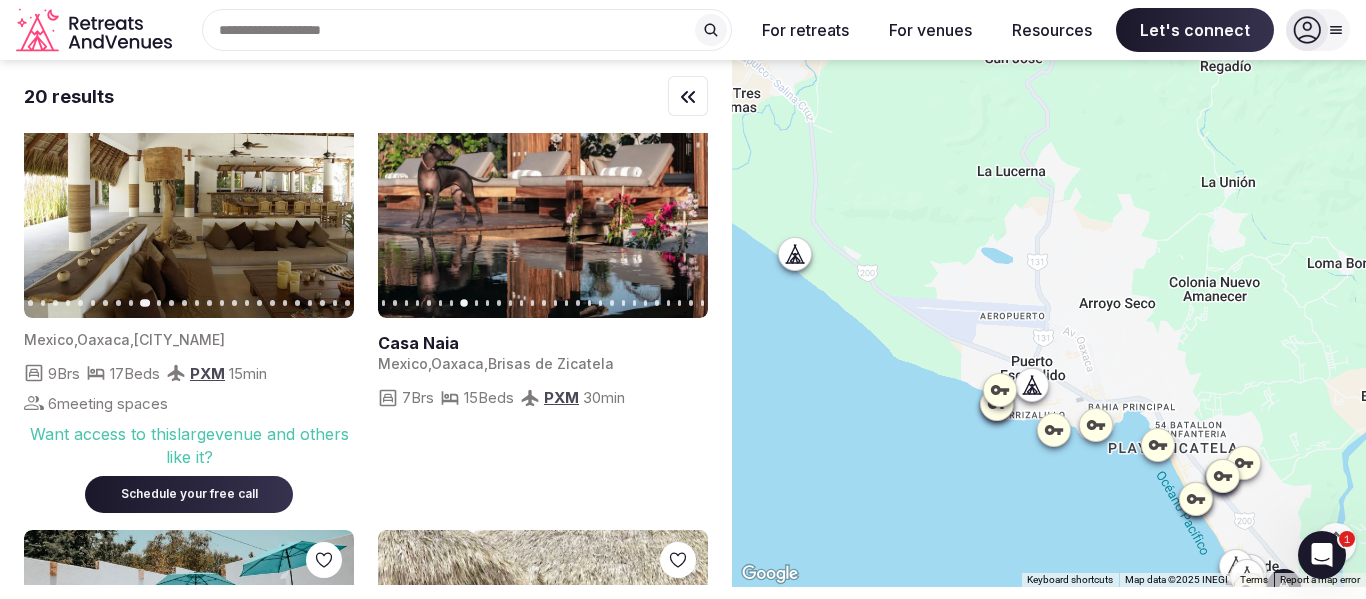 click at bounding box center (189, 189) 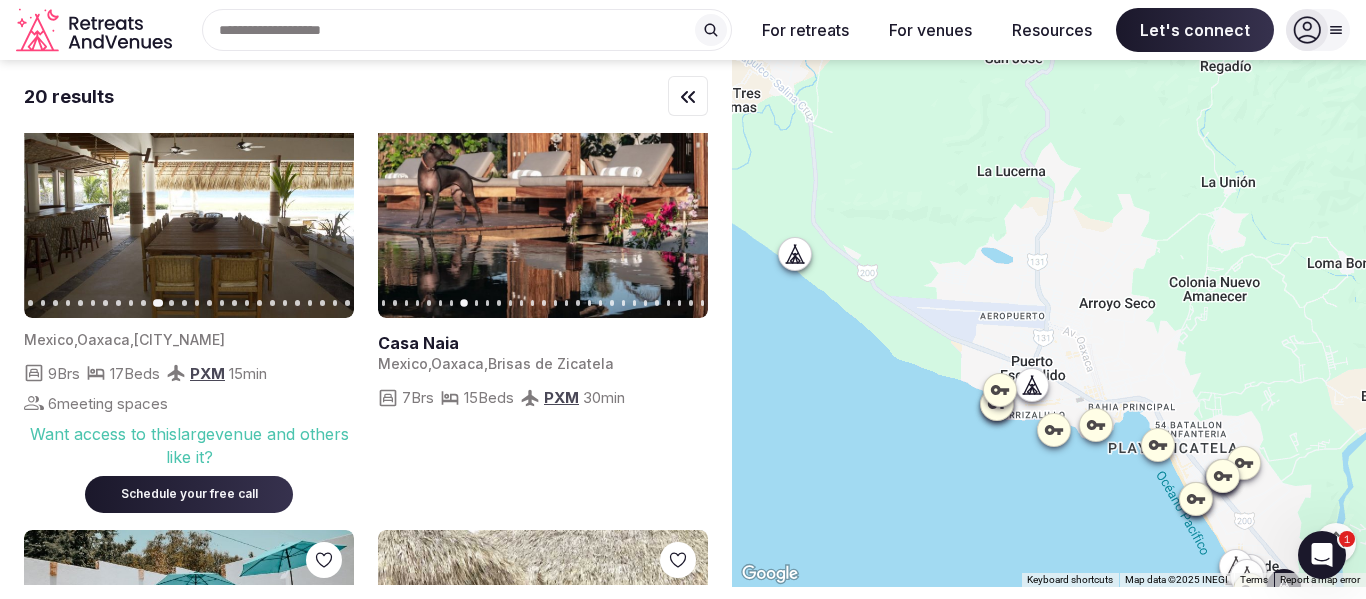 click 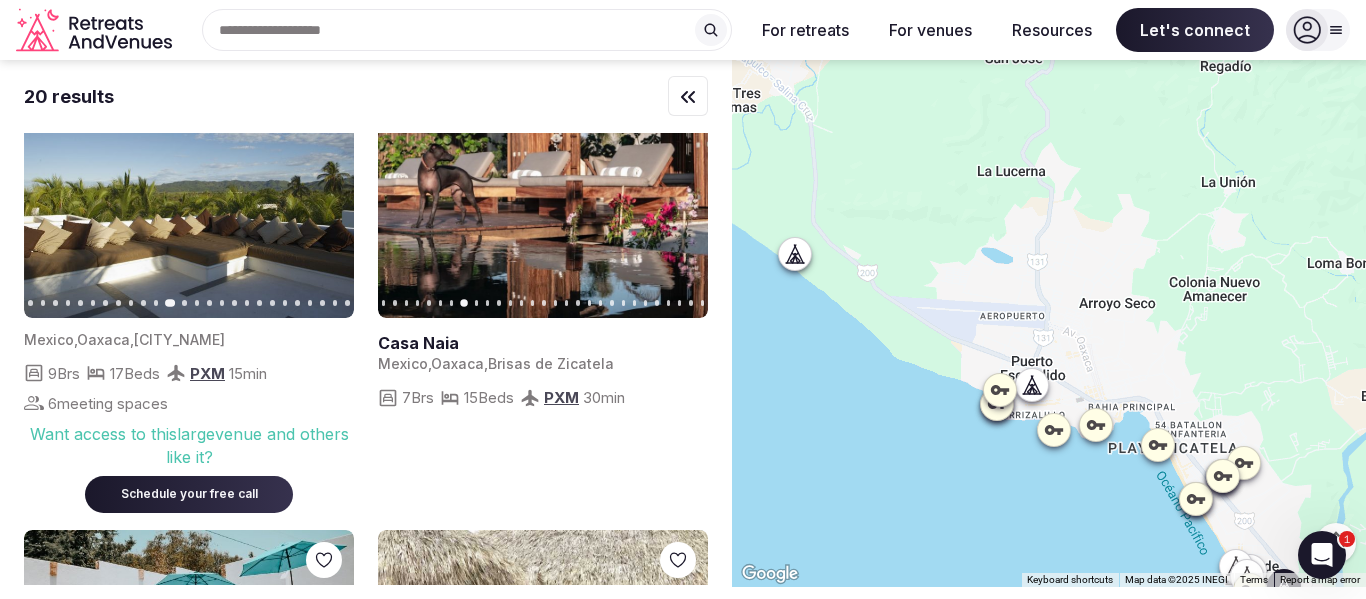 click 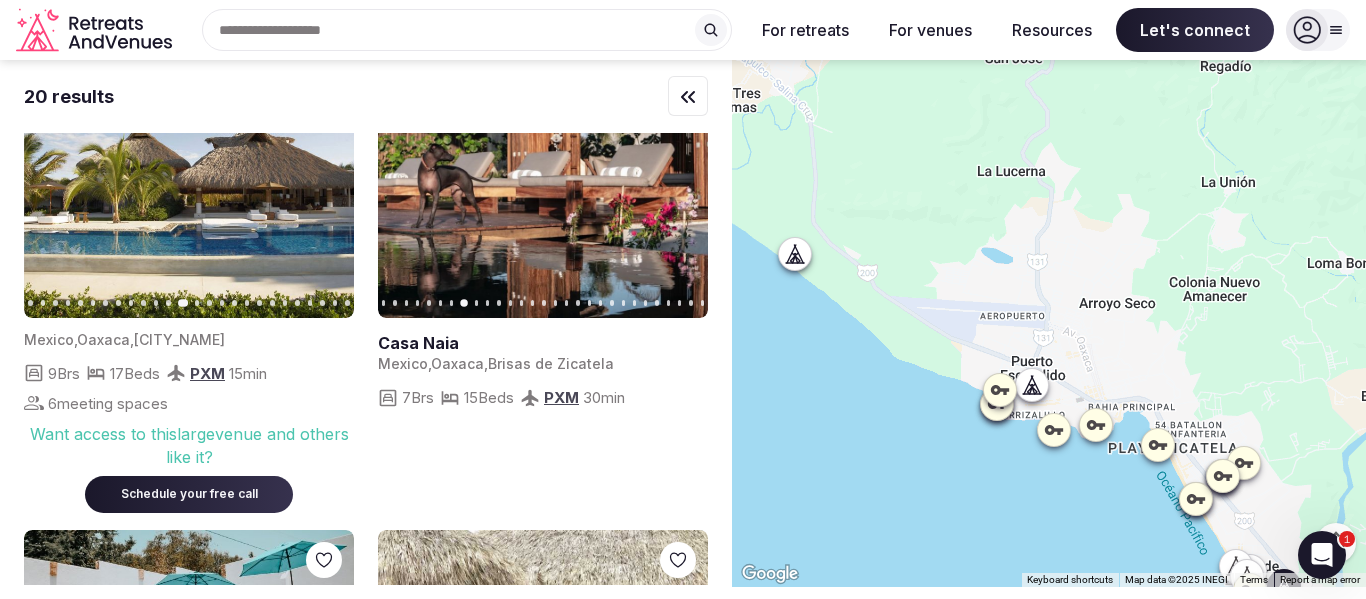 click 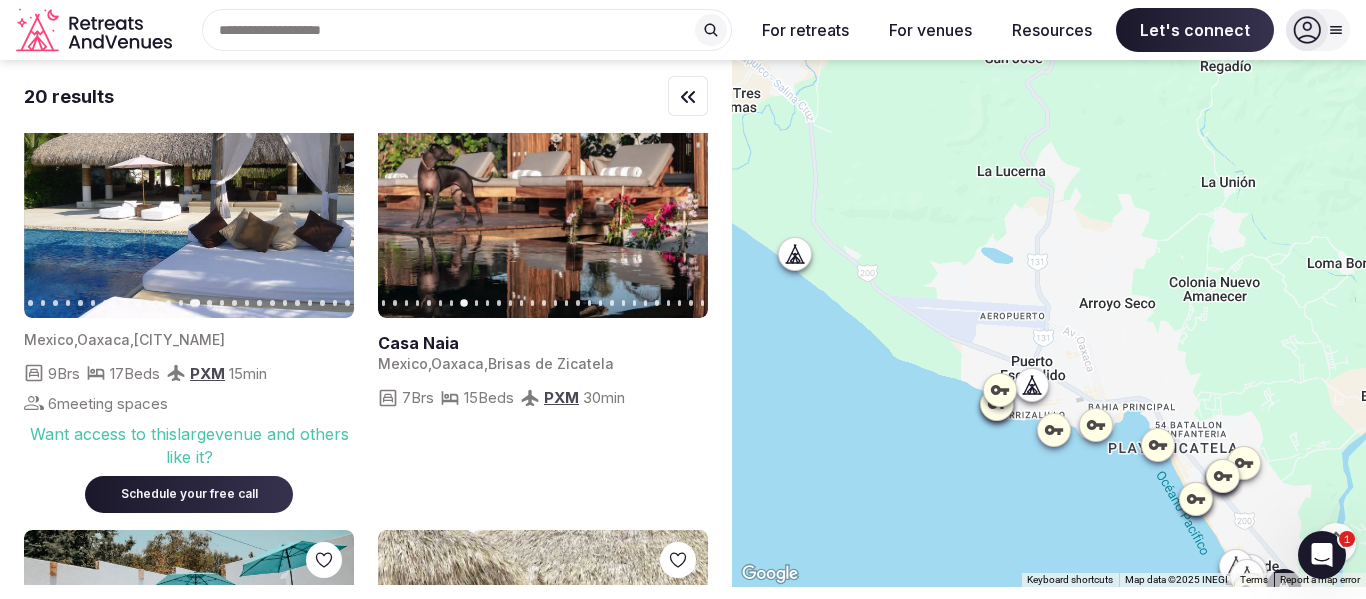 click 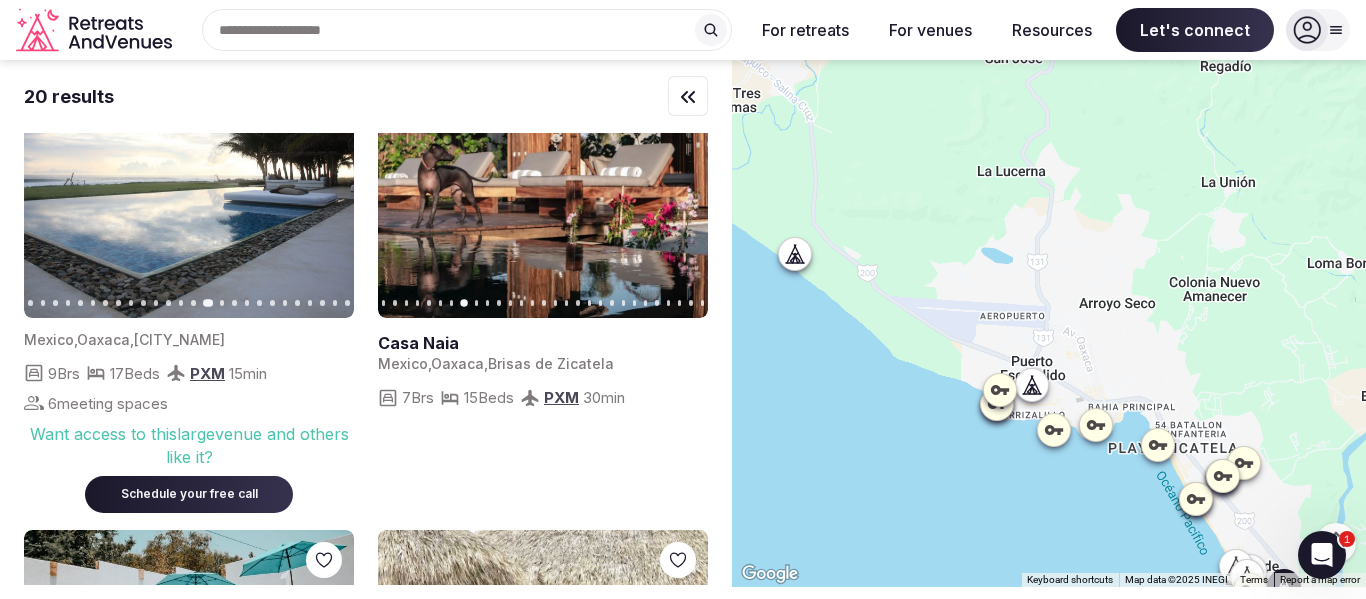click 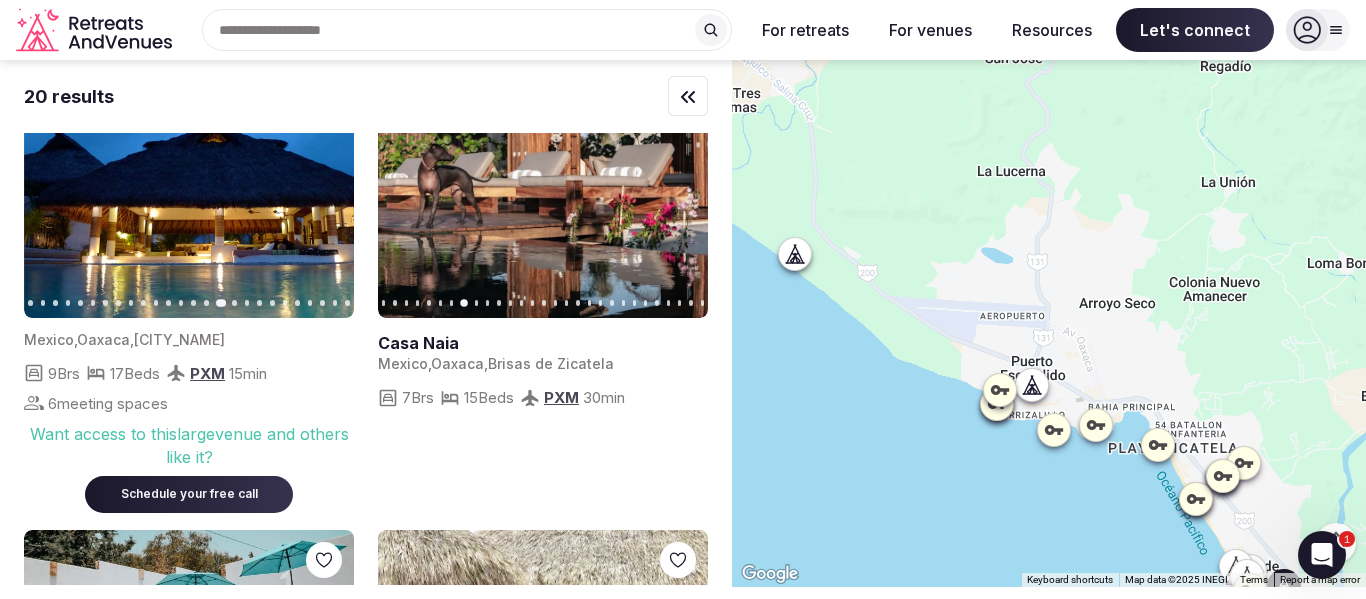 click 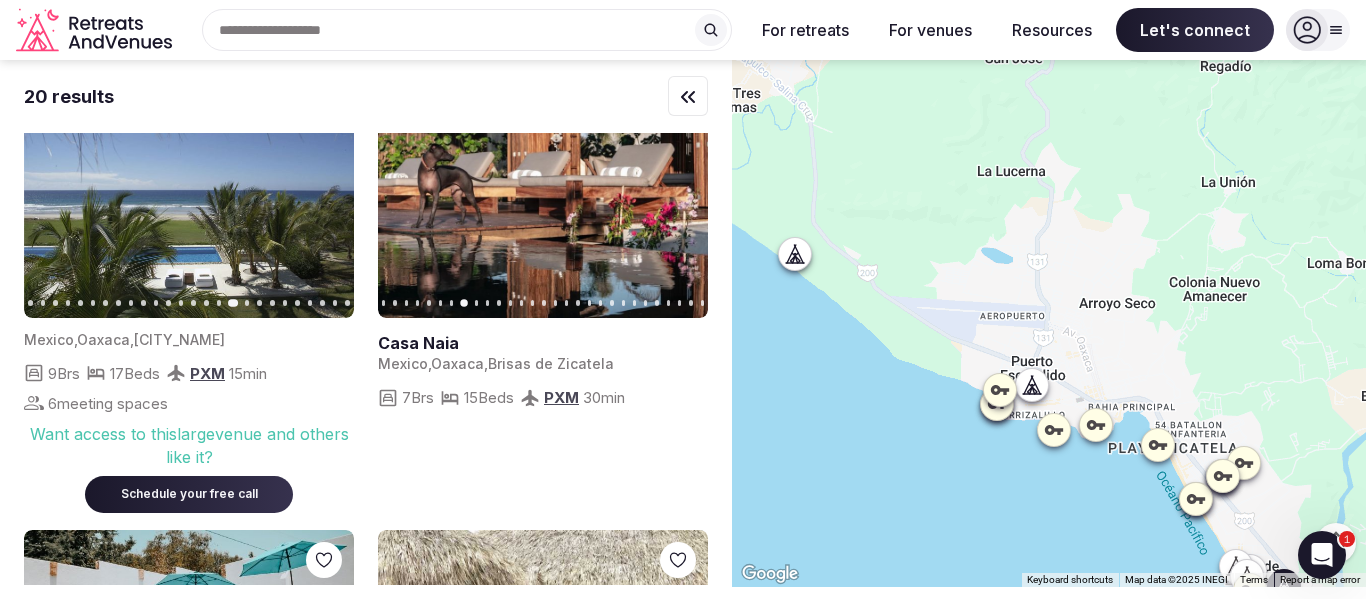 click 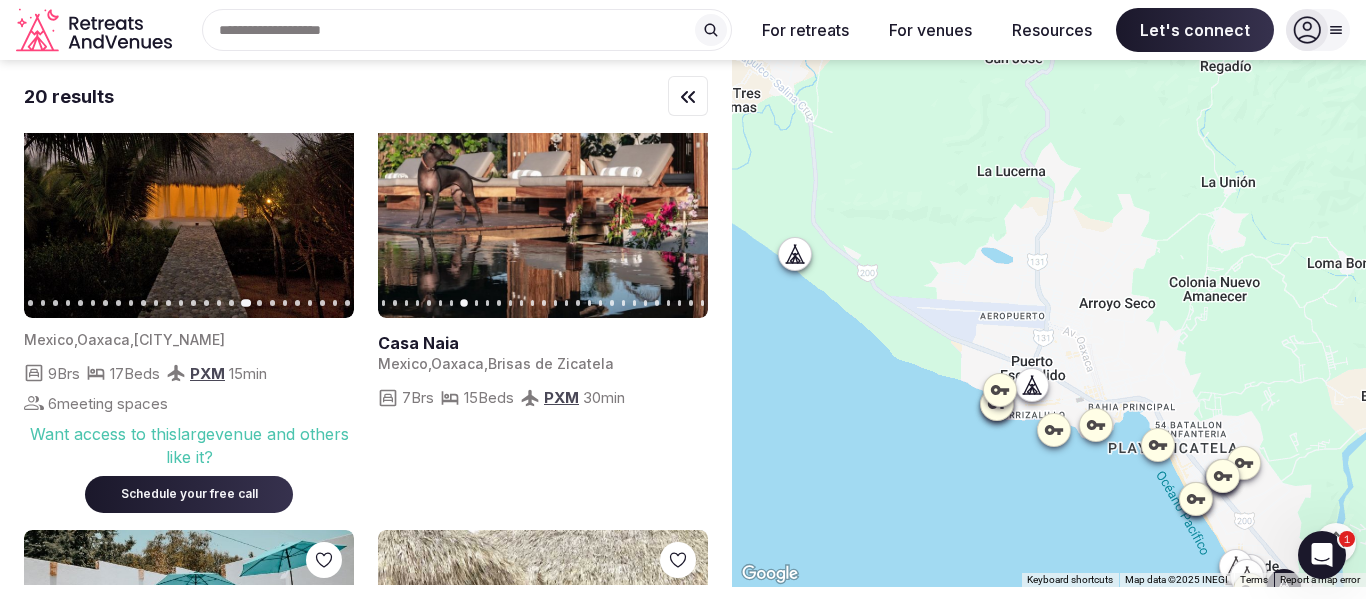 click 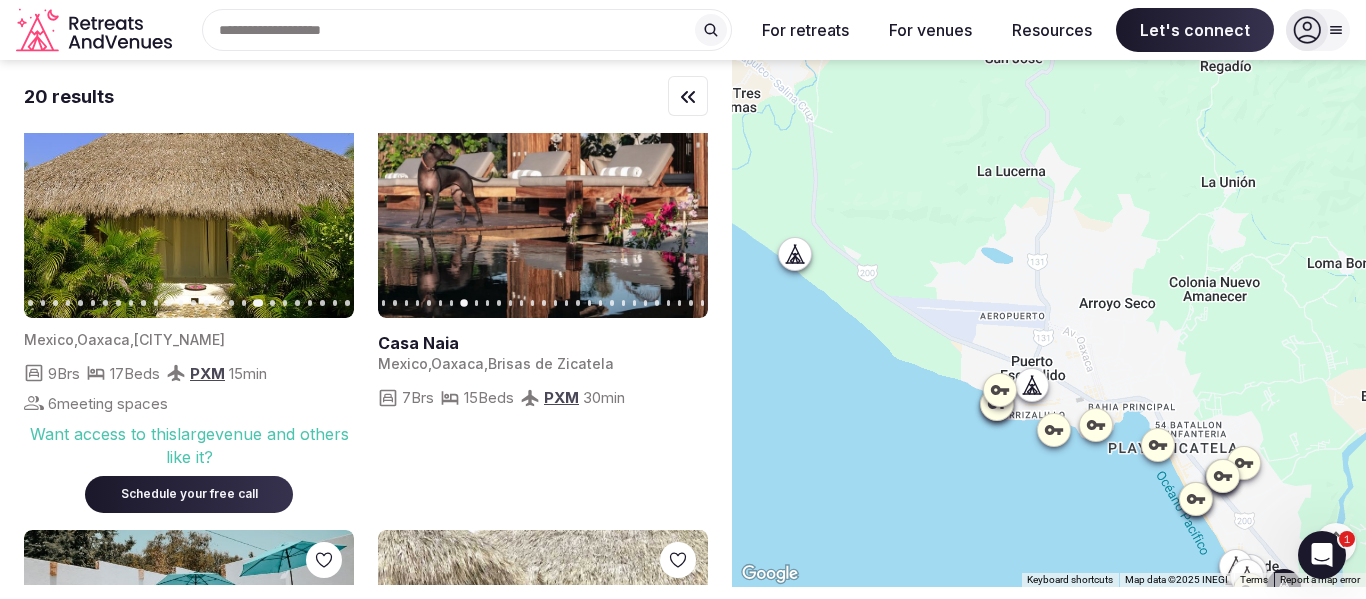 click 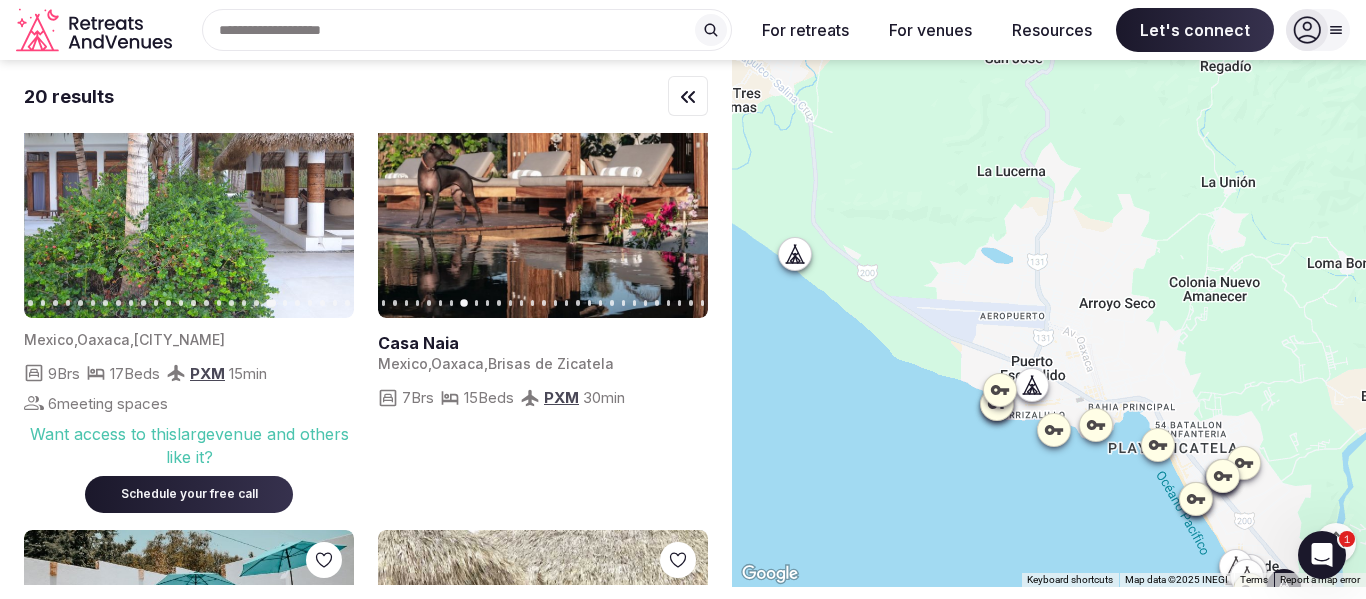 click 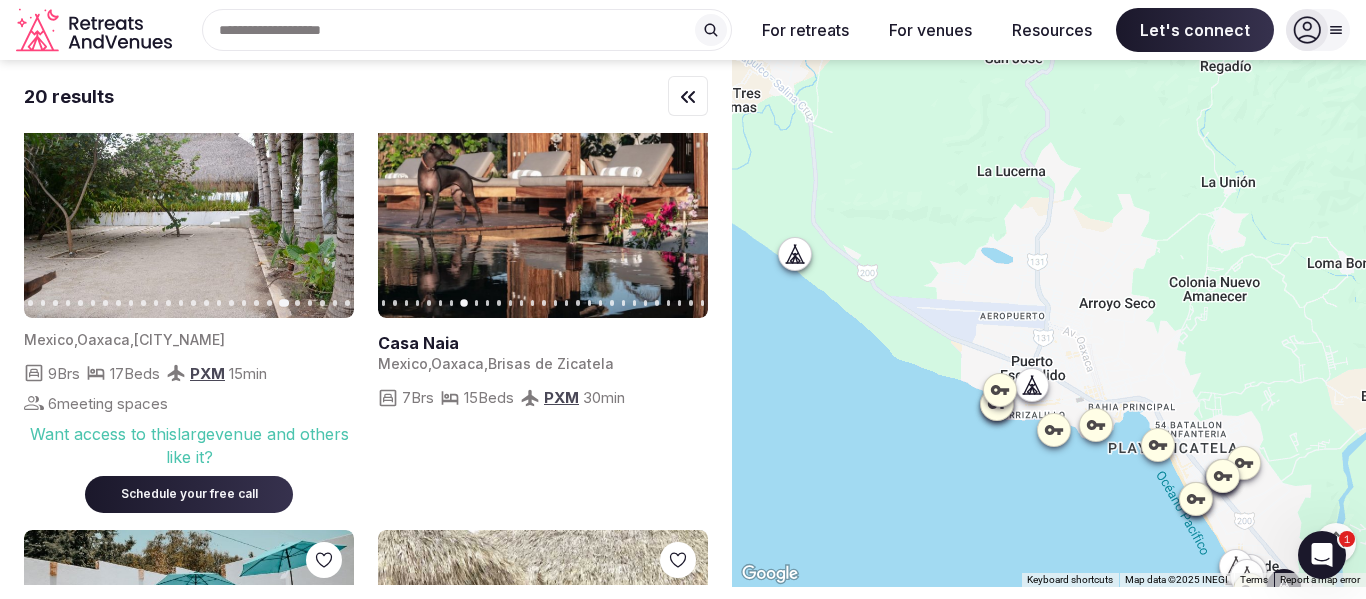 click 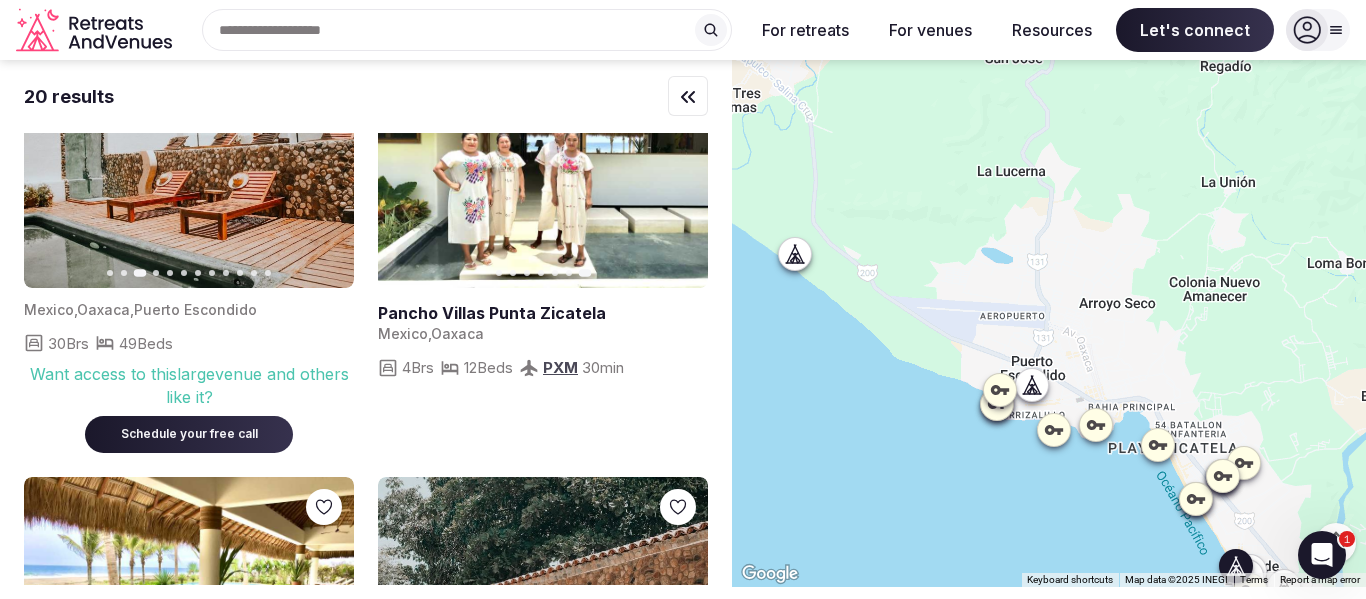 scroll, scrollTop: 580, scrollLeft: 0, axis: vertical 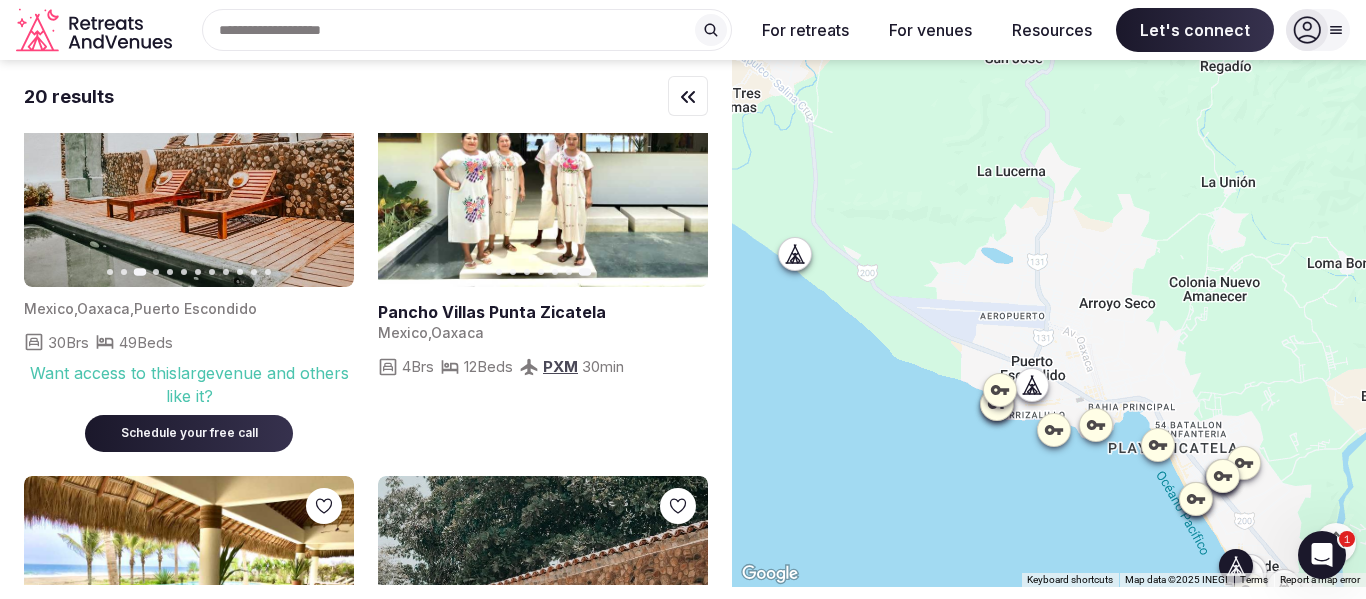 click at bounding box center [189, 158] 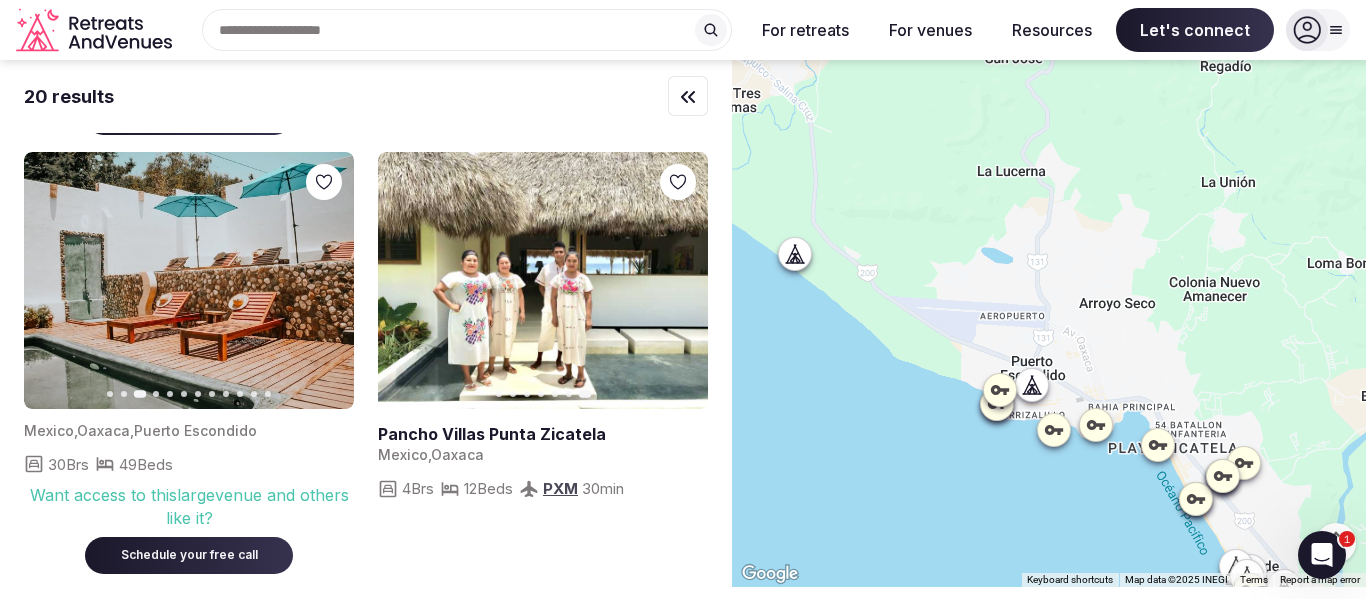 scroll, scrollTop: 457, scrollLeft: 0, axis: vertical 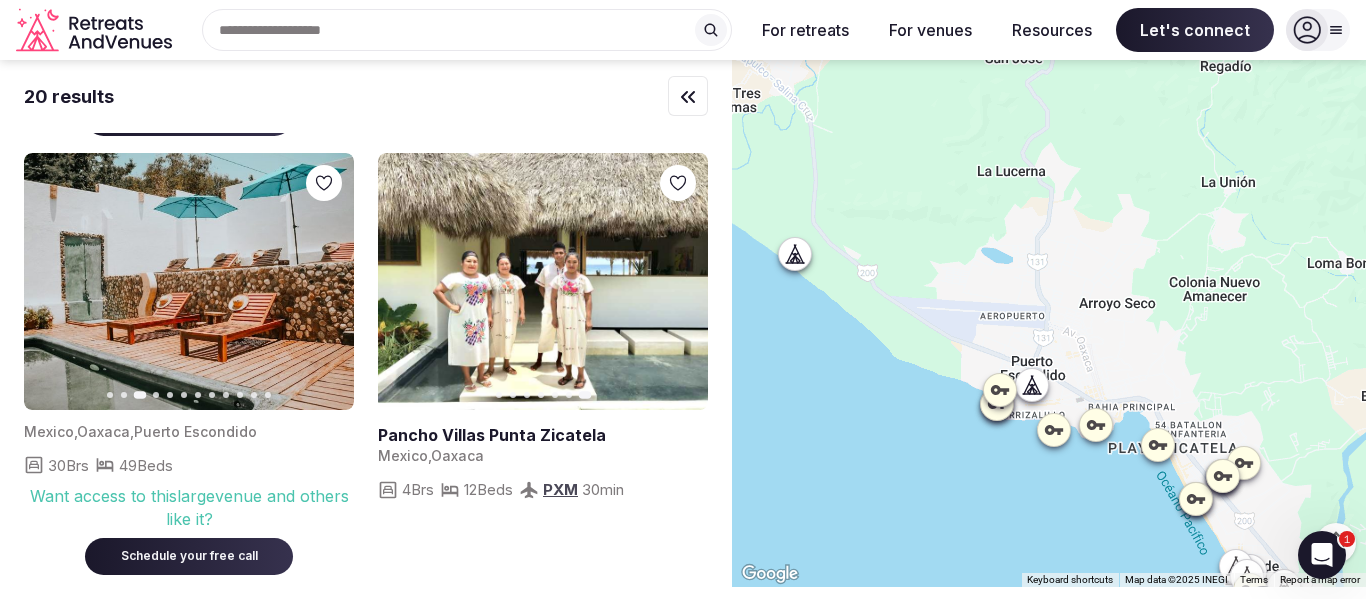 click 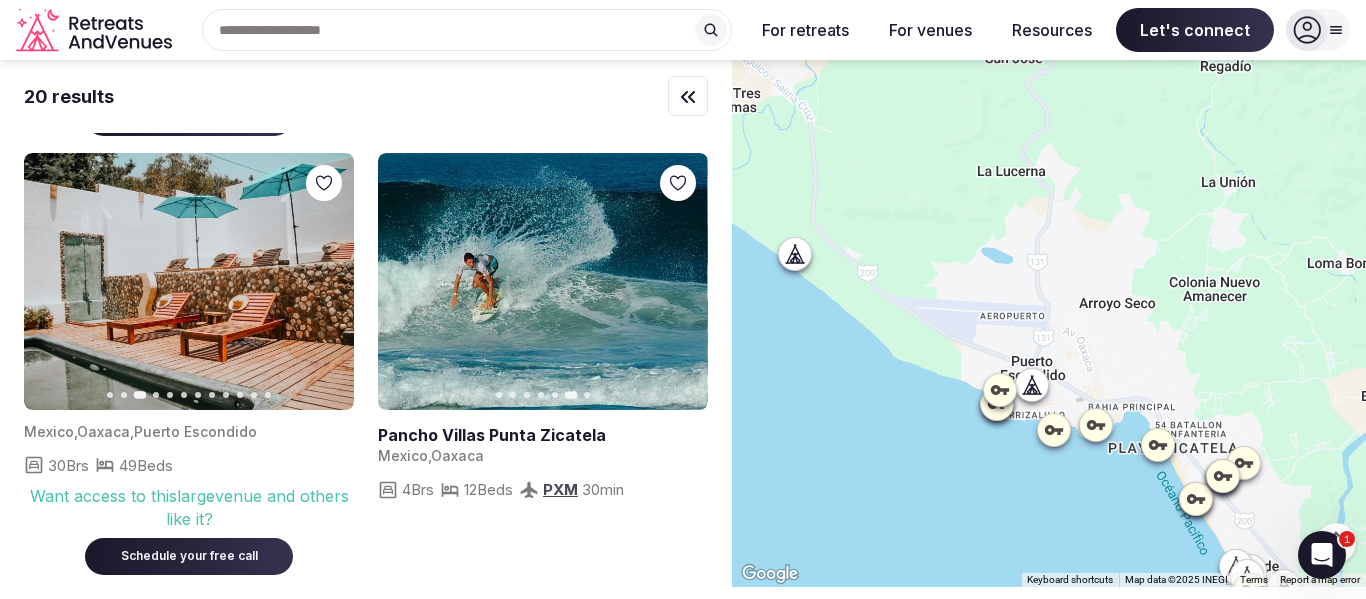 click 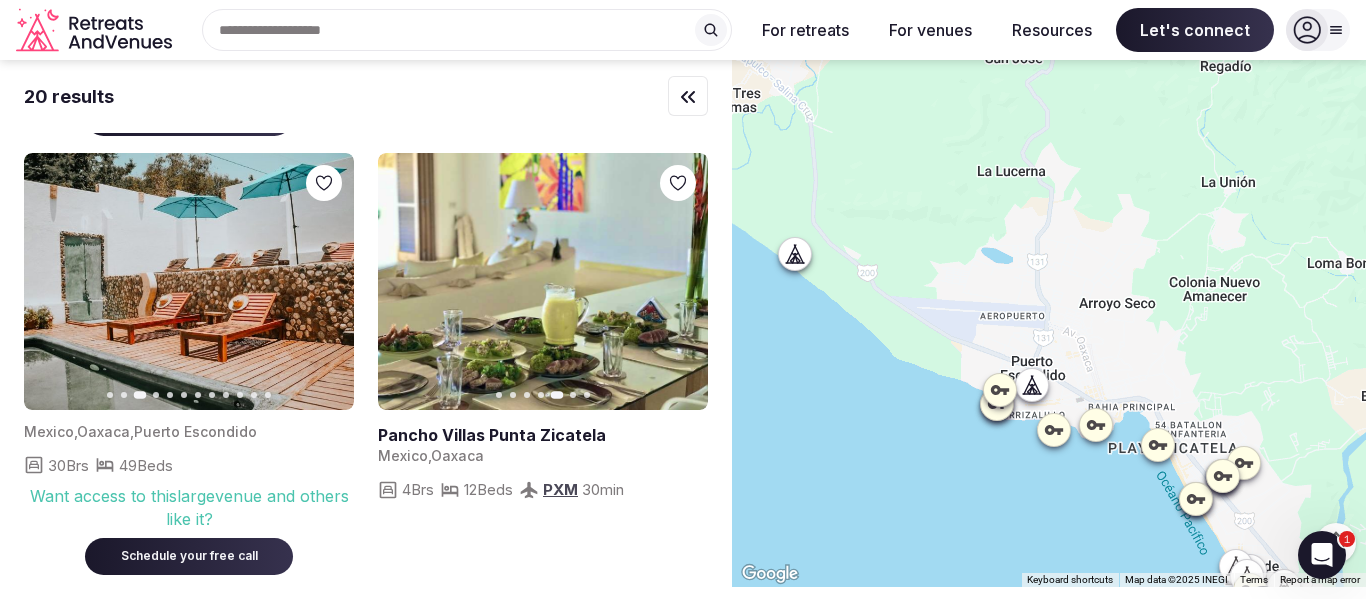 click 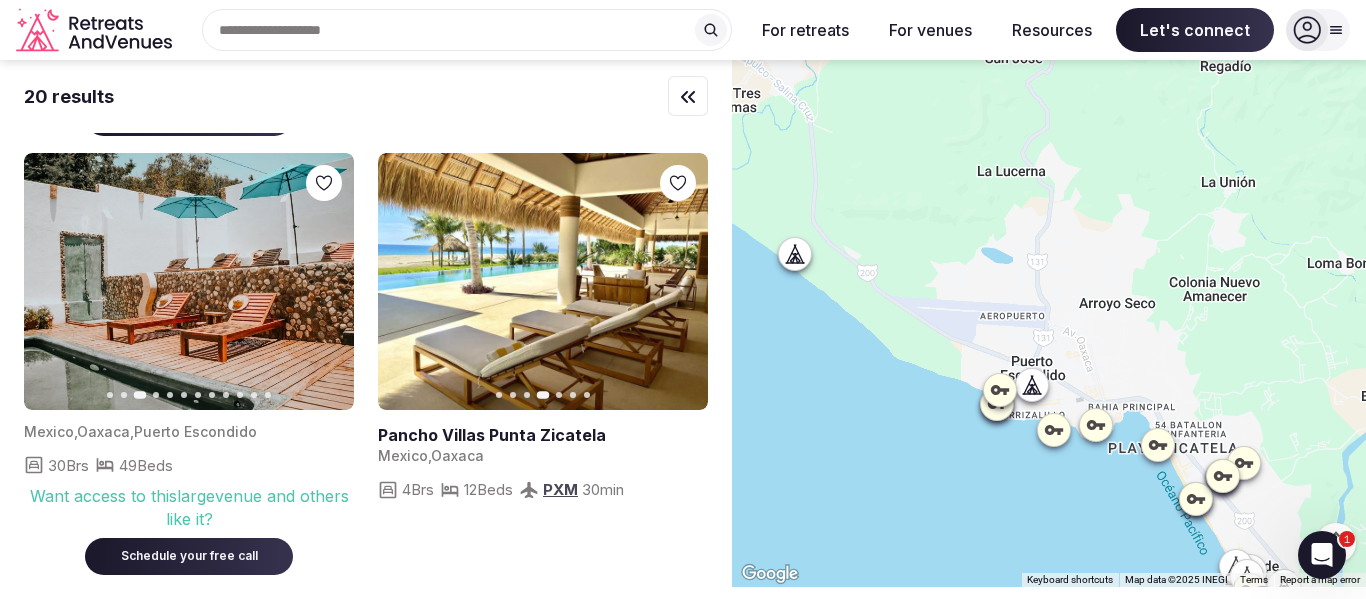 click 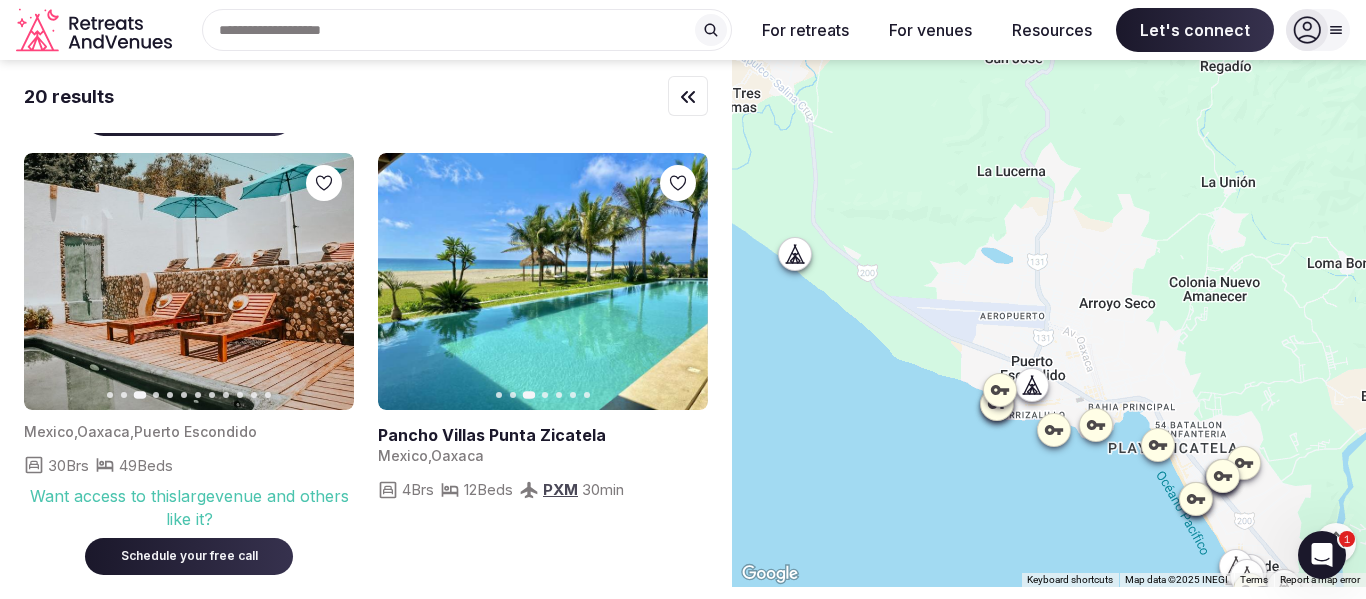 click 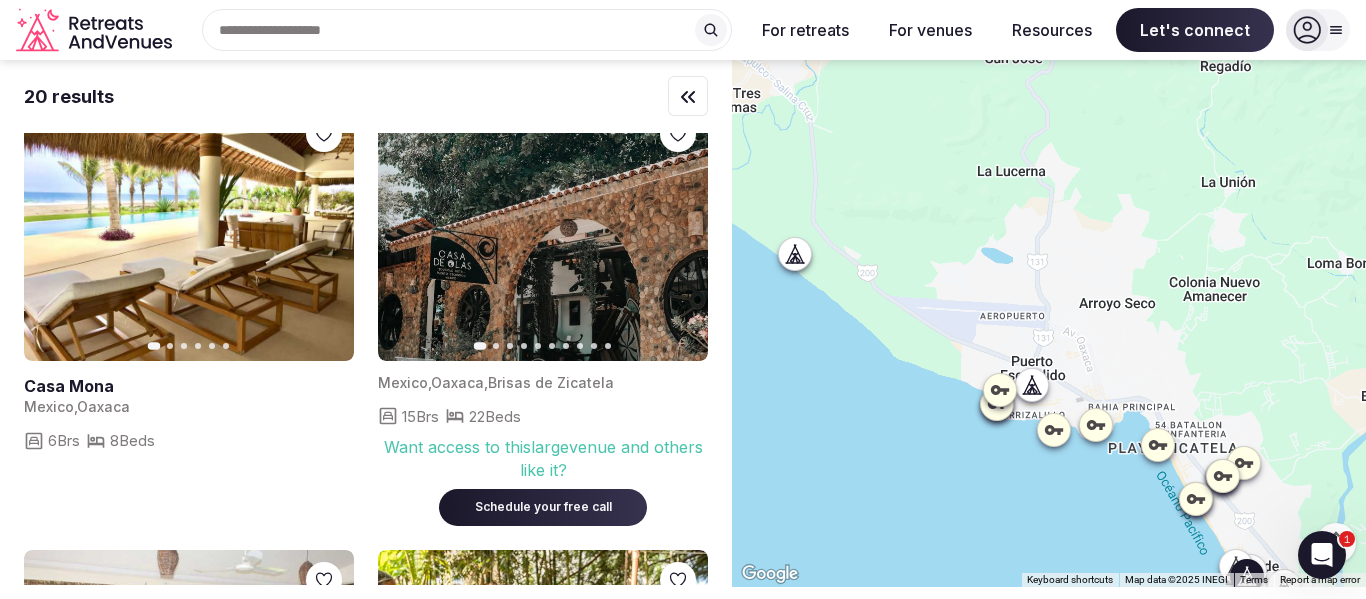 scroll, scrollTop: 933, scrollLeft: 0, axis: vertical 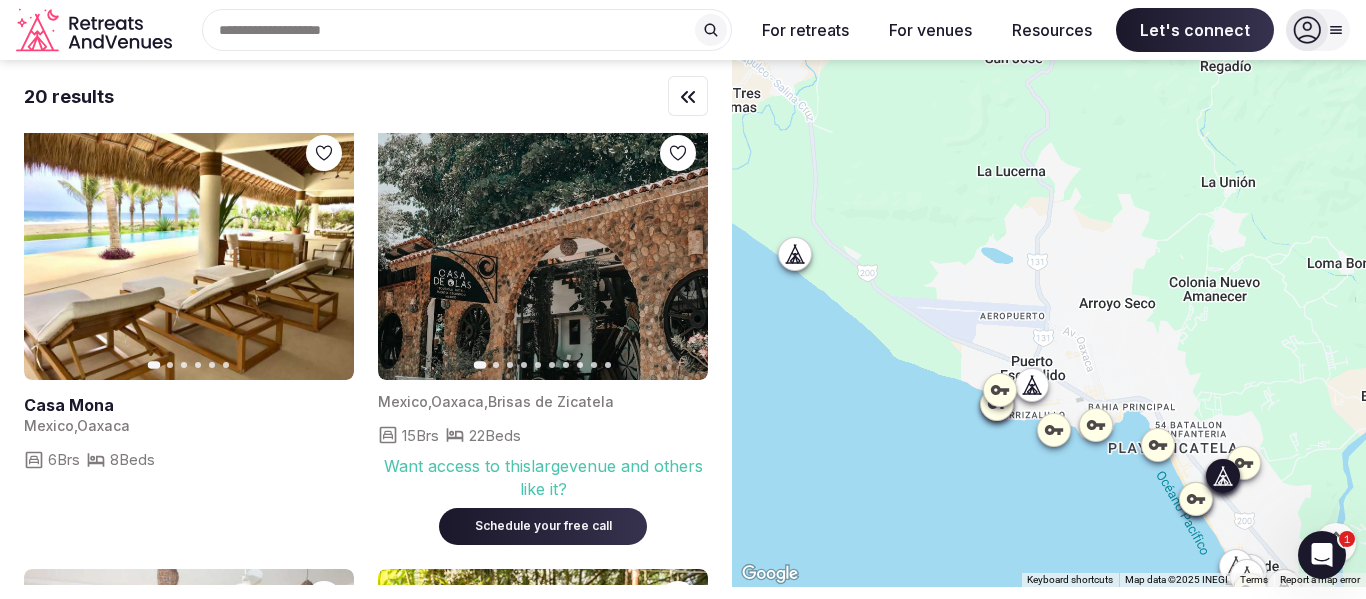 click 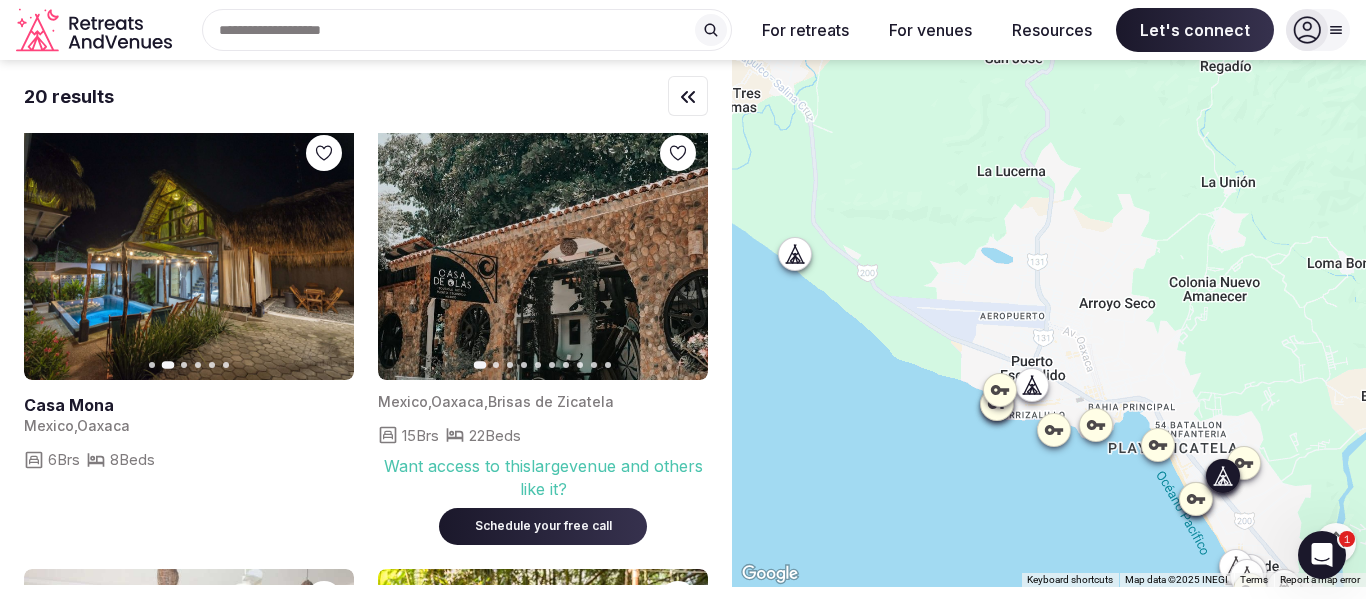 click at bounding box center [189, 251] 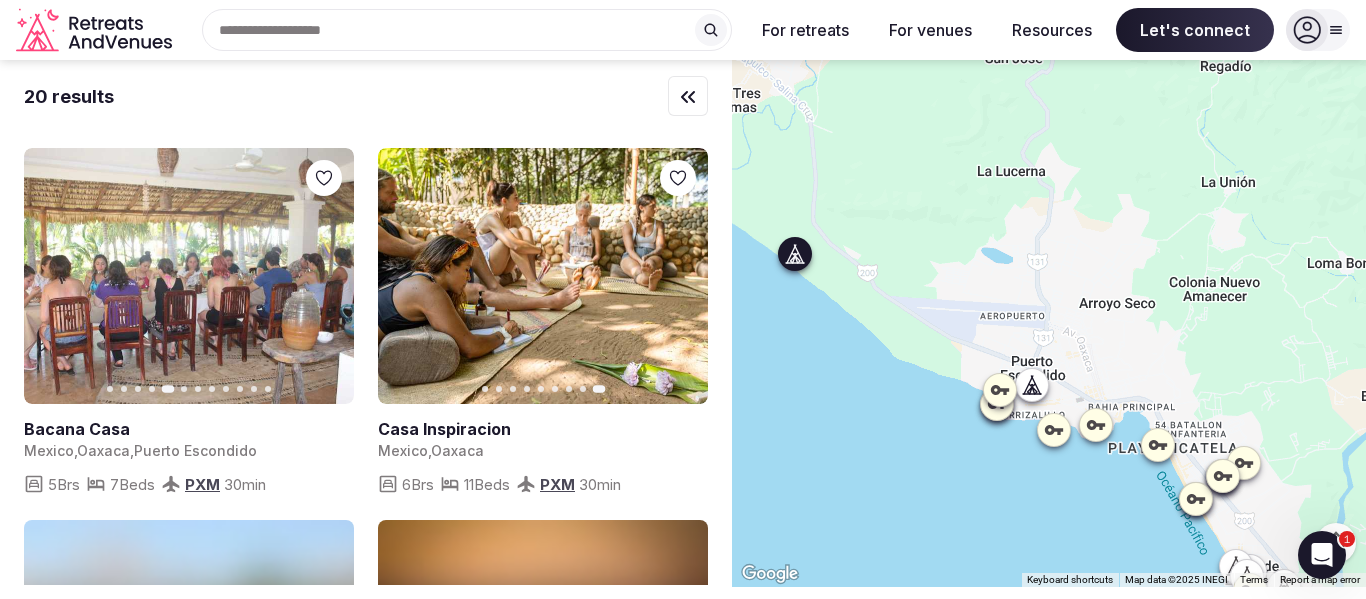 scroll, scrollTop: 1355, scrollLeft: 0, axis: vertical 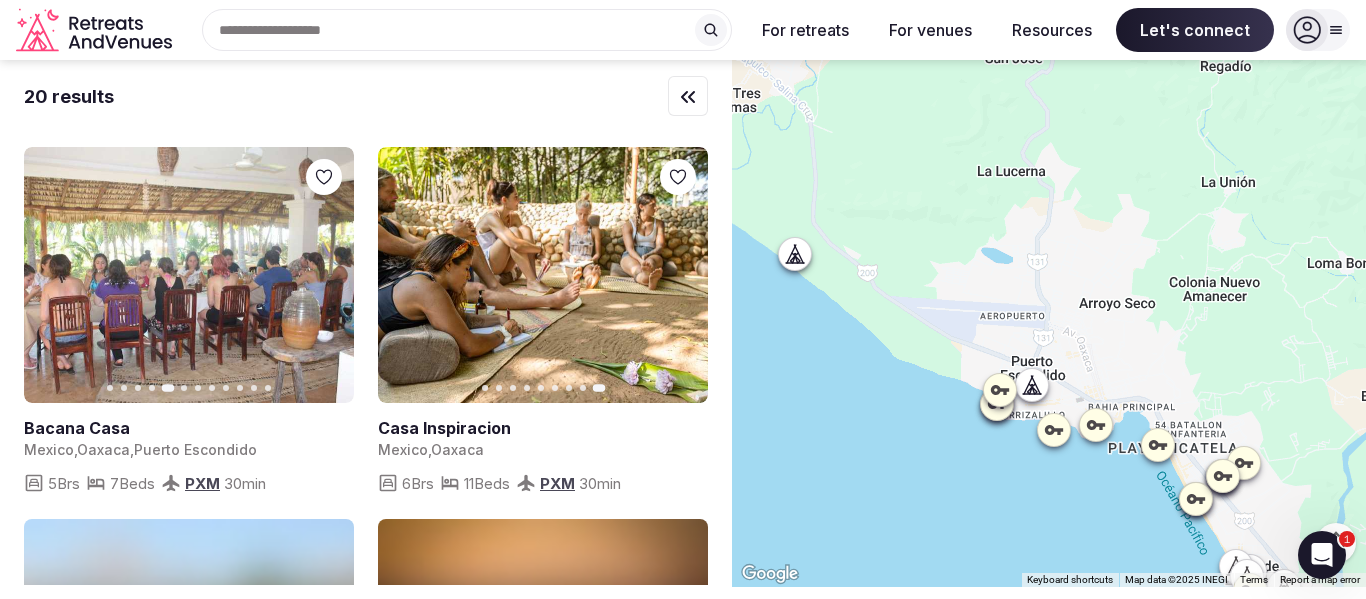 click 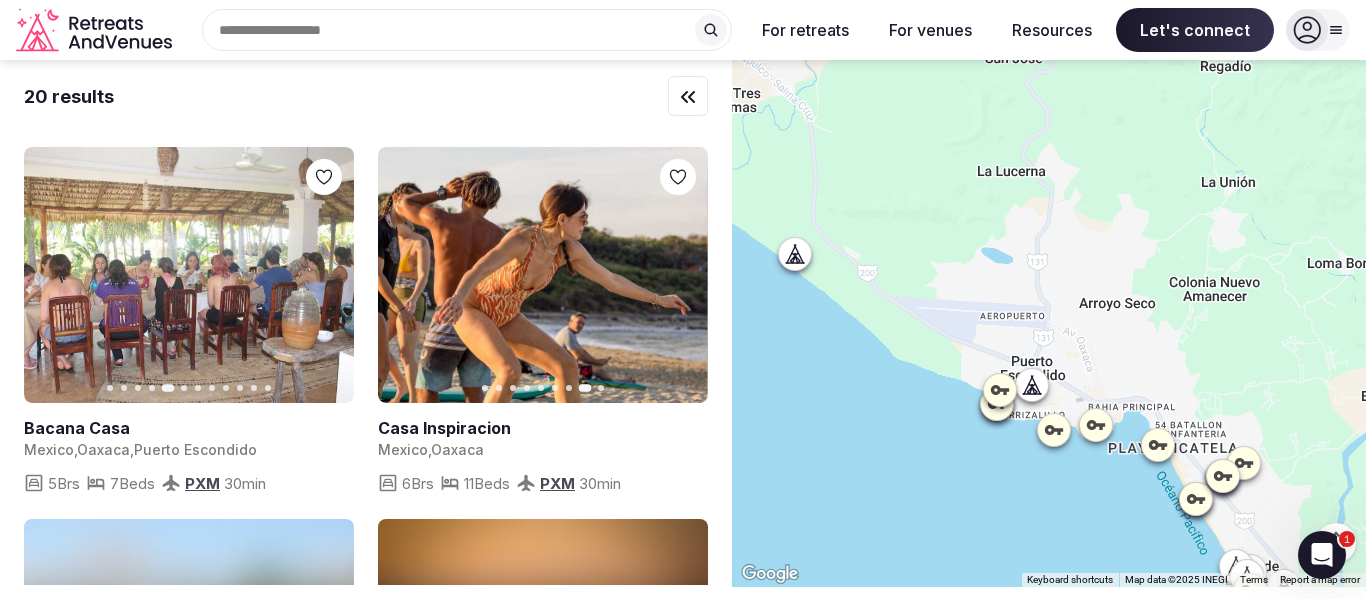 click 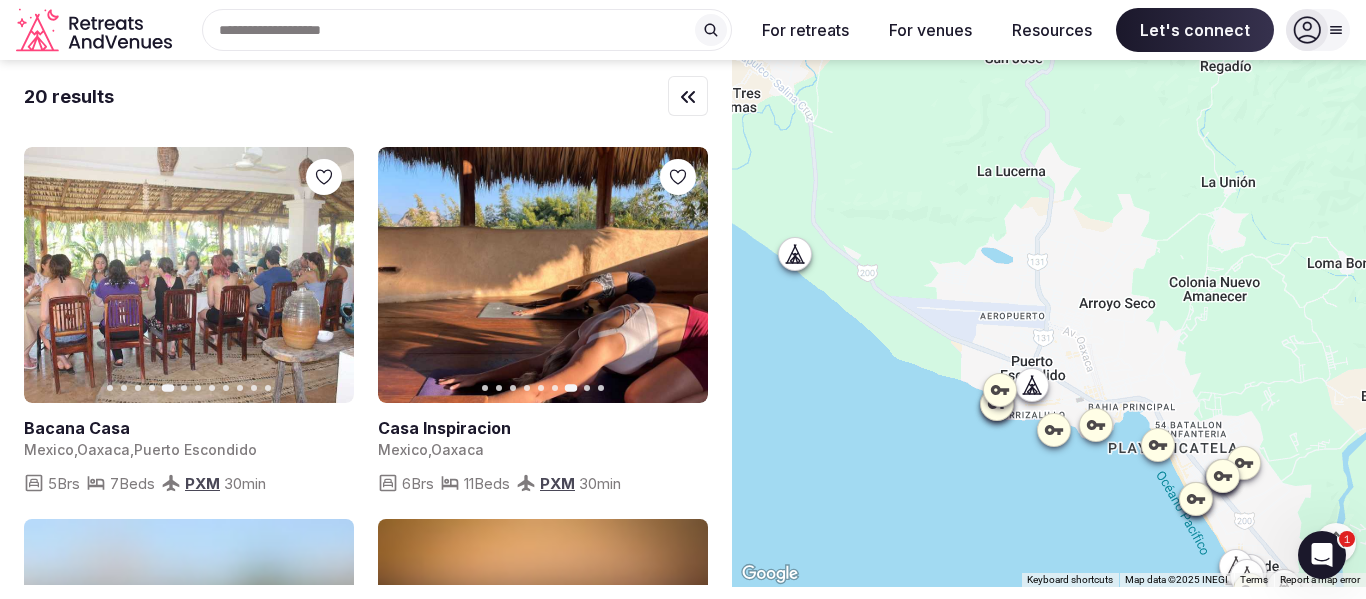 click 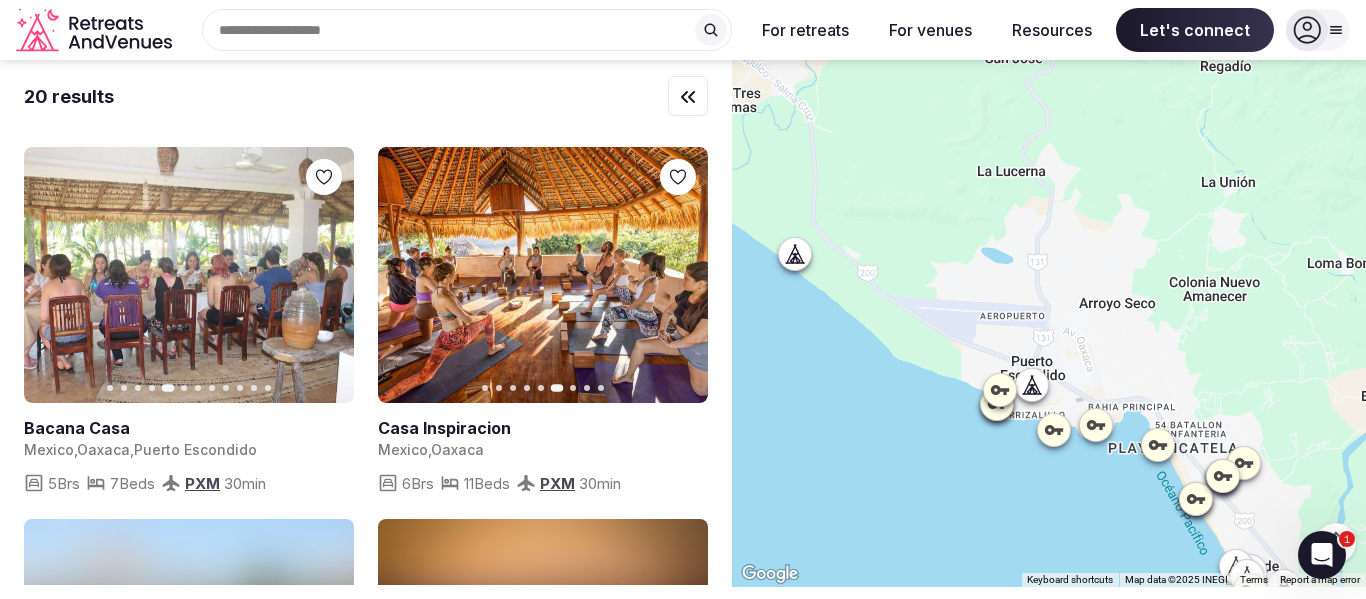 click 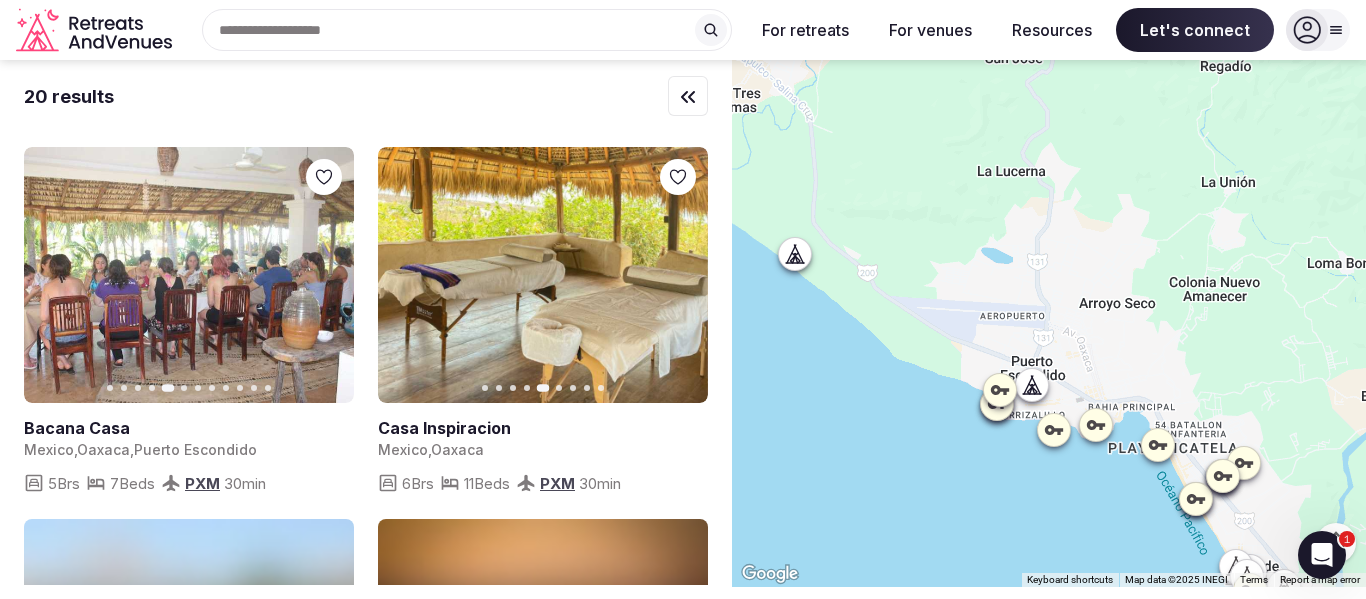 click 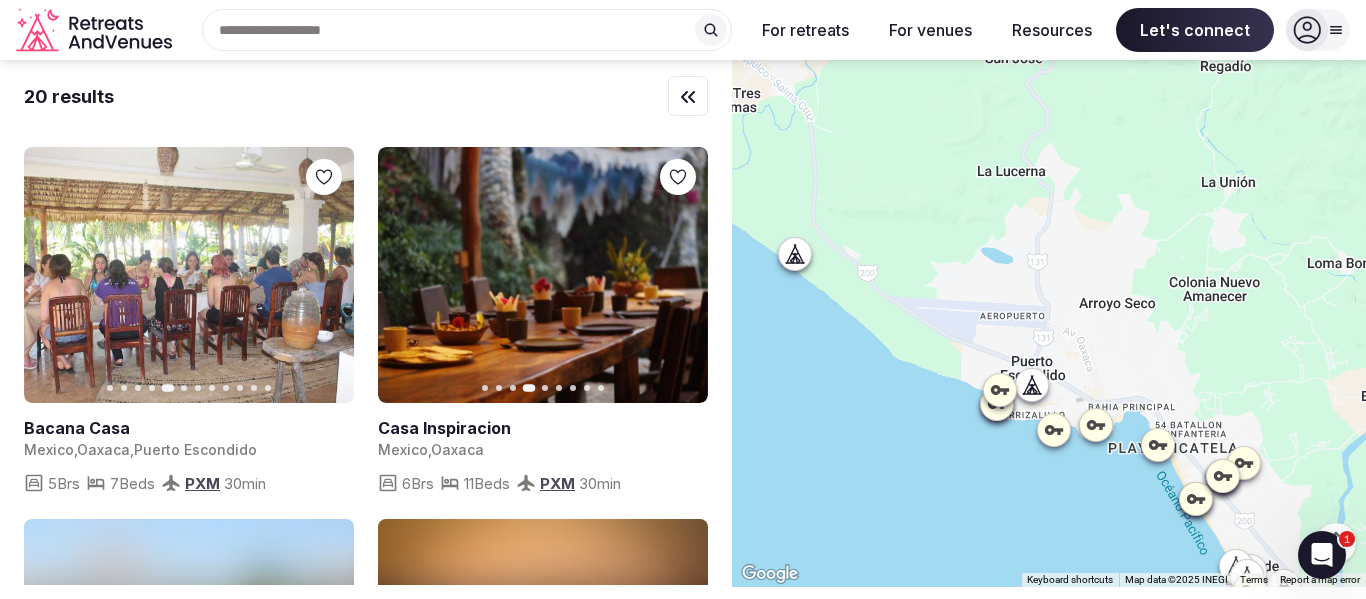 click 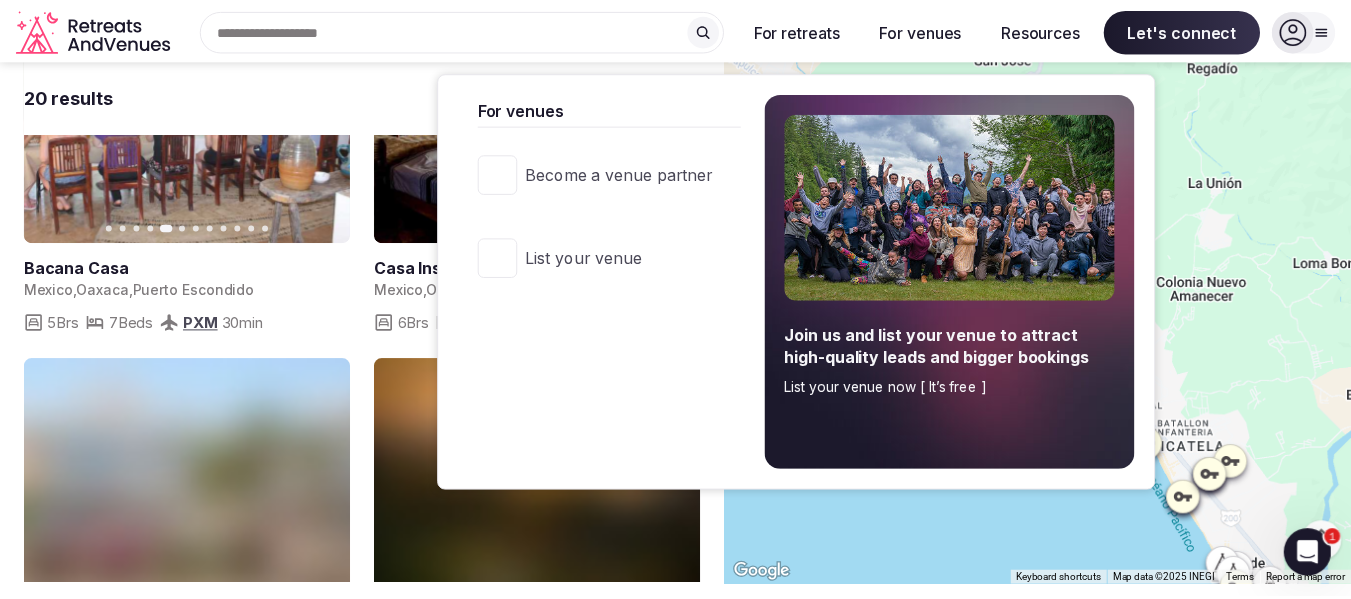 scroll, scrollTop: 1516, scrollLeft: 0, axis: vertical 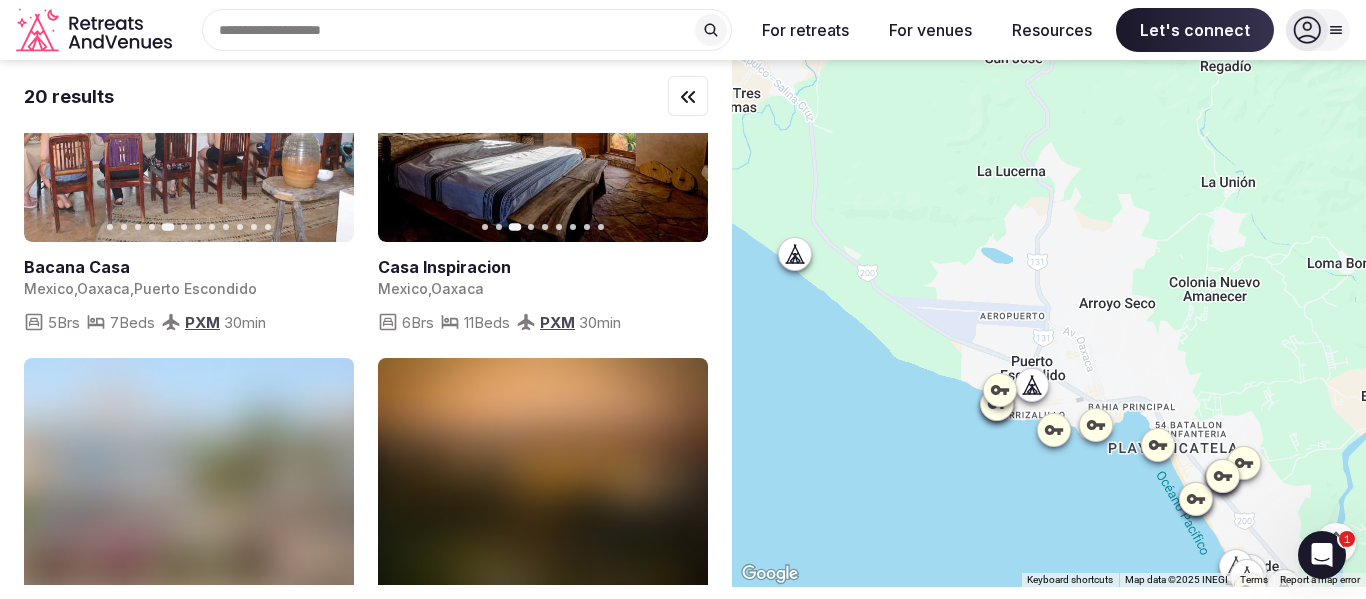 click 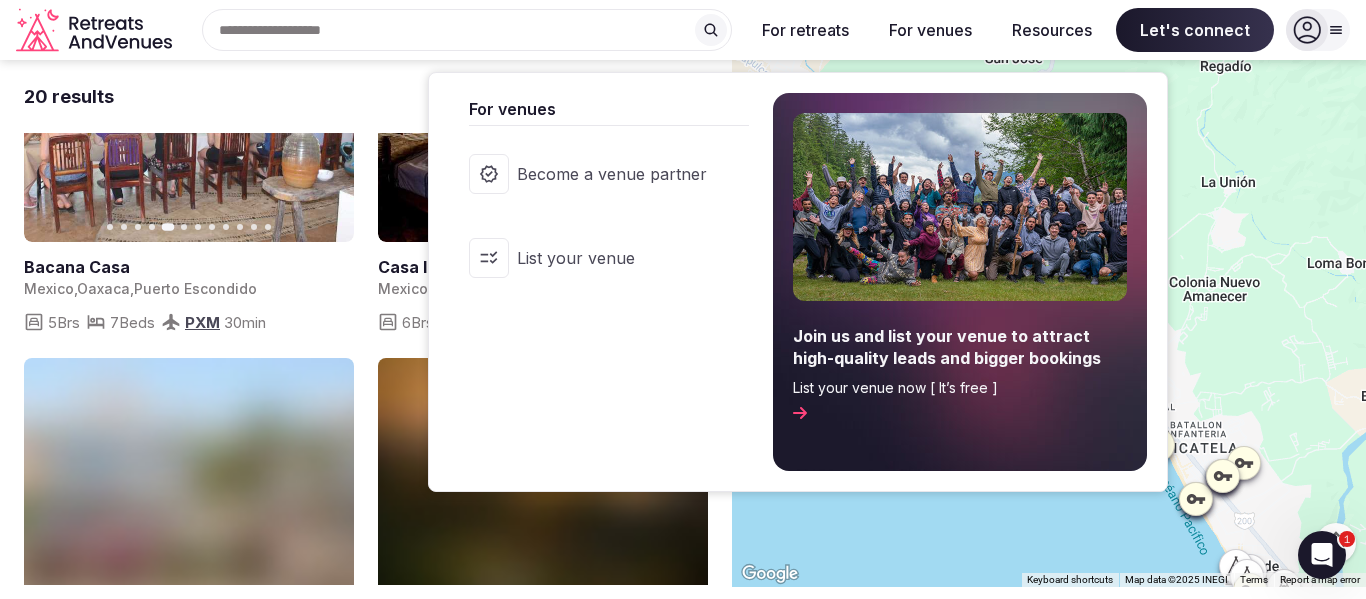 click on "Become a venue partner" at bounding box center (599, 174) 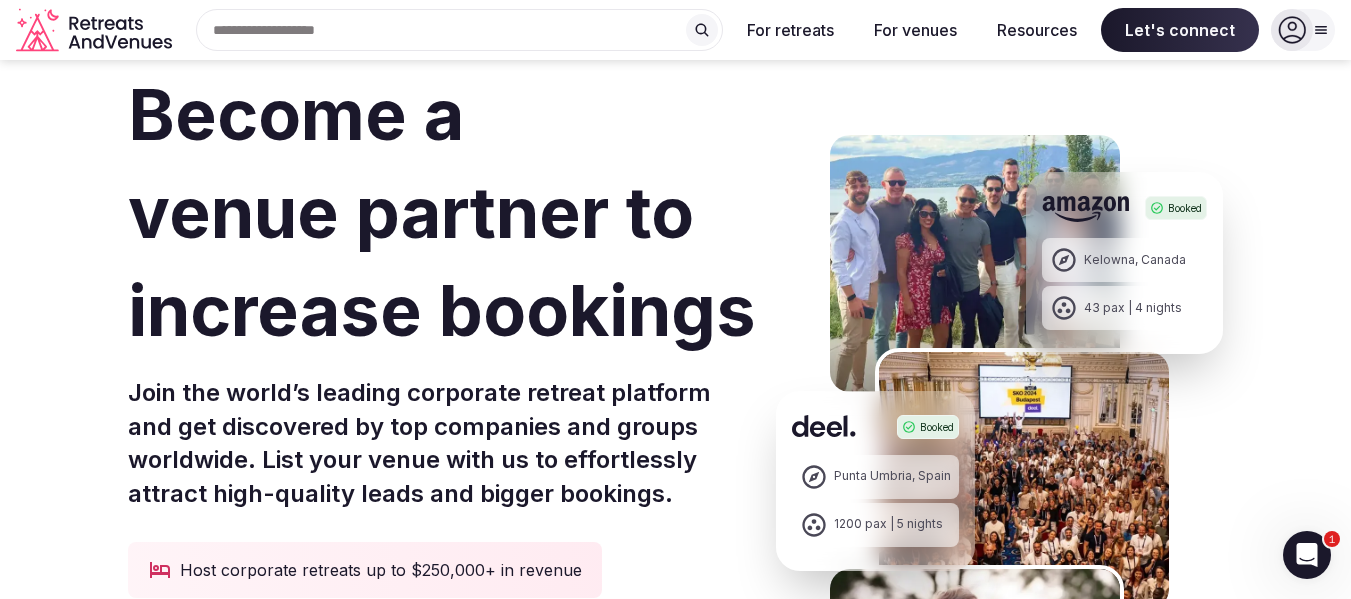 scroll, scrollTop: 59, scrollLeft: 0, axis: vertical 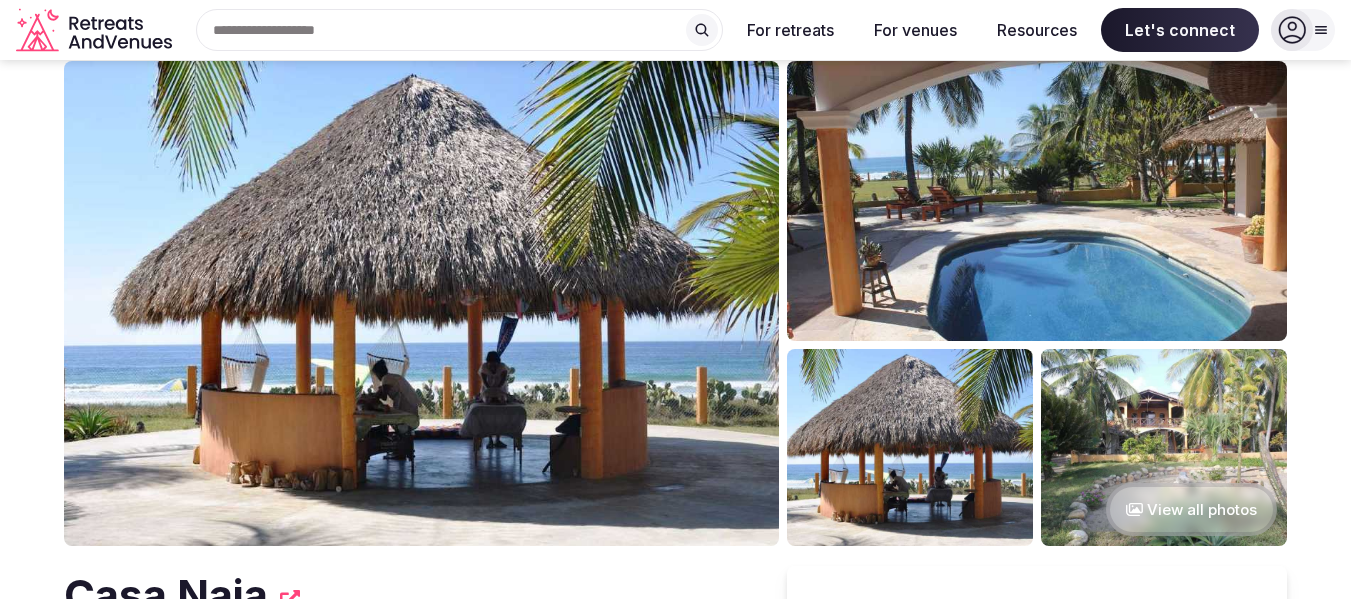click on "View all photos" at bounding box center (1191, 509) 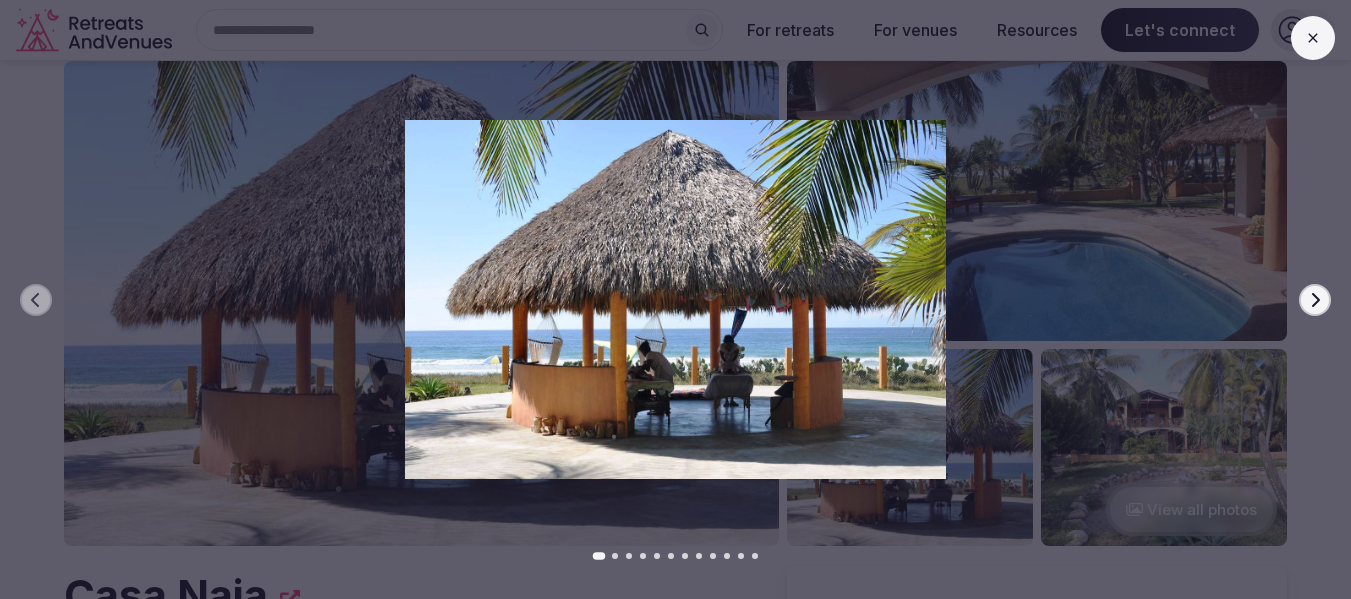 click 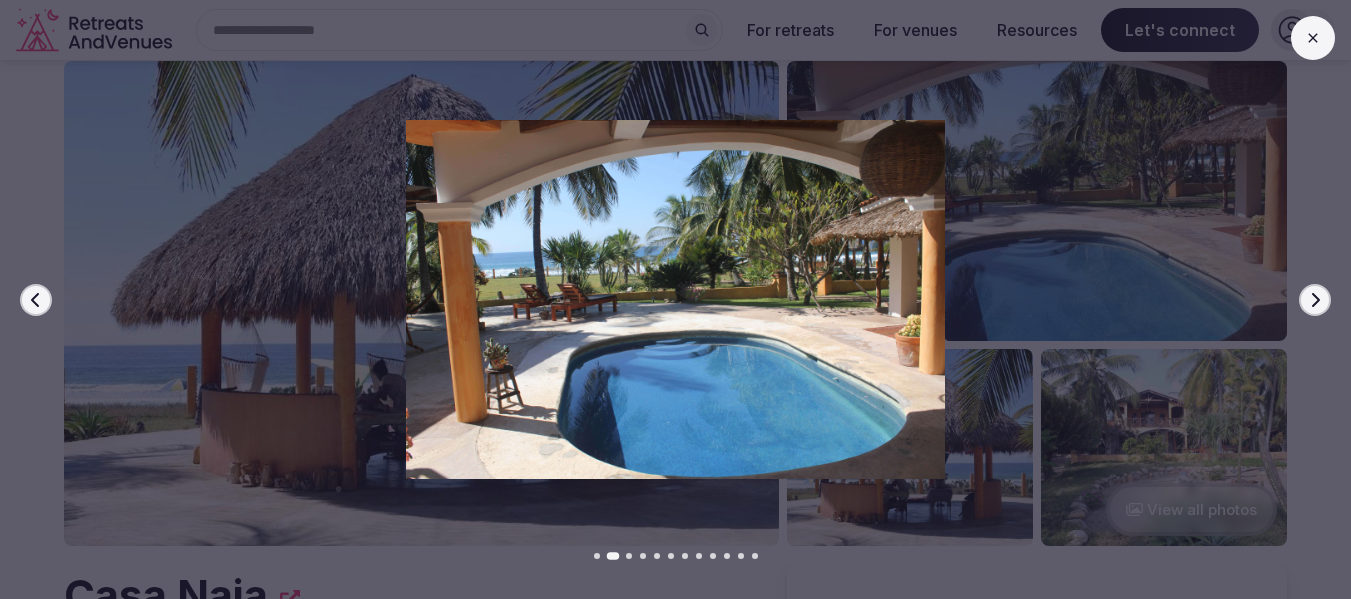 click 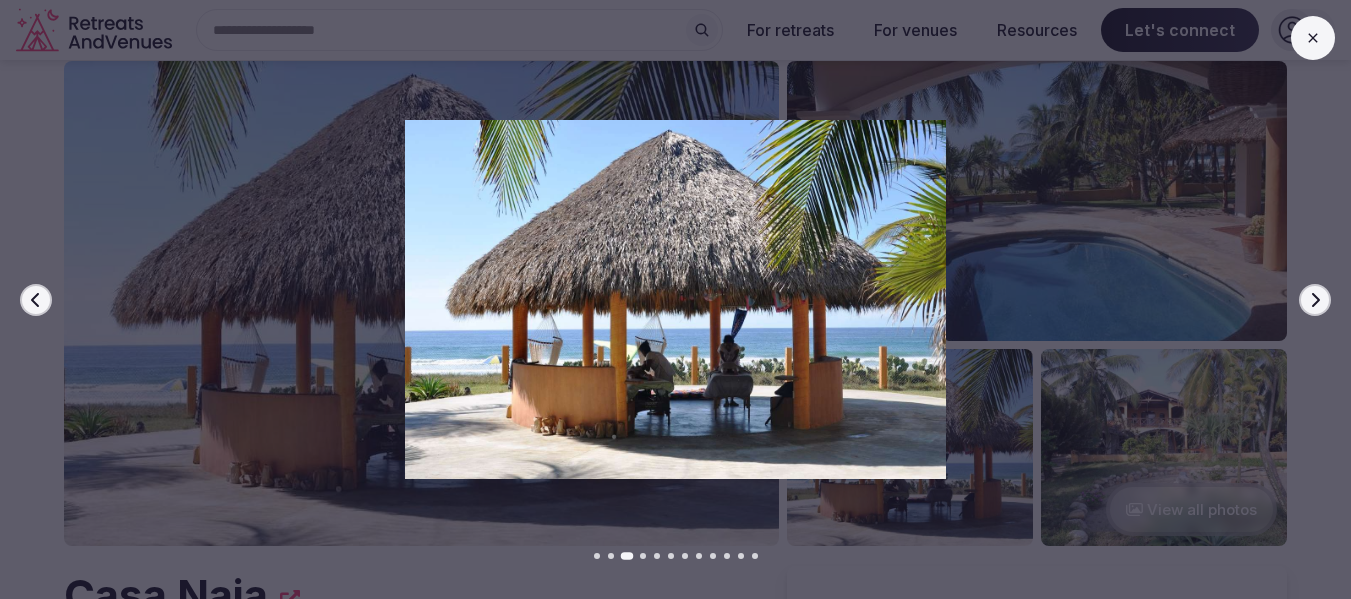 click 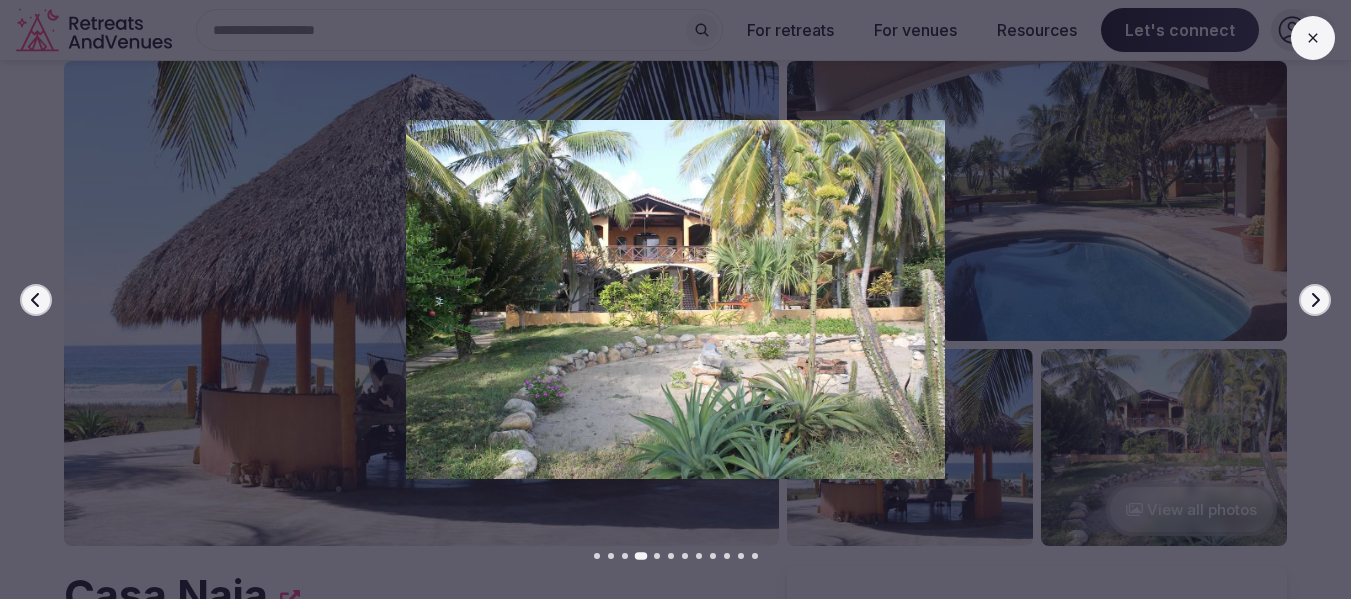 click 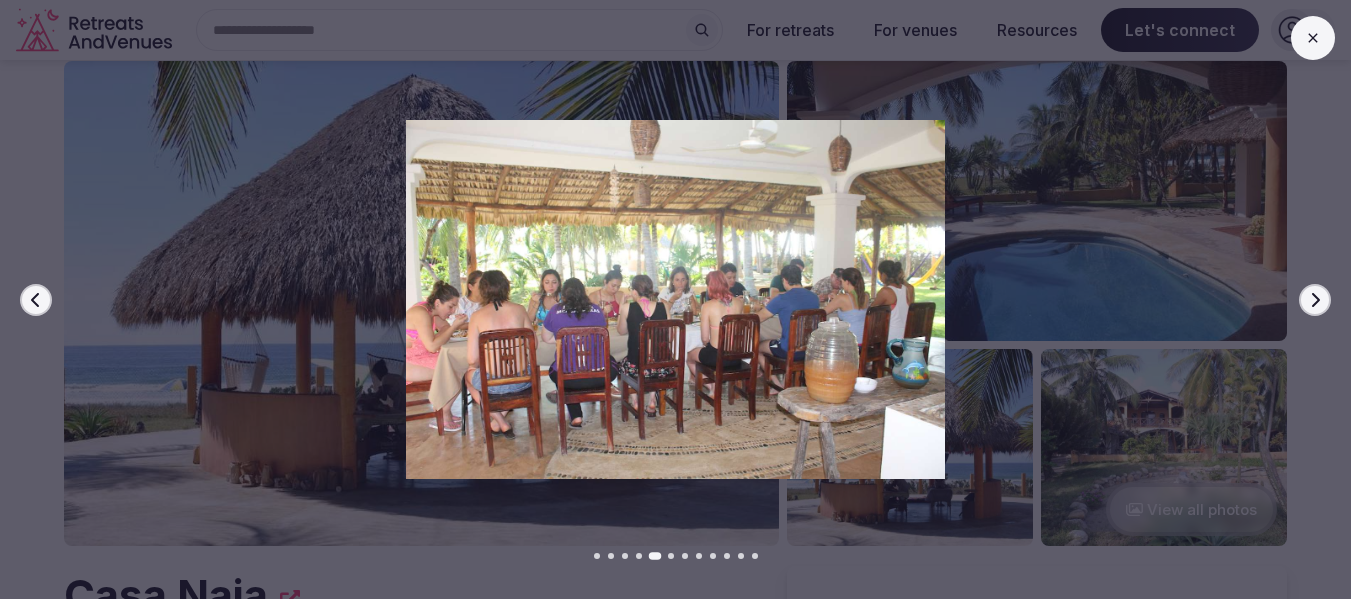 click 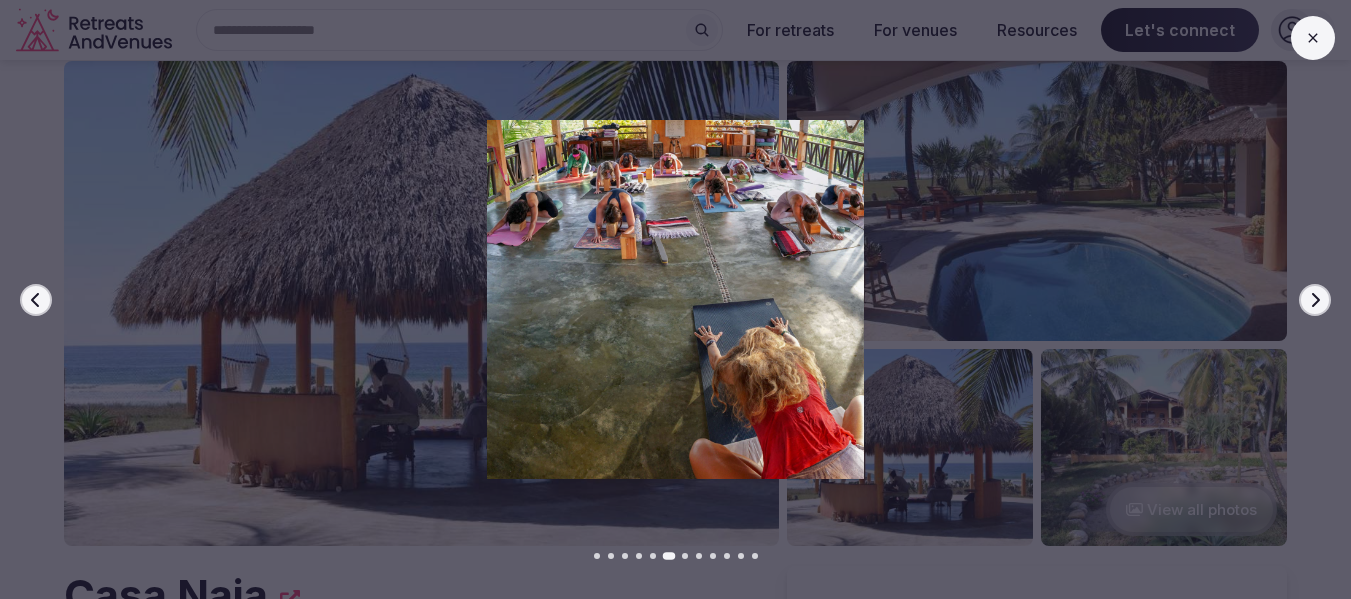 click 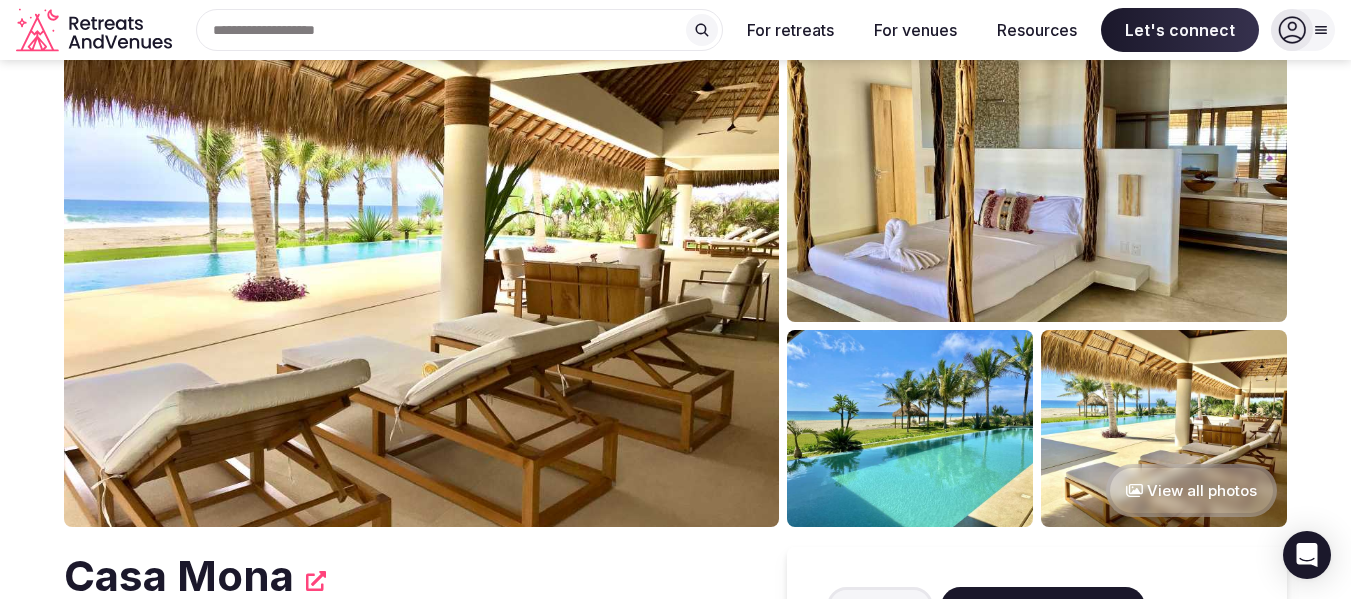 scroll, scrollTop: 57, scrollLeft: 0, axis: vertical 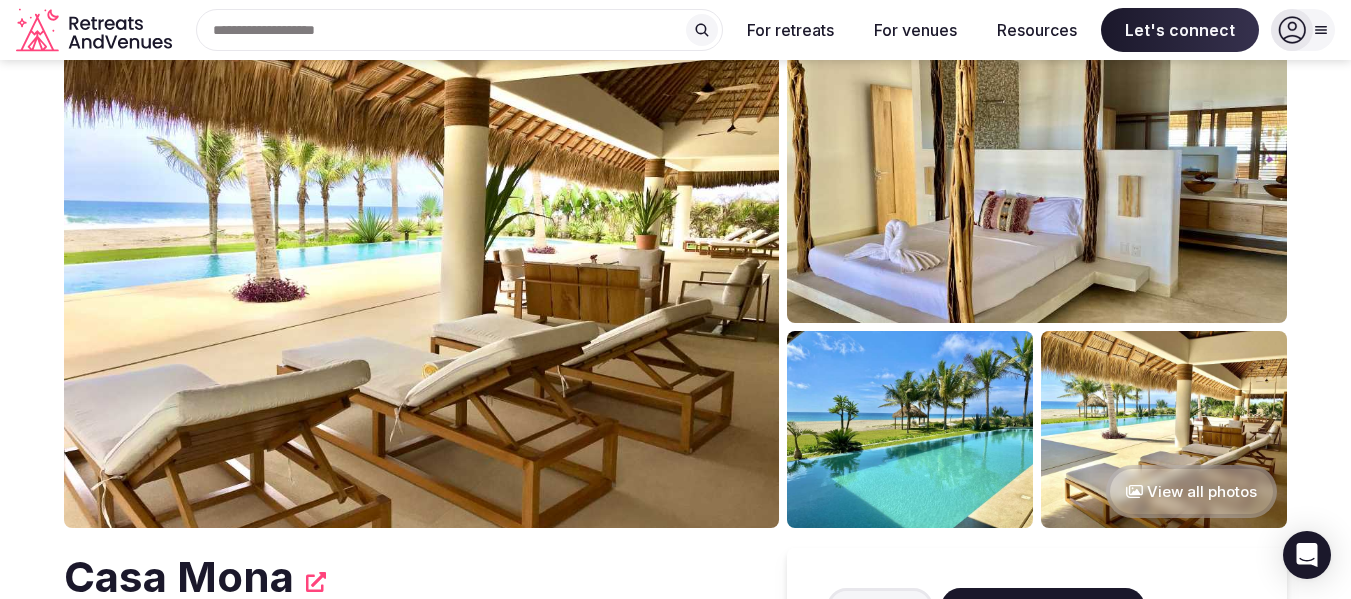 click on "View all photos" at bounding box center [1191, 491] 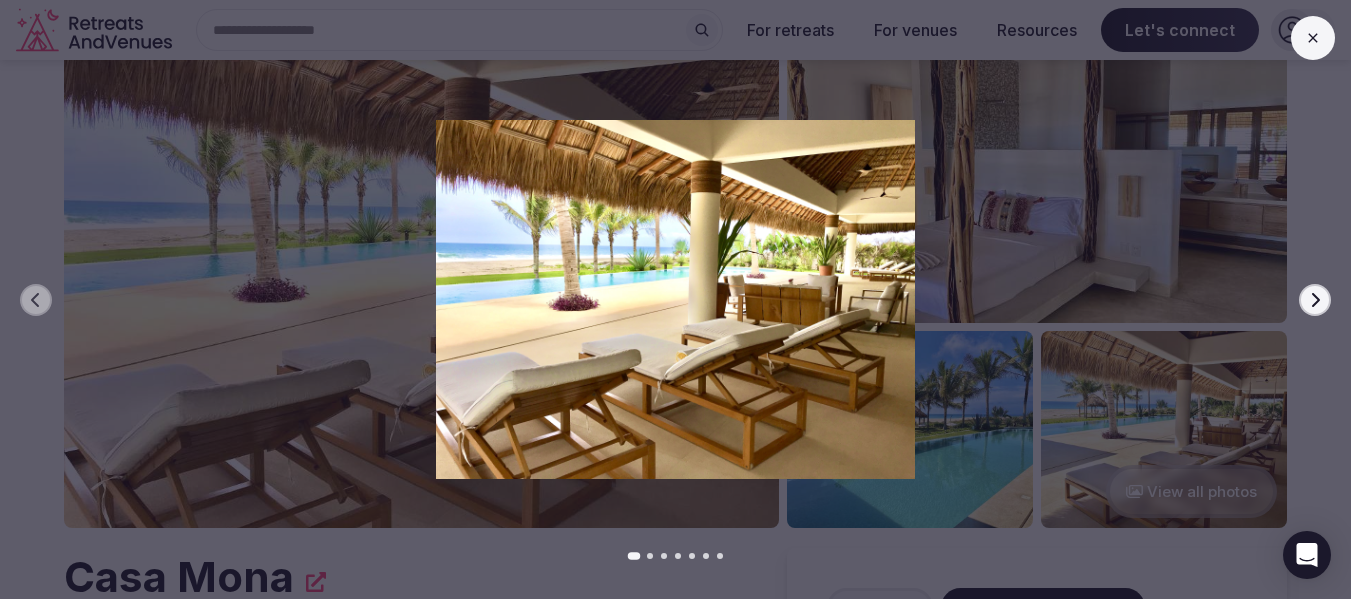 click 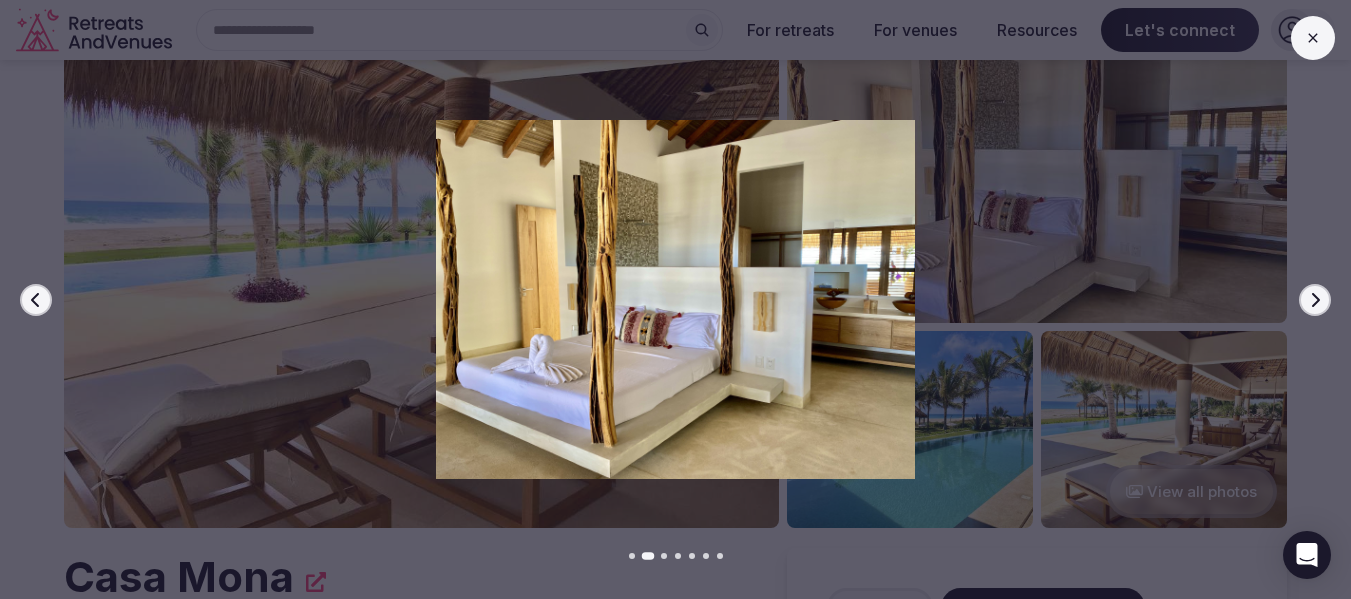 click 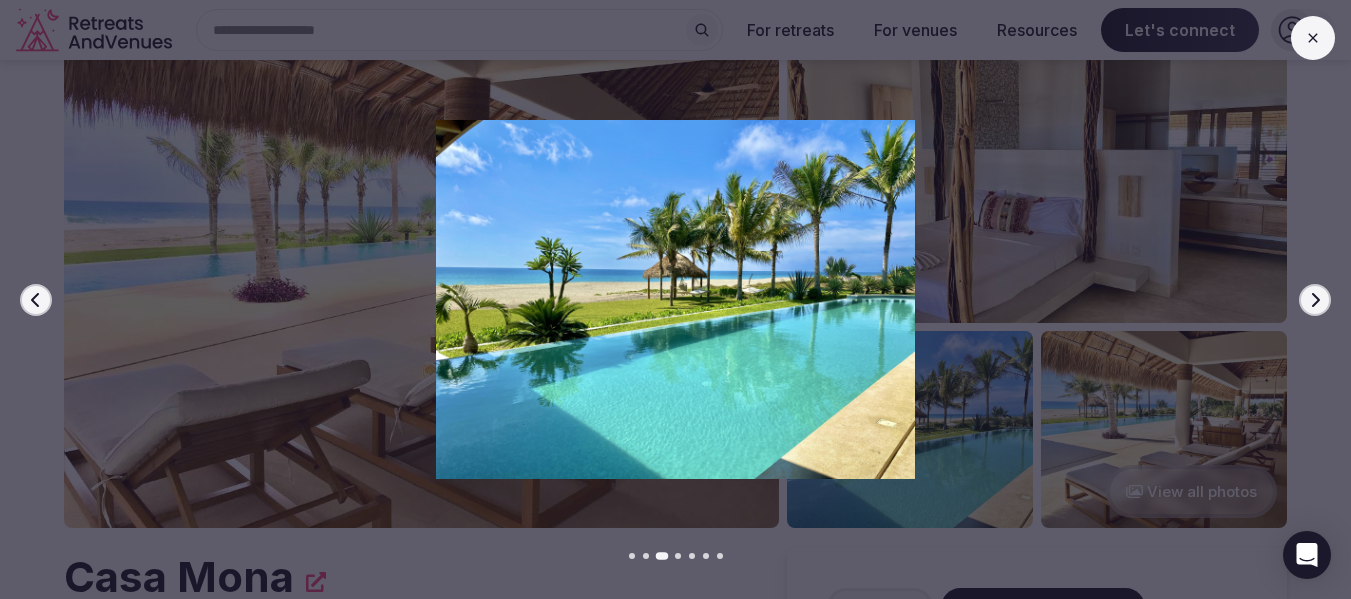 click 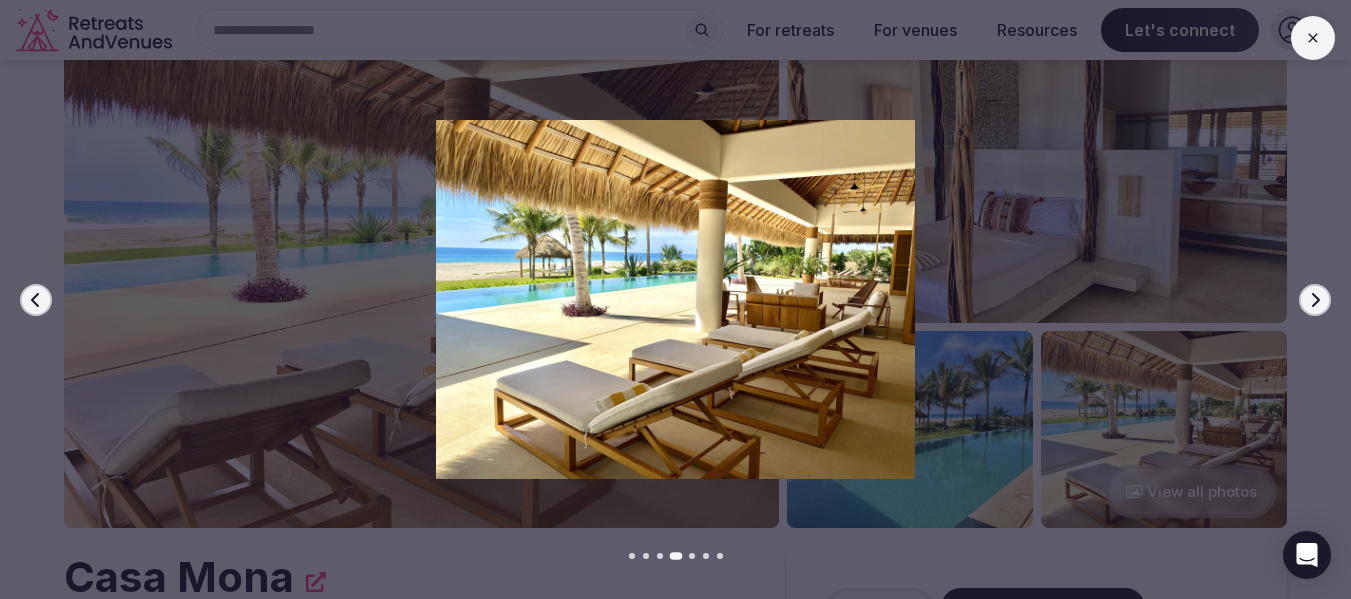 click 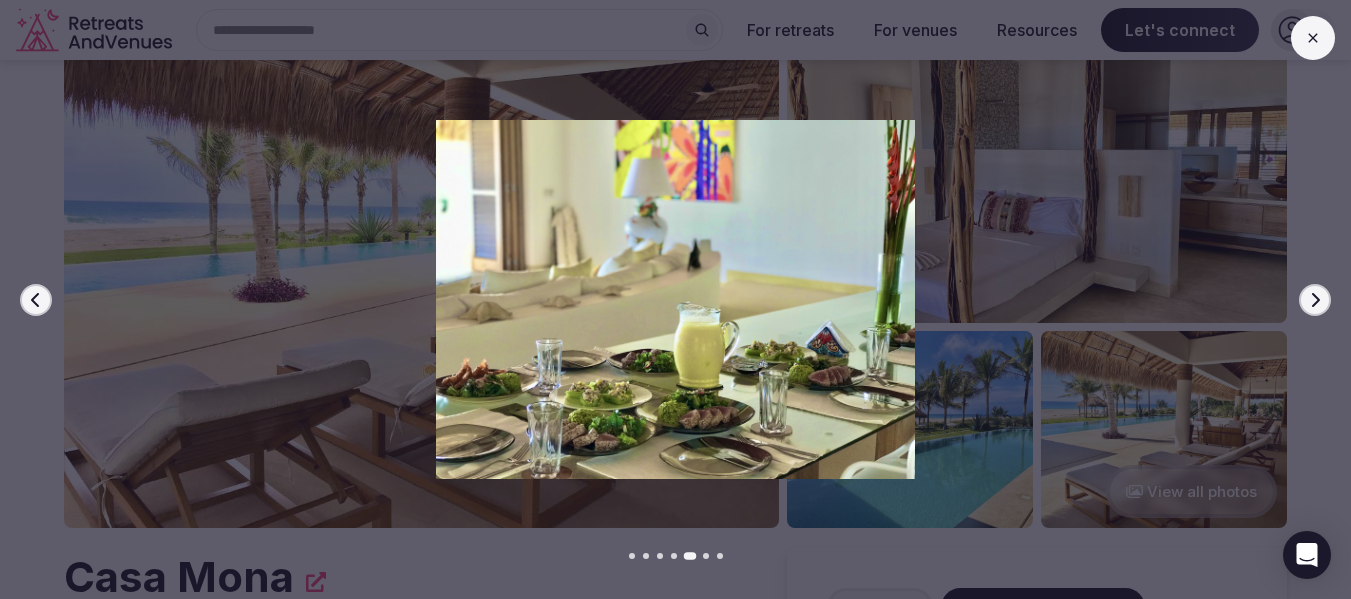 click 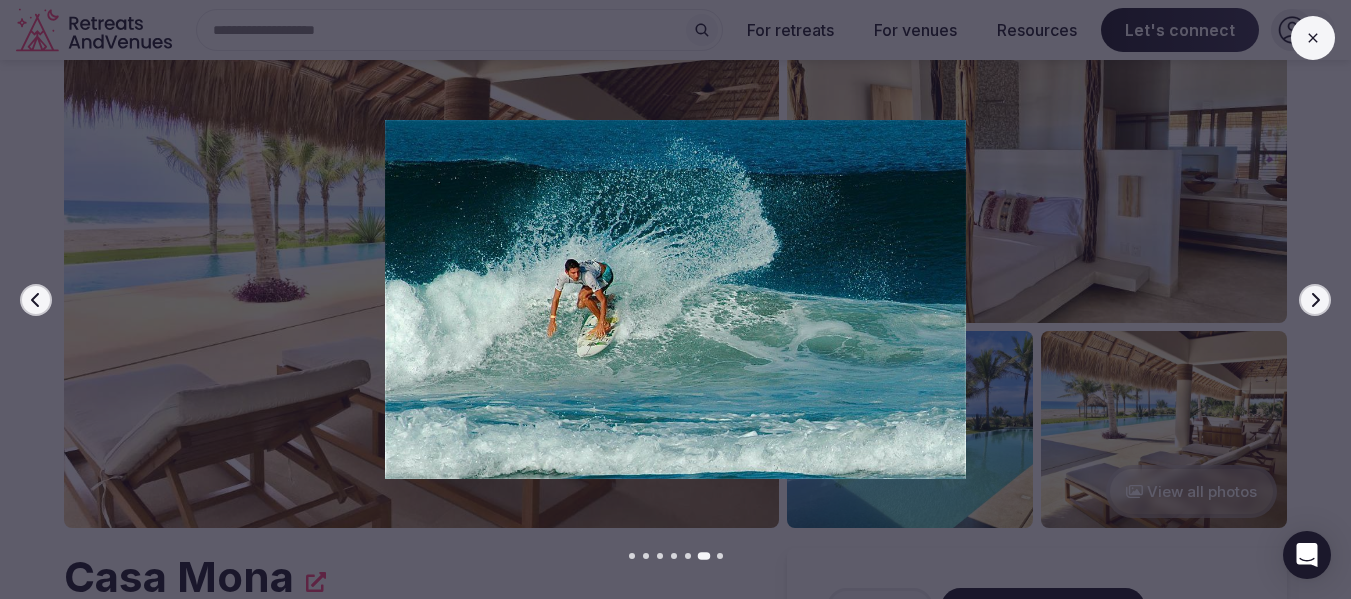 click 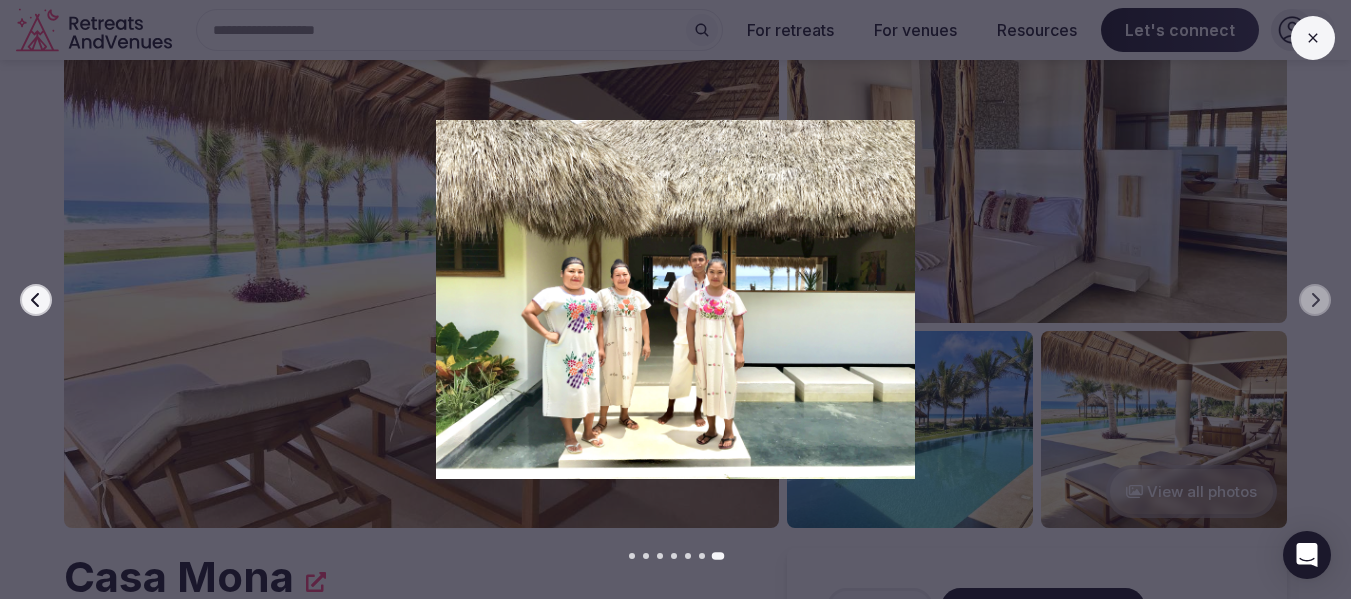 click 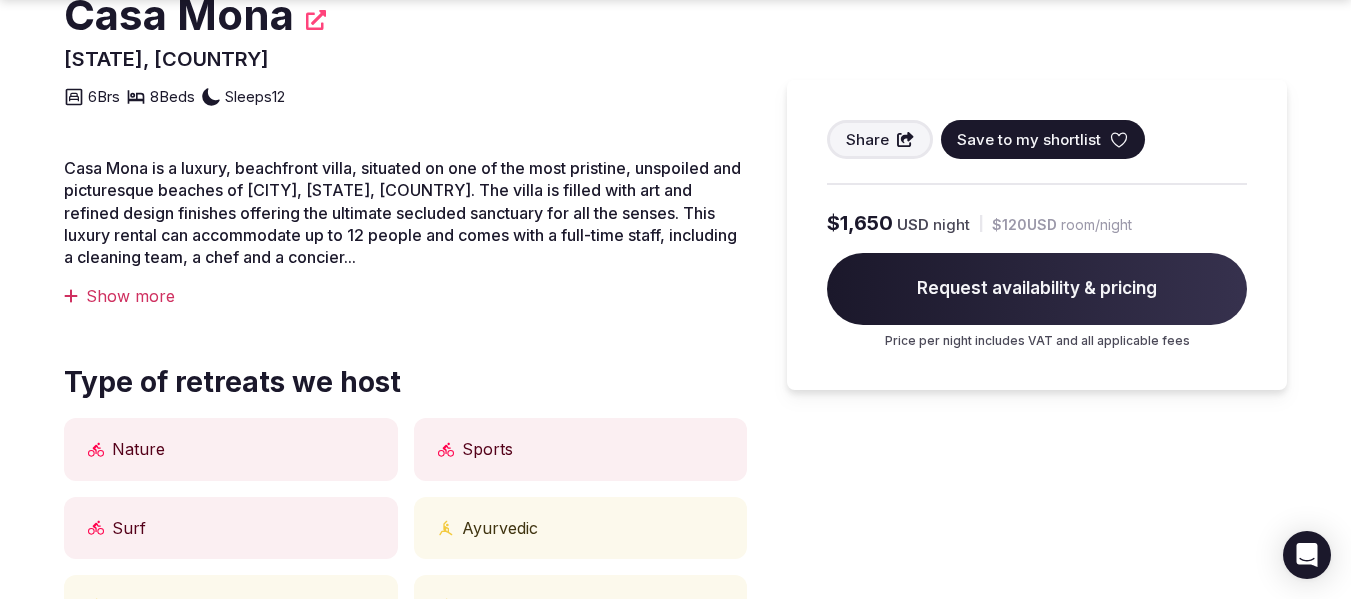 scroll, scrollTop: 620, scrollLeft: 0, axis: vertical 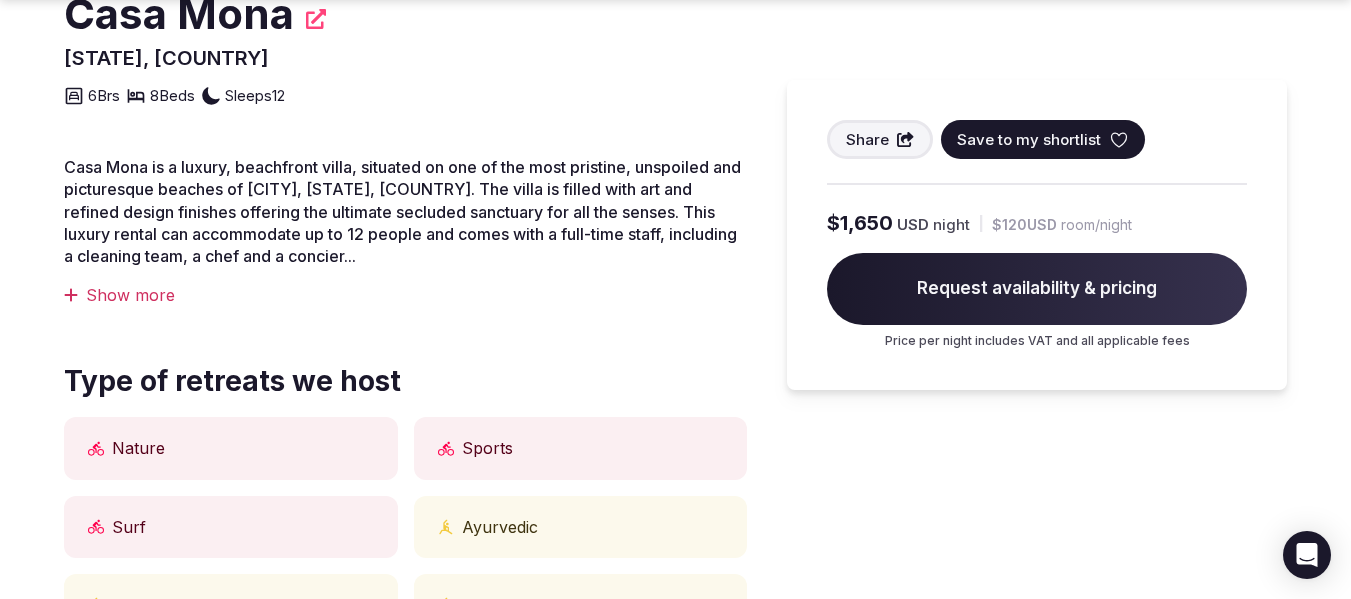 click on "Show more" at bounding box center [405, 295] 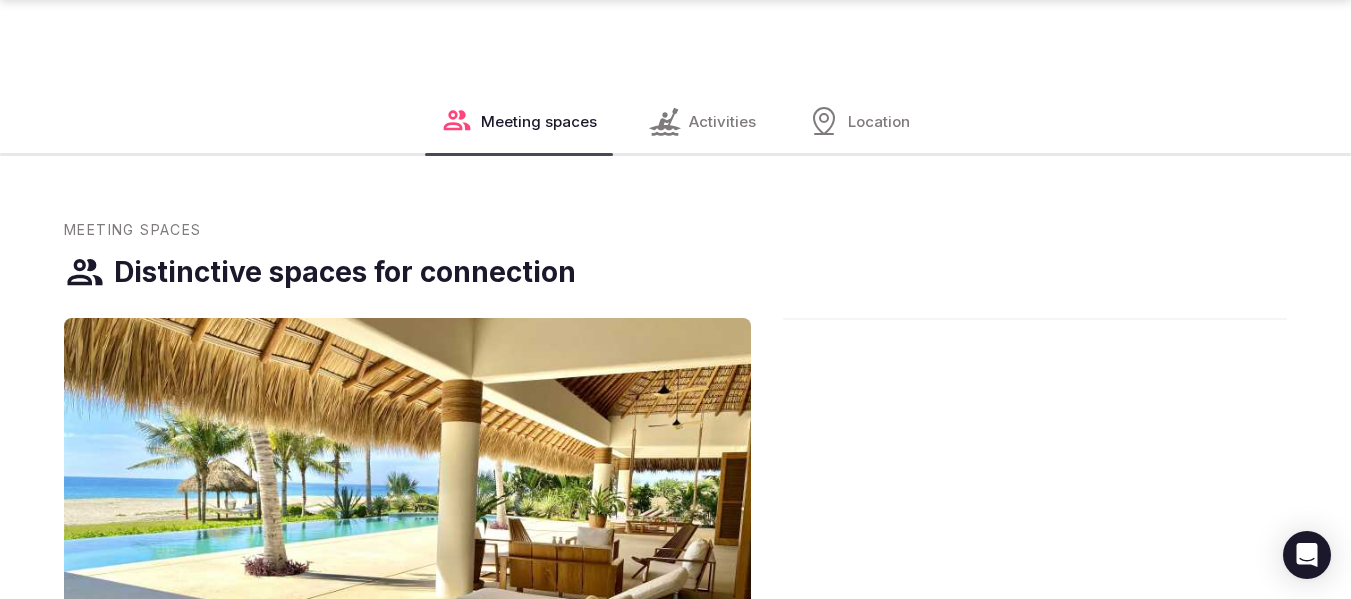 scroll, scrollTop: 1345, scrollLeft: 0, axis: vertical 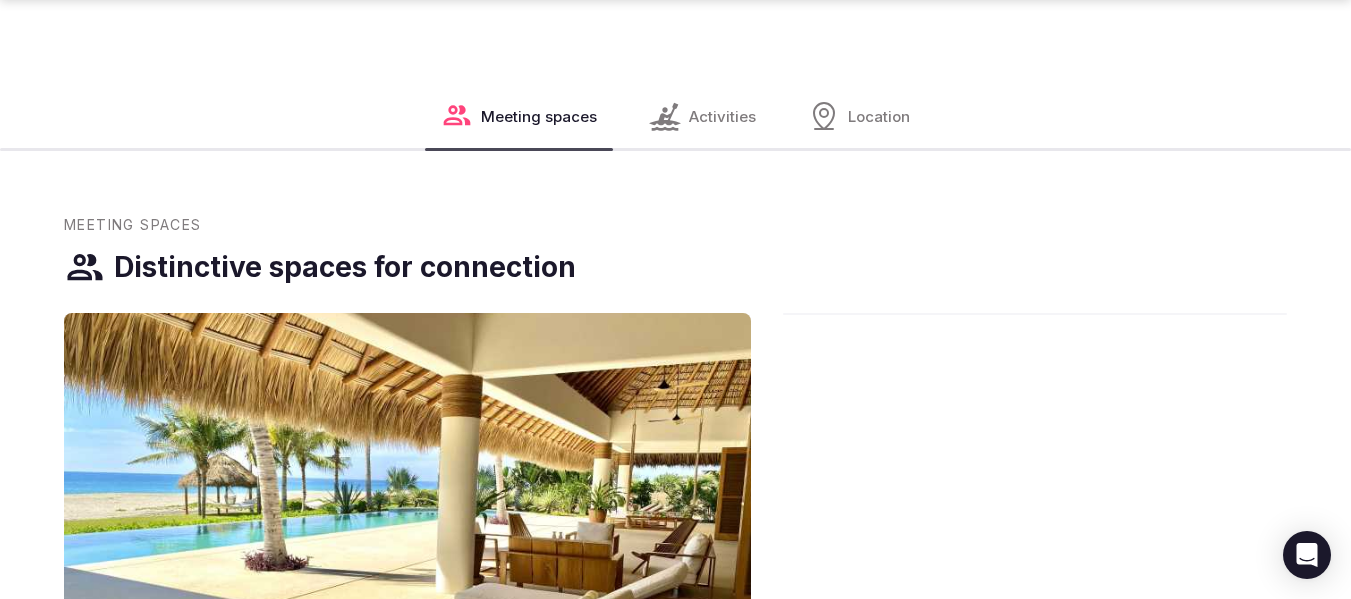 click on "Activities" at bounding box center [722, 116] 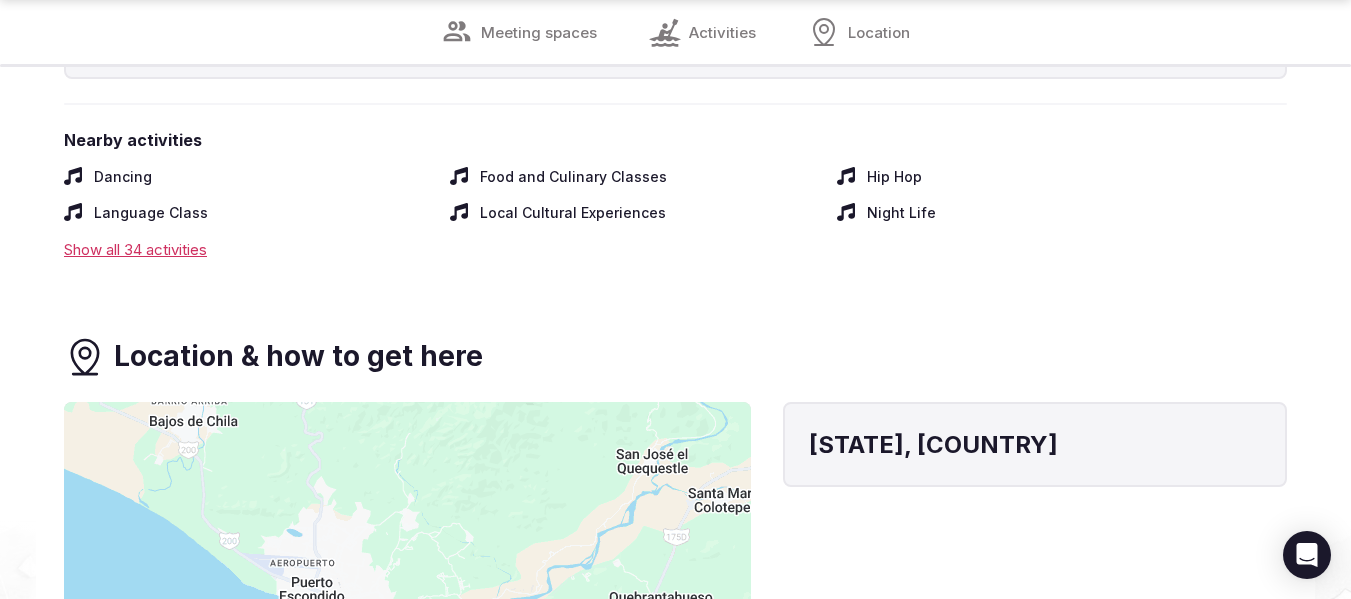 scroll, scrollTop: 2295, scrollLeft: 0, axis: vertical 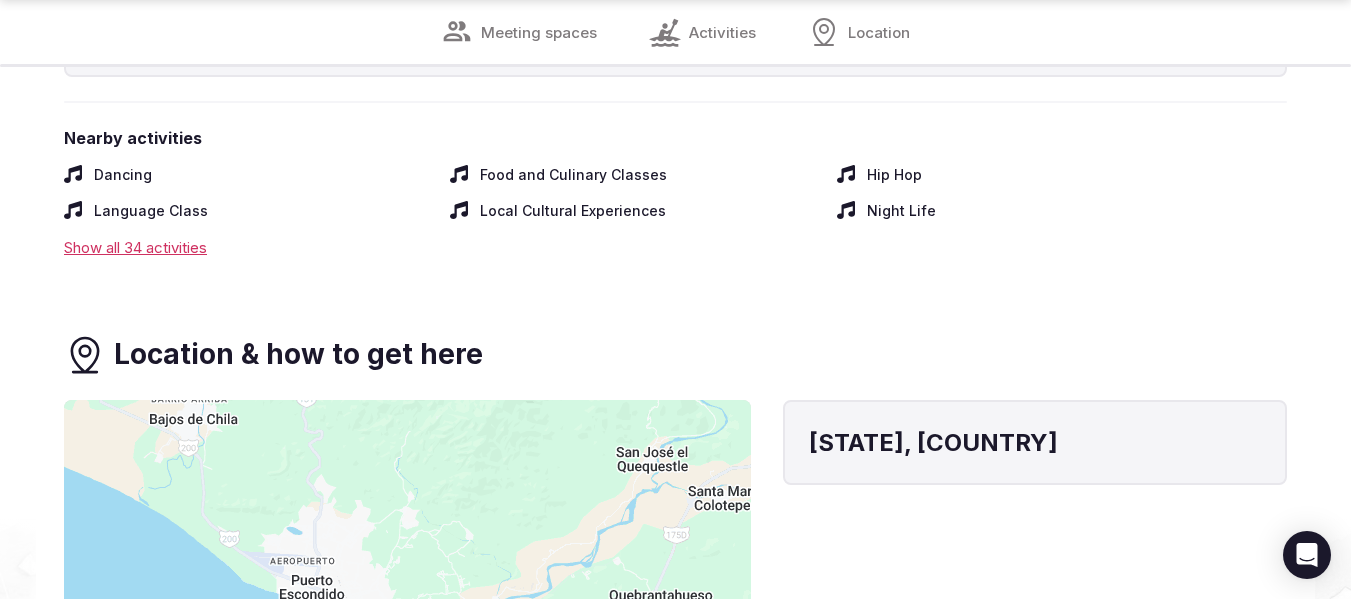 click on "Show all 34 activities" at bounding box center [675, 247] 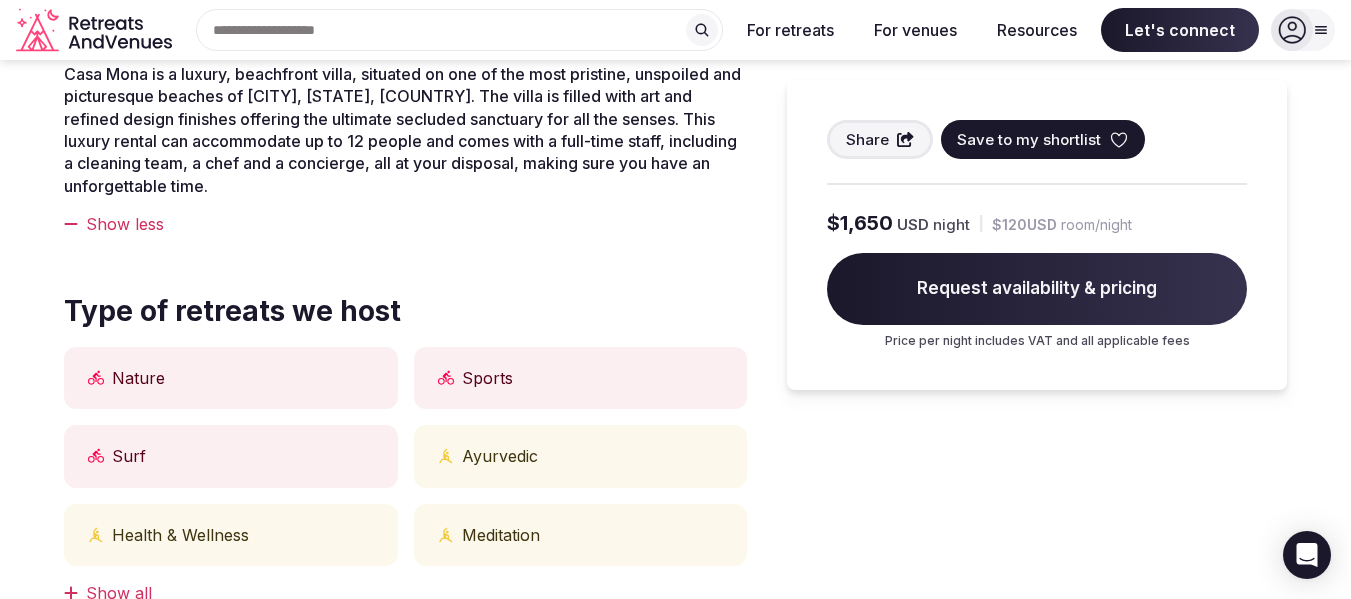 scroll, scrollTop: 698, scrollLeft: 0, axis: vertical 